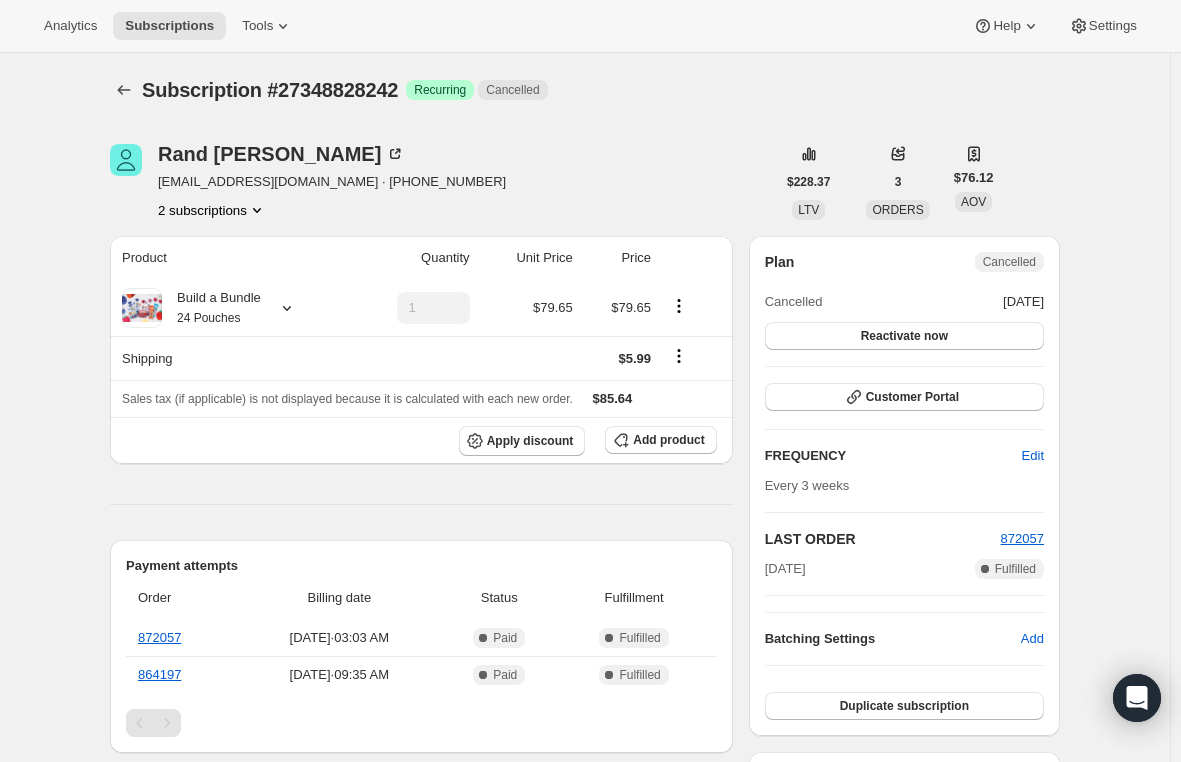 scroll, scrollTop: 0, scrollLeft: 0, axis: both 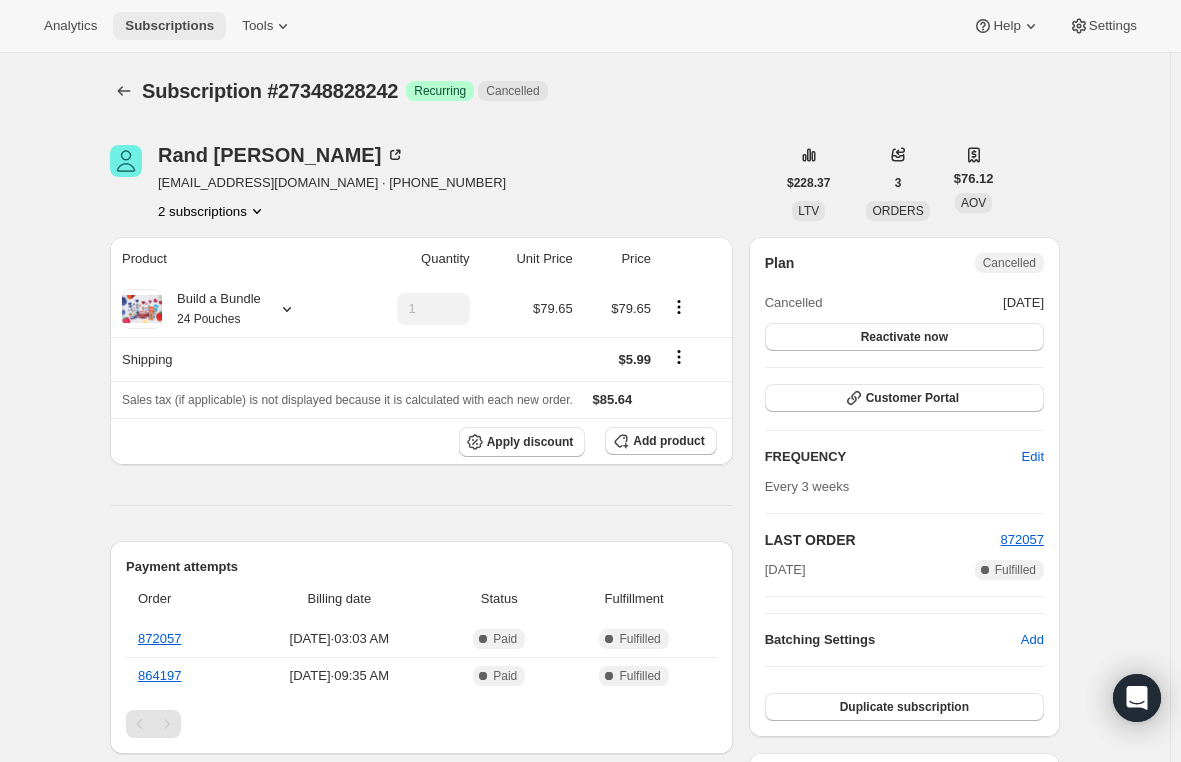 click on "Subscriptions" at bounding box center (169, 26) 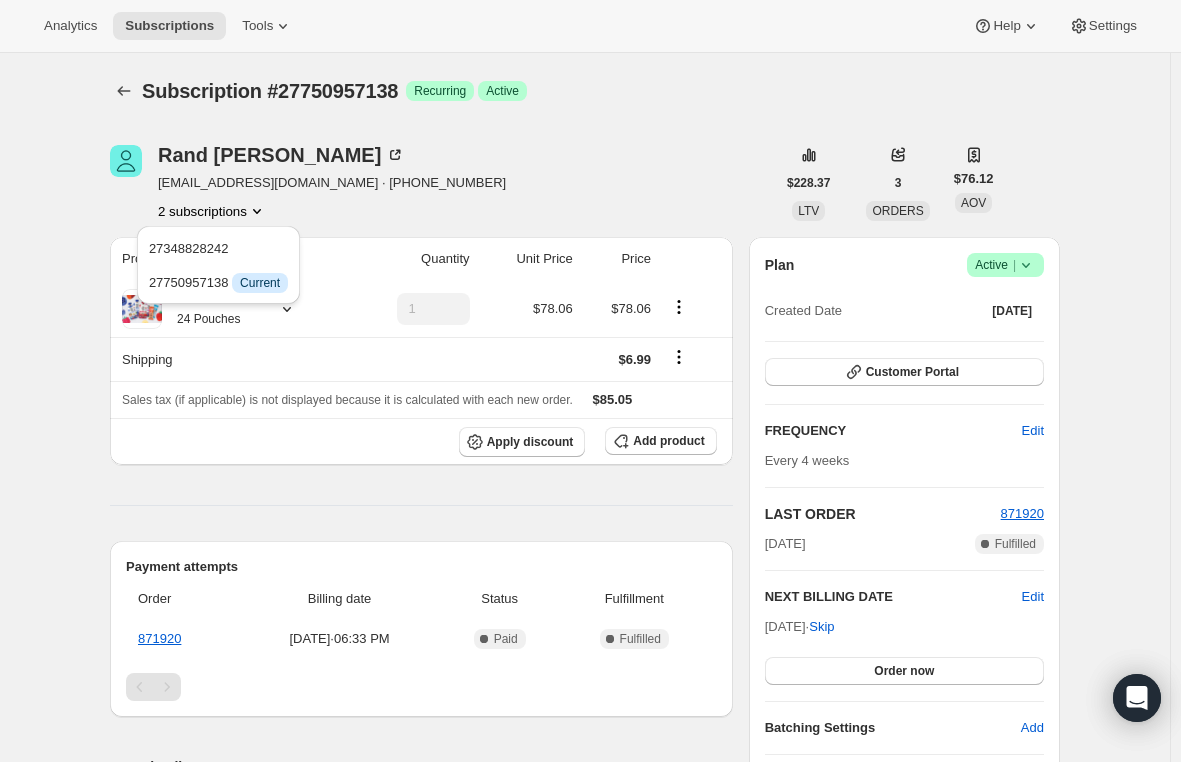 scroll, scrollTop: 0, scrollLeft: 0, axis: both 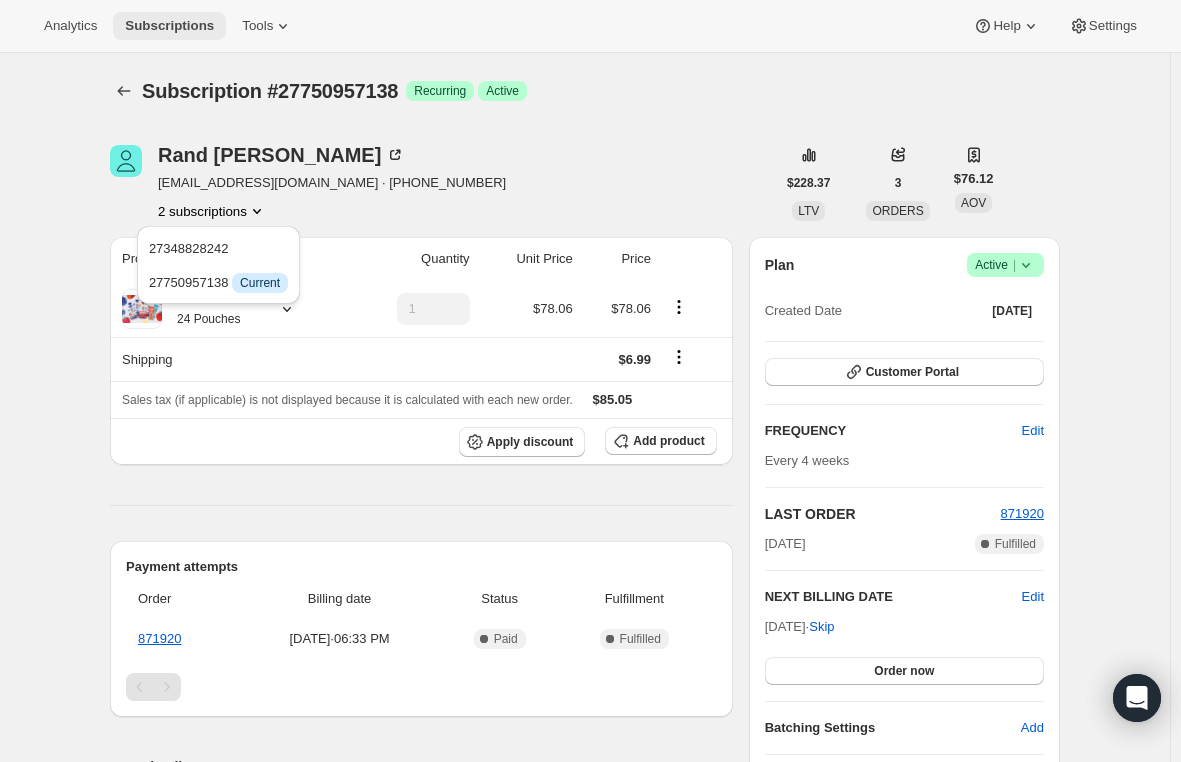 click on "Subscriptions" at bounding box center (169, 26) 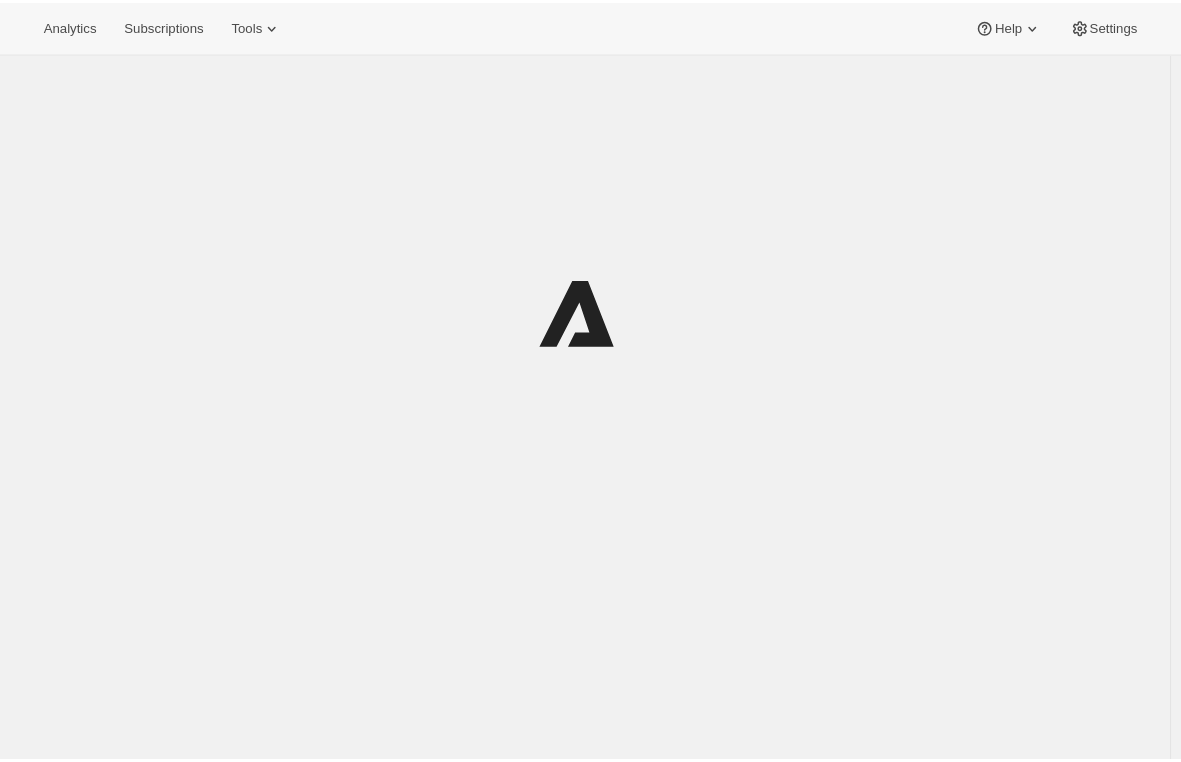 scroll, scrollTop: 0, scrollLeft: 0, axis: both 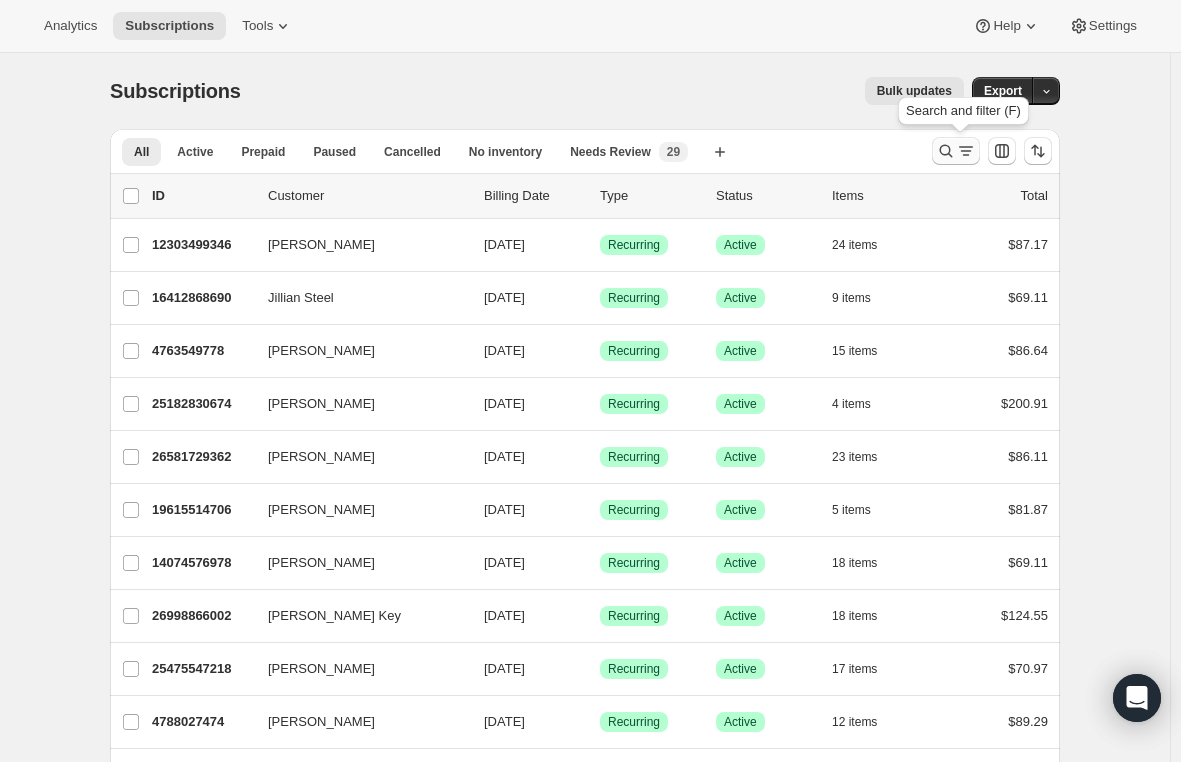 click 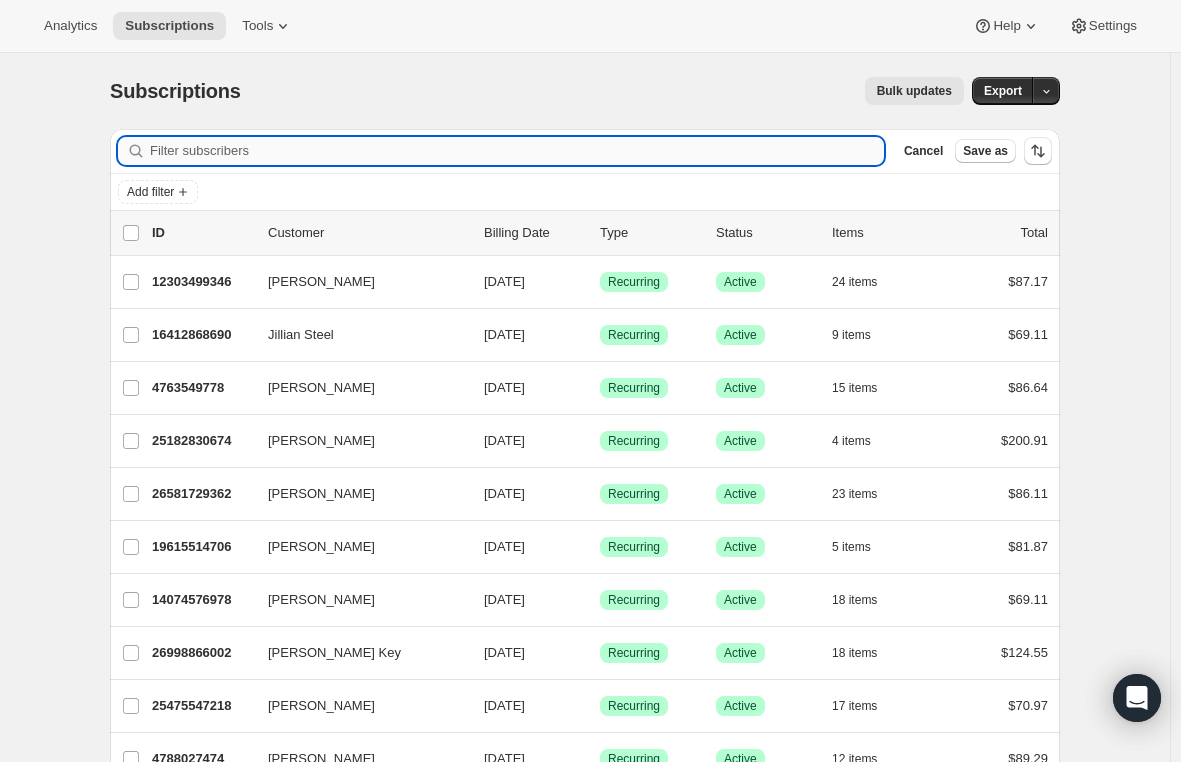 click on "Filter subscribers" at bounding box center [517, 151] 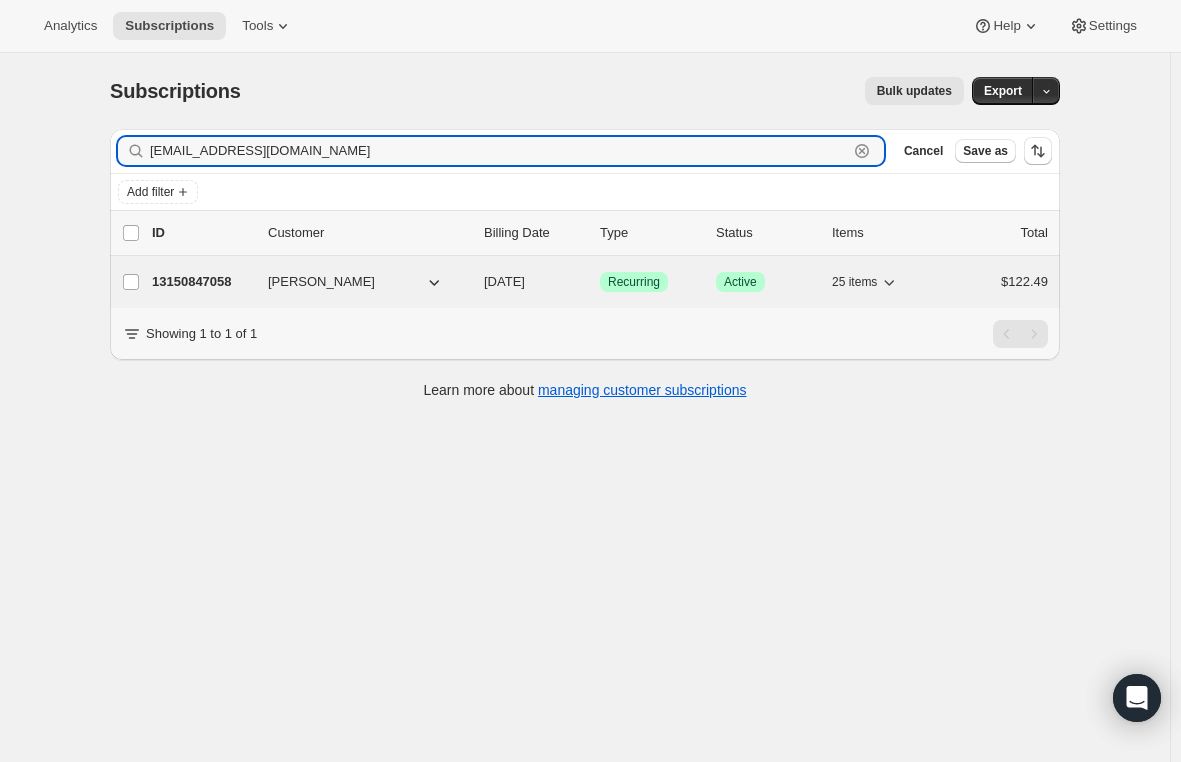 type on "hausmannj@gmail.com" 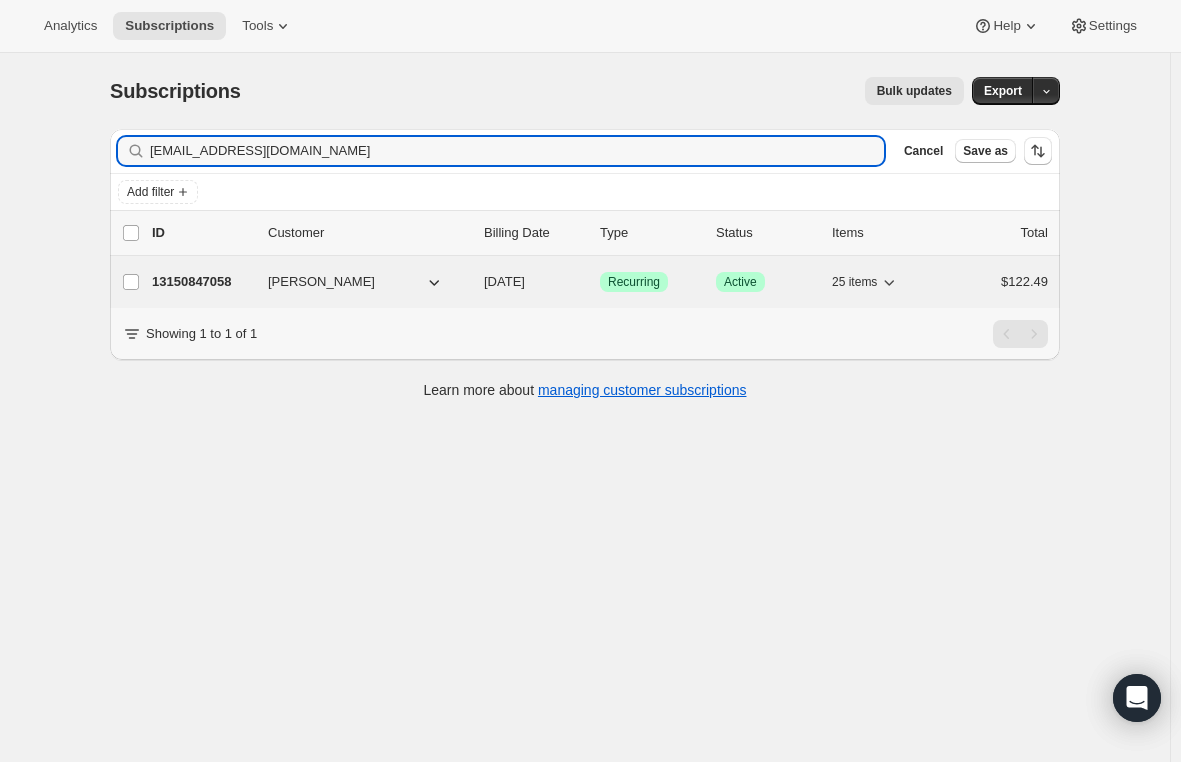 click on "13150847058" at bounding box center [202, 282] 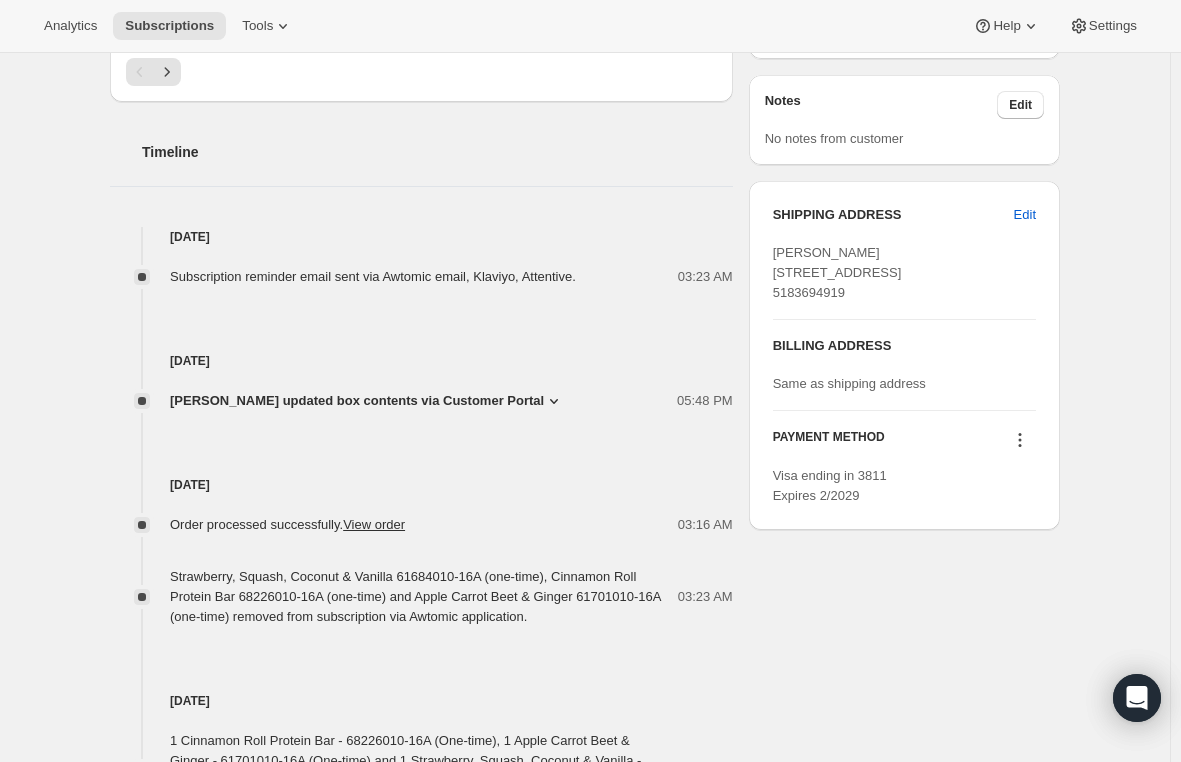scroll, scrollTop: 800, scrollLeft: 0, axis: vertical 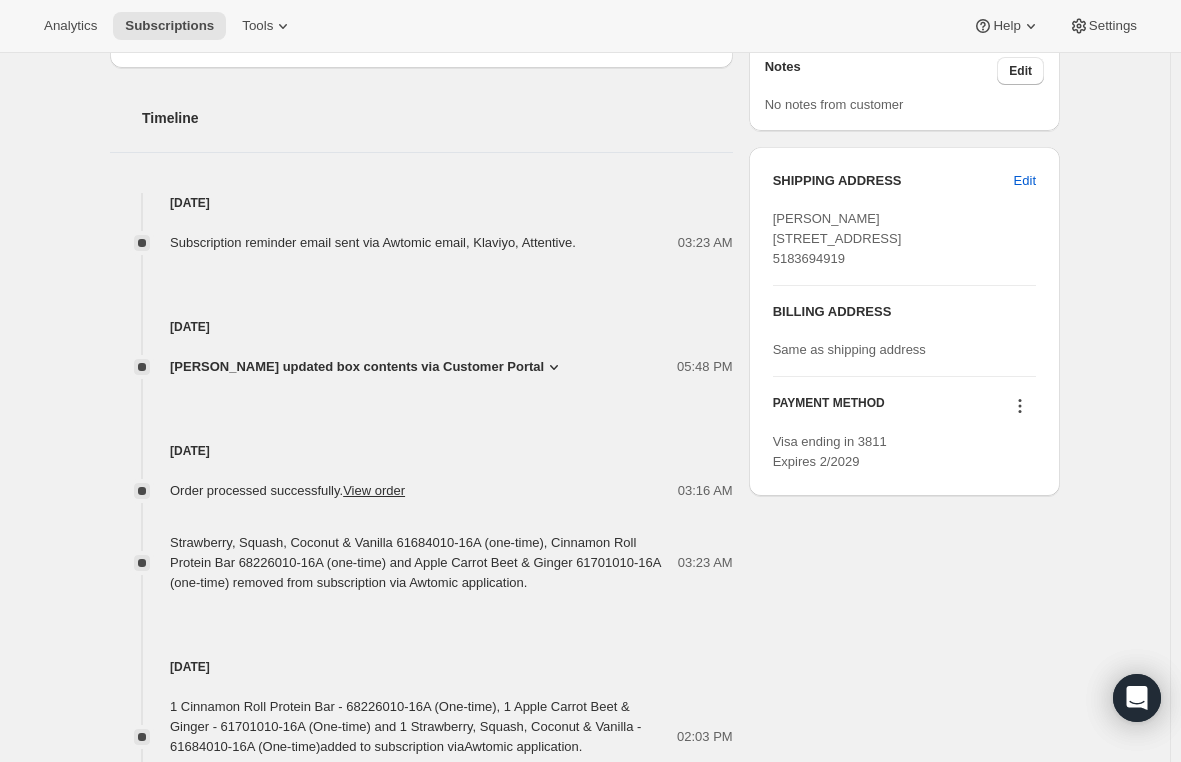 click 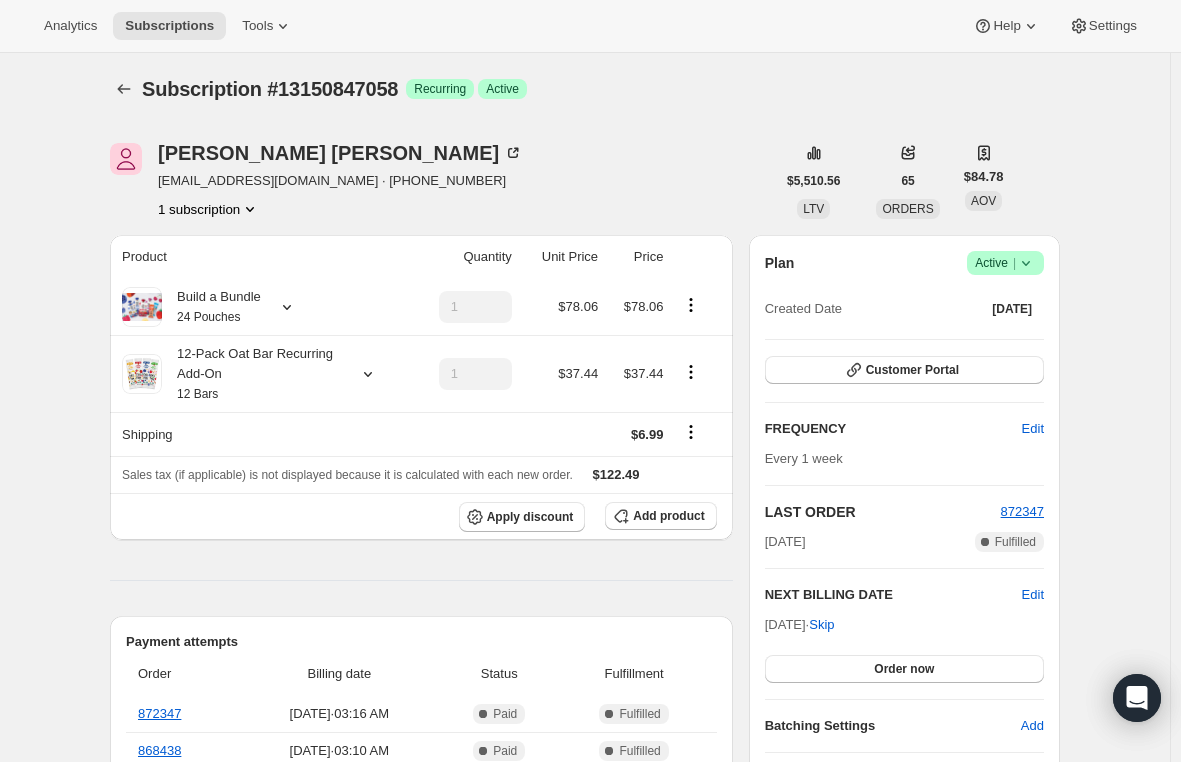 scroll, scrollTop: 0, scrollLeft: 0, axis: both 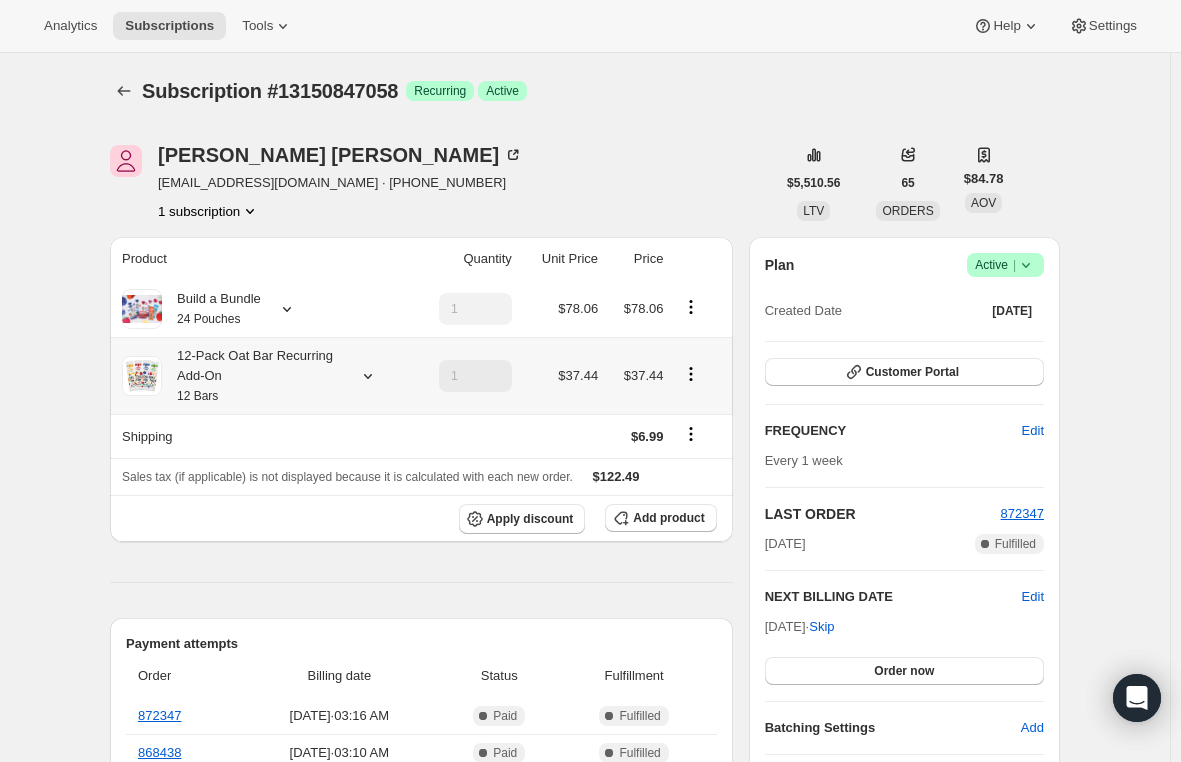click on "12-Pack Oat Bar Recurring Add-On 12 Bars" at bounding box center [252, 376] 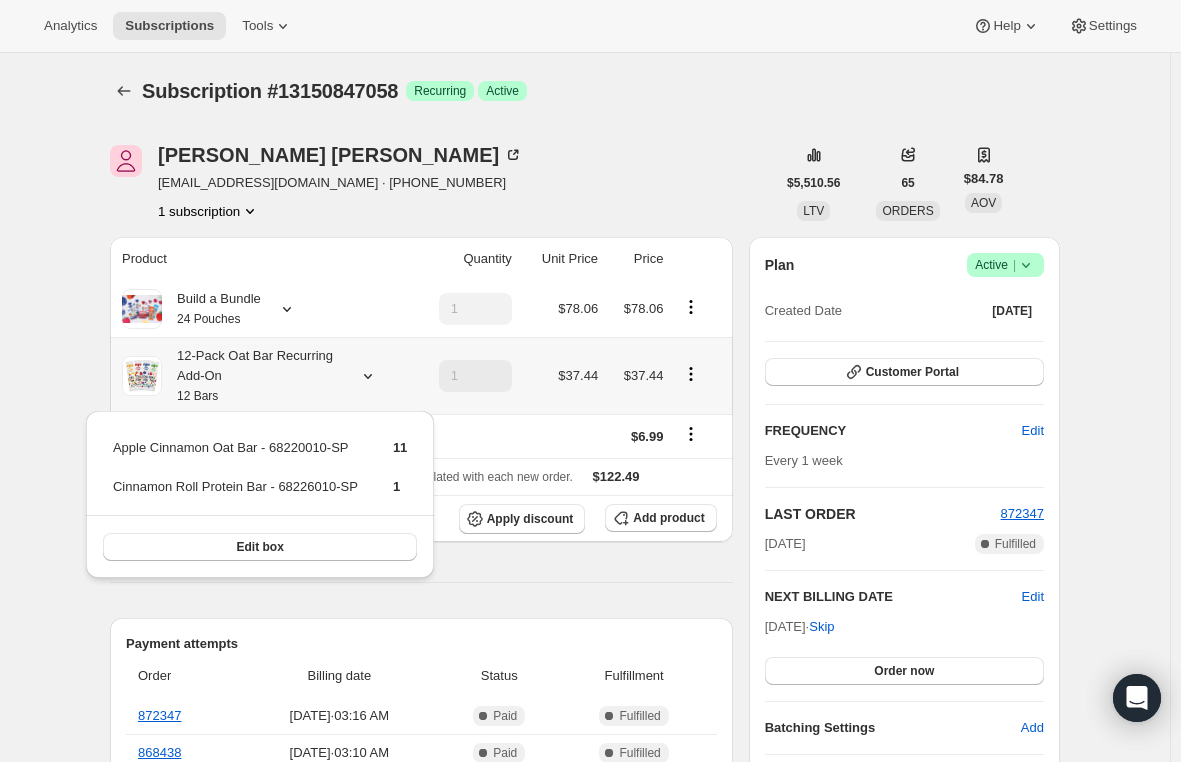 click on "12-Pack Oat Bar Recurring Add-On 12 Bars" at bounding box center (252, 376) 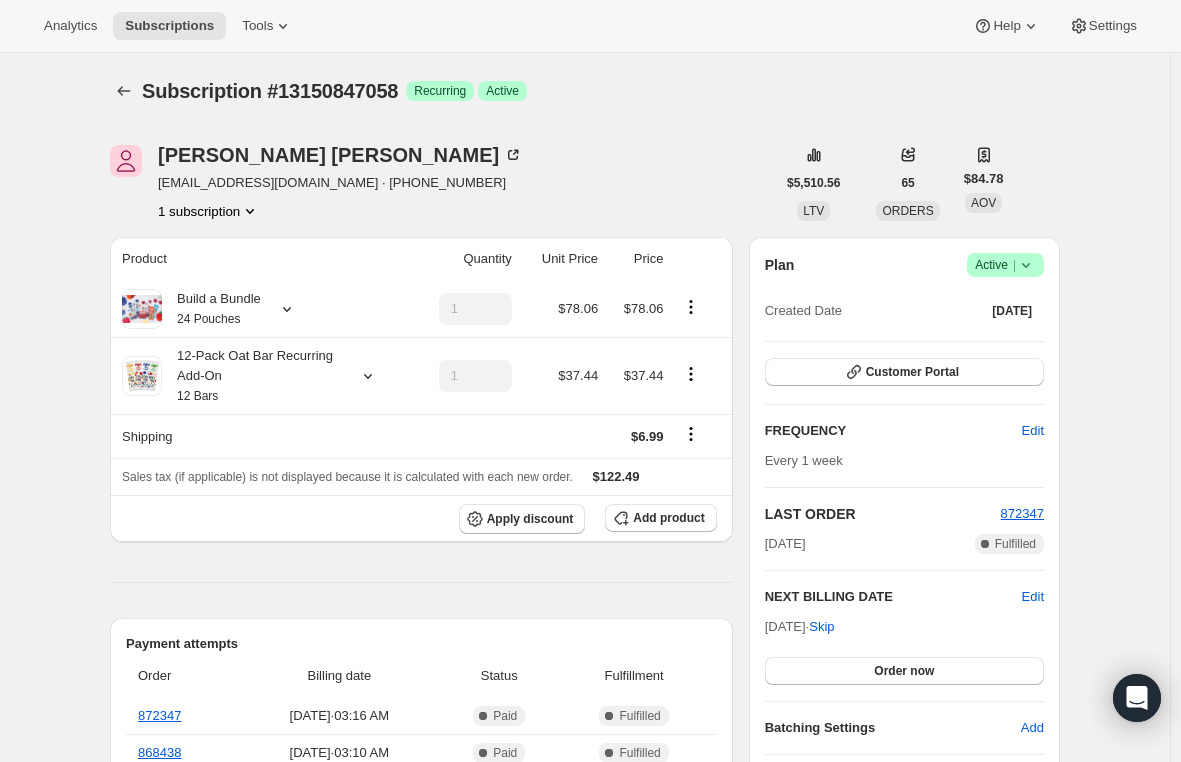 click on "Subscription #13150847058. This page is ready Subscription #13150847058 Success Recurring Success Active Joshua   Hausmann hausmannj@gmail.com · +15183694919 1 subscription $5,510.56 LTV 65 ORDERS $84.78 AOV Product Quantity Unit Price Price Build a Bundle 24 Pouches 1 $78.06 $78.06 12-Pack Oat Bar Recurring Add-On 12 Bars 1 $37.44 $37.44 Shipping $6.99 Sales tax (if applicable) is not displayed because it is calculated with each new order.   $122.49 Apply discount Add product Payment attempts Order Billing date Status Fulfillment 872347 Jul 14, 2025  ·  03:16 AM  Complete Paid  Complete Fulfilled 868438 Jul 7, 2025  ·  03:10 AM  Complete Paid  Complete Fulfilled 864675 Jun 30, 2025  ·  03:11 AM  Complete Paid  Complete Fulfilled Timeline Jul 16, 2025 Subscription reminder email sent via Awtomic email, Klaviyo, Attentive. 03:23 AM Jul 15, 2025 Joshua Hausmann updated box contents via Customer Portal 05:48 PM New box selection 1 - Peach Sunrise - 61758010-SP 1 - Blueberry Buckle - 61723010-SP Jul 14, 2025" at bounding box center [585, 1466] 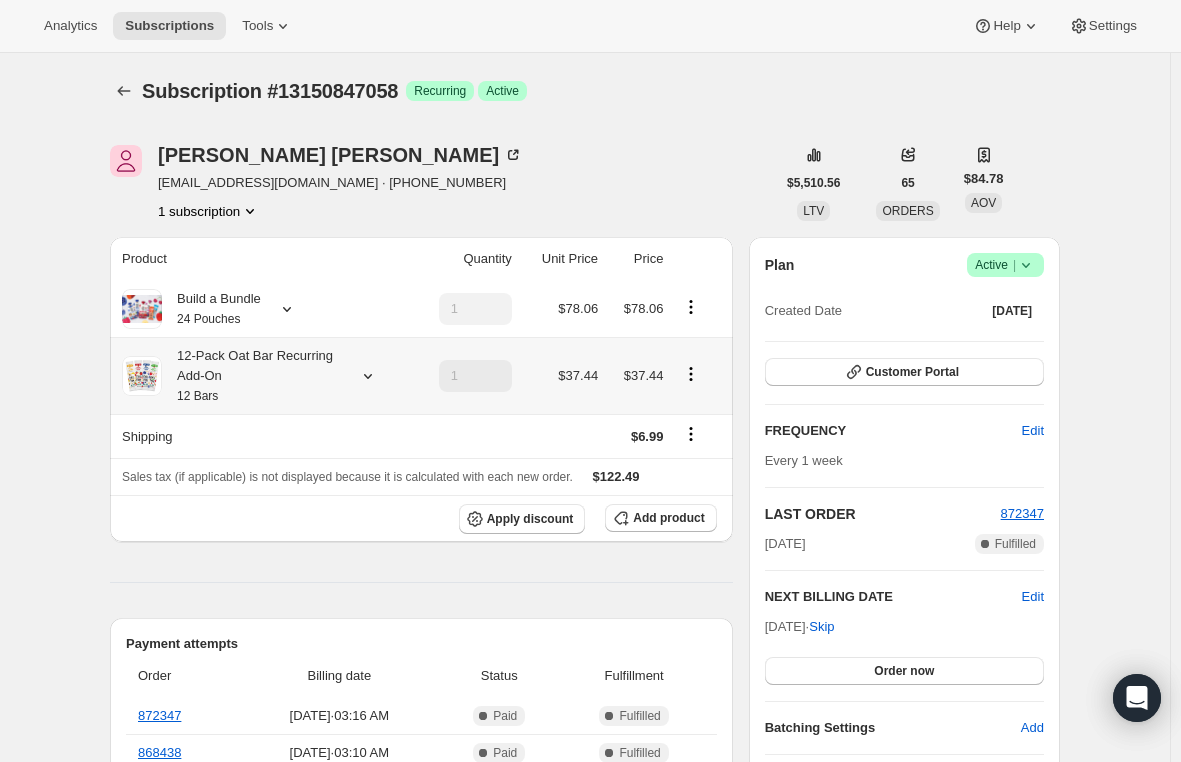 click on "12-Pack Oat Bar Recurring Add-On 12 Bars" at bounding box center (263, 376) 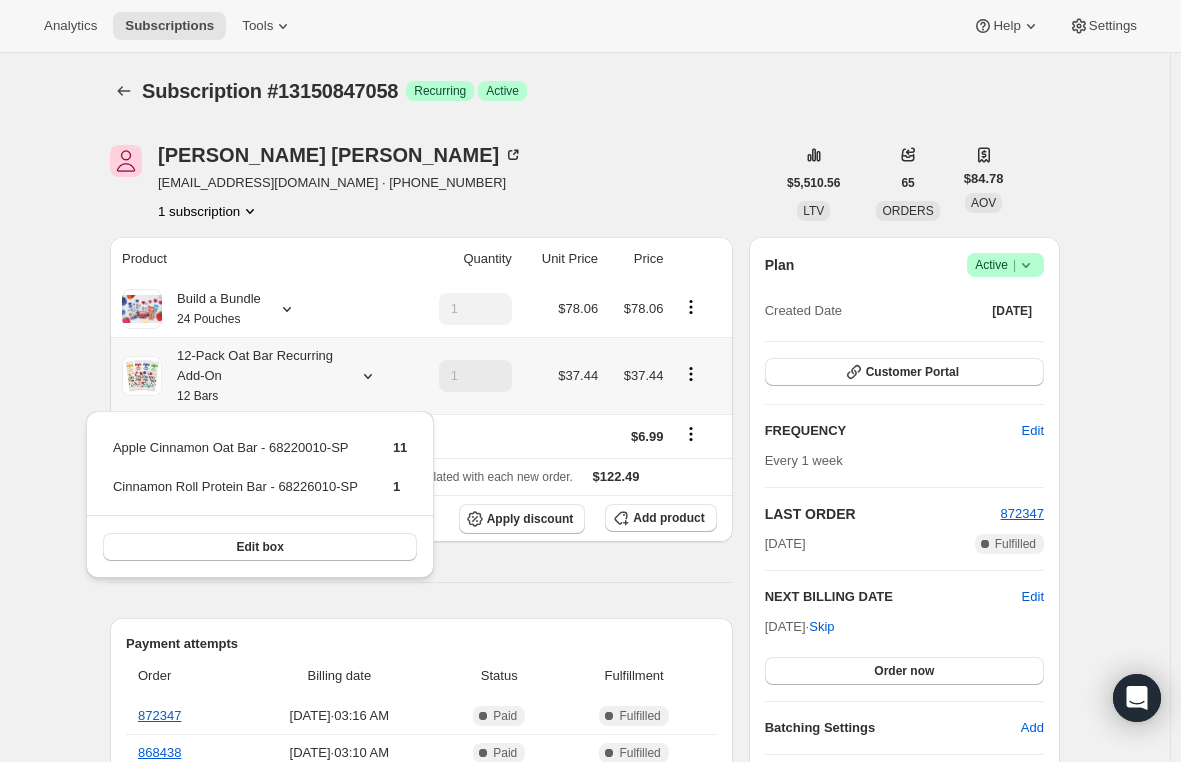 click on "12-Pack Oat Bar Recurring Add-On 12 Bars" at bounding box center [252, 376] 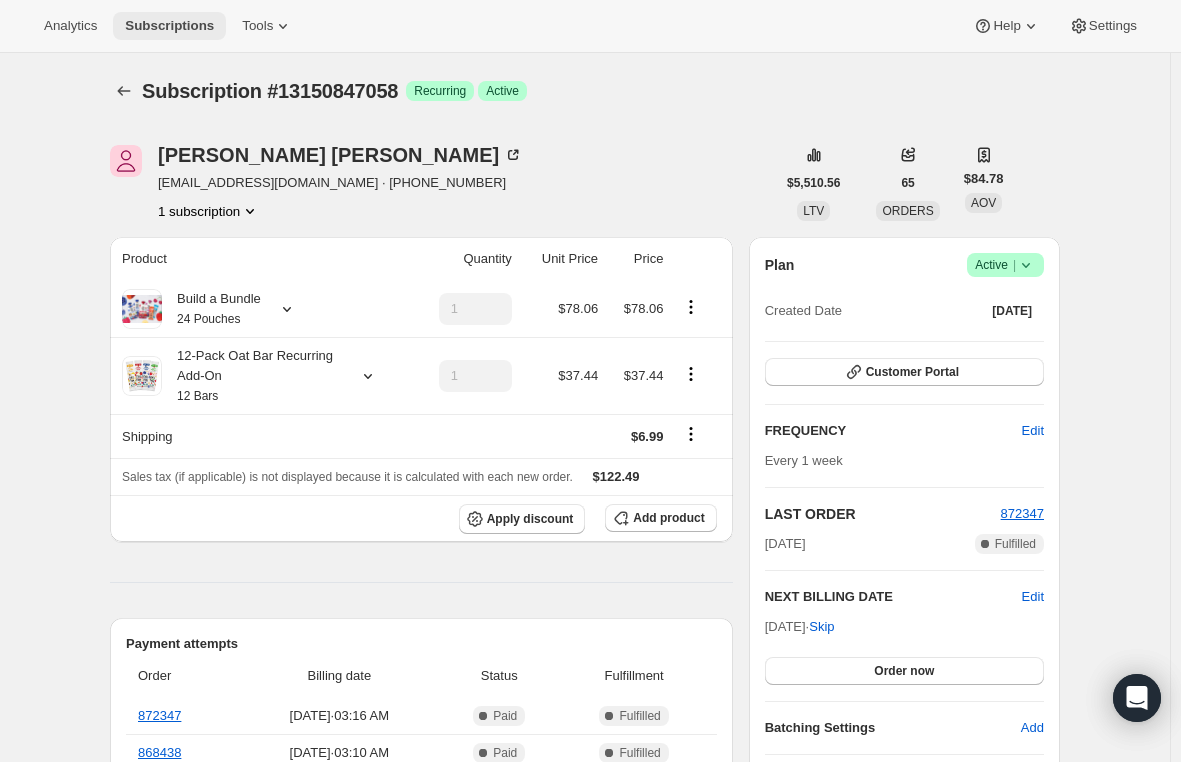 click on "Subscriptions" at bounding box center [169, 26] 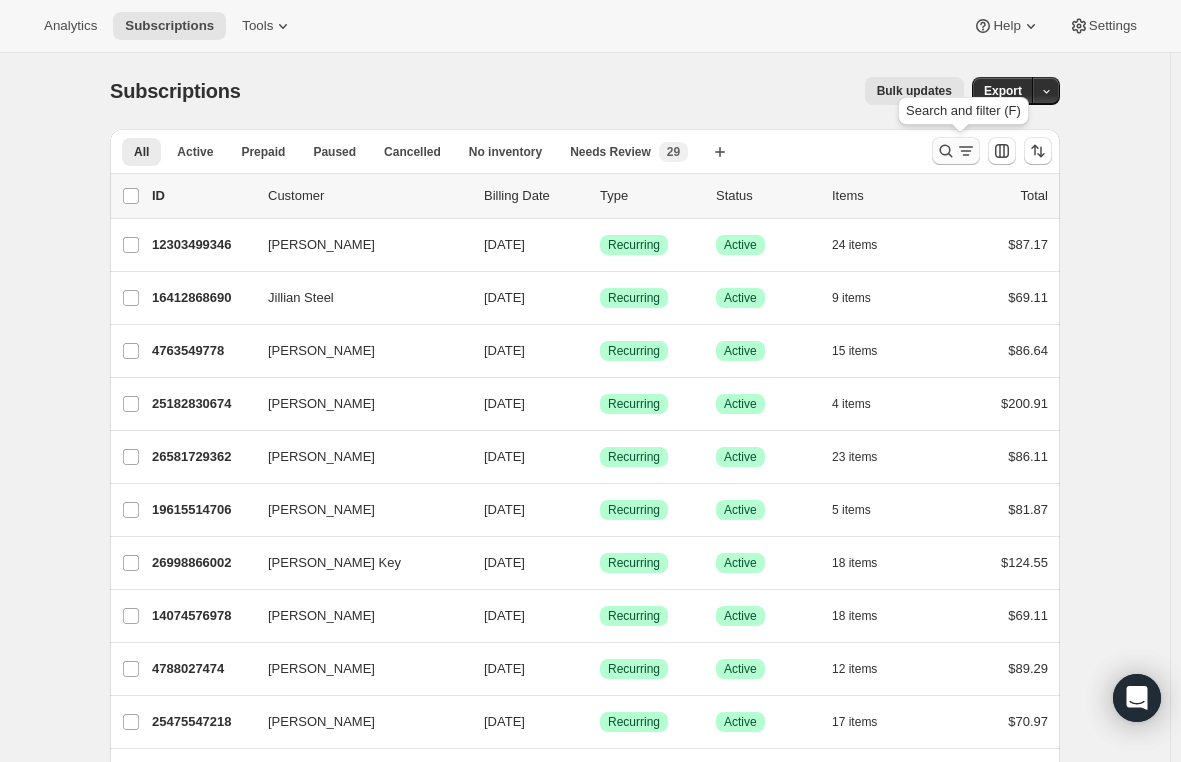click 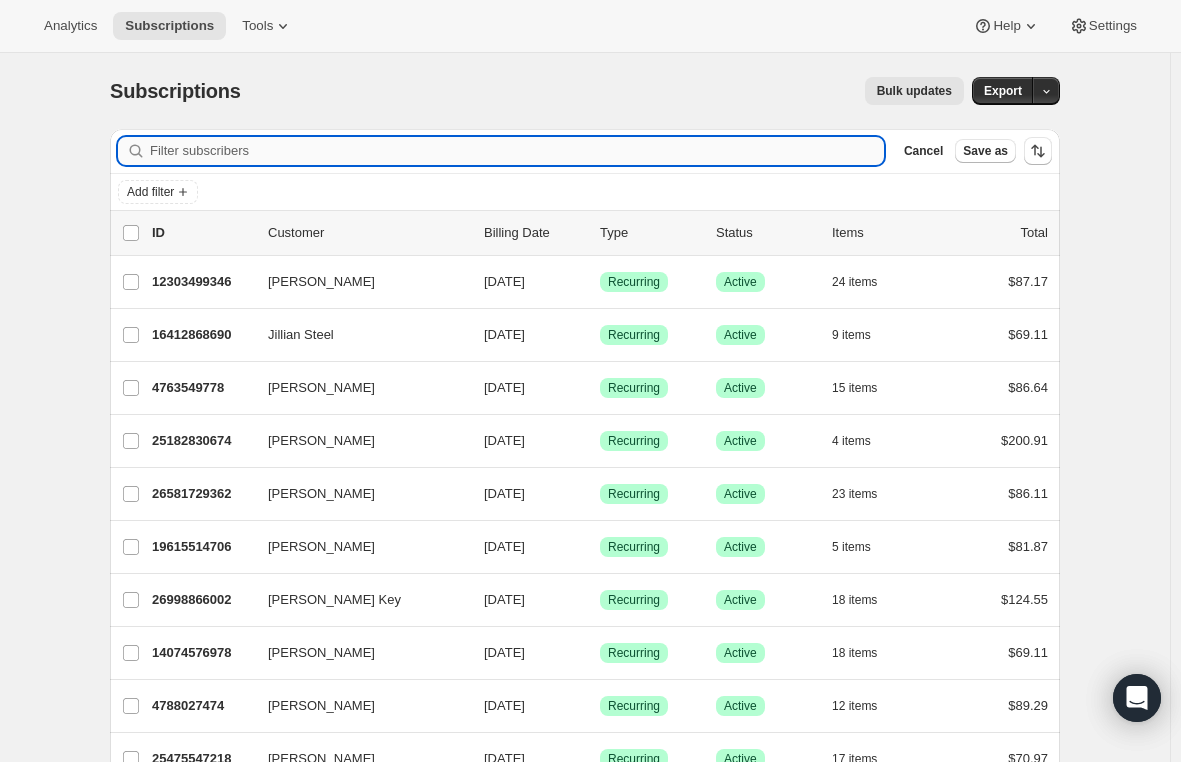 click on "Filter subscribers" at bounding box center (517, 151) 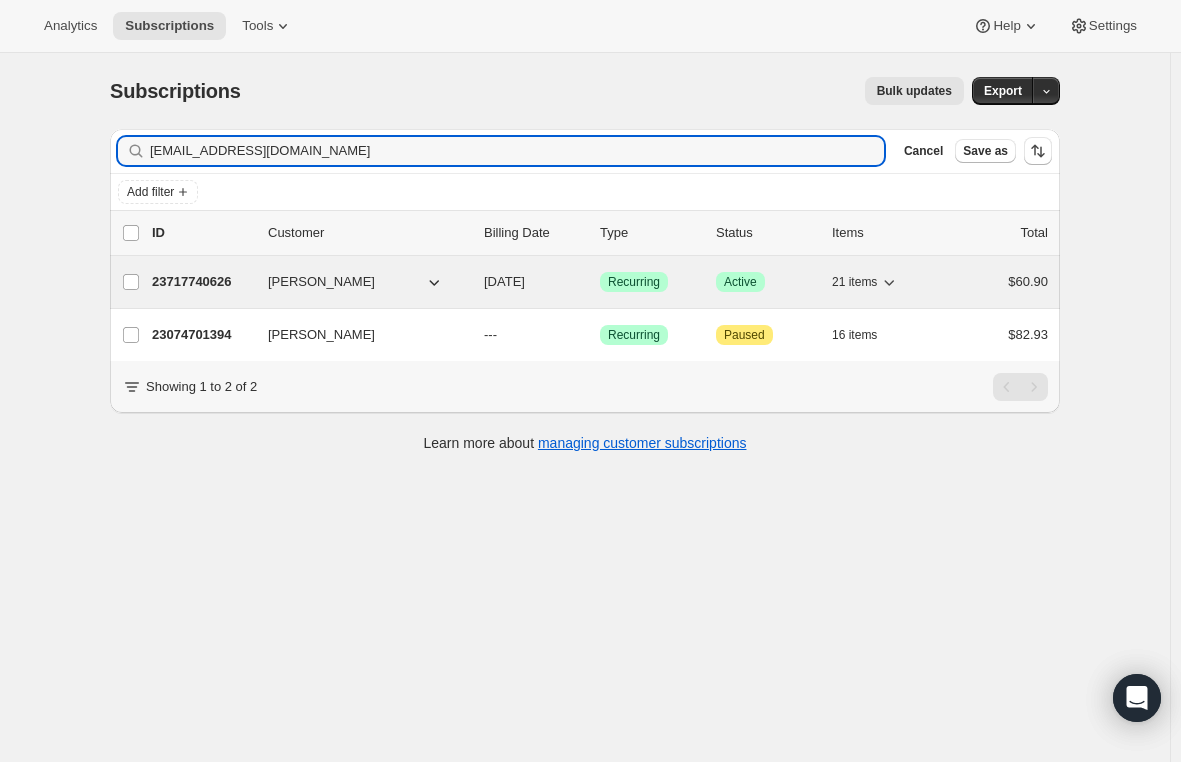 type on "matthewbennett230783@gmail.com" 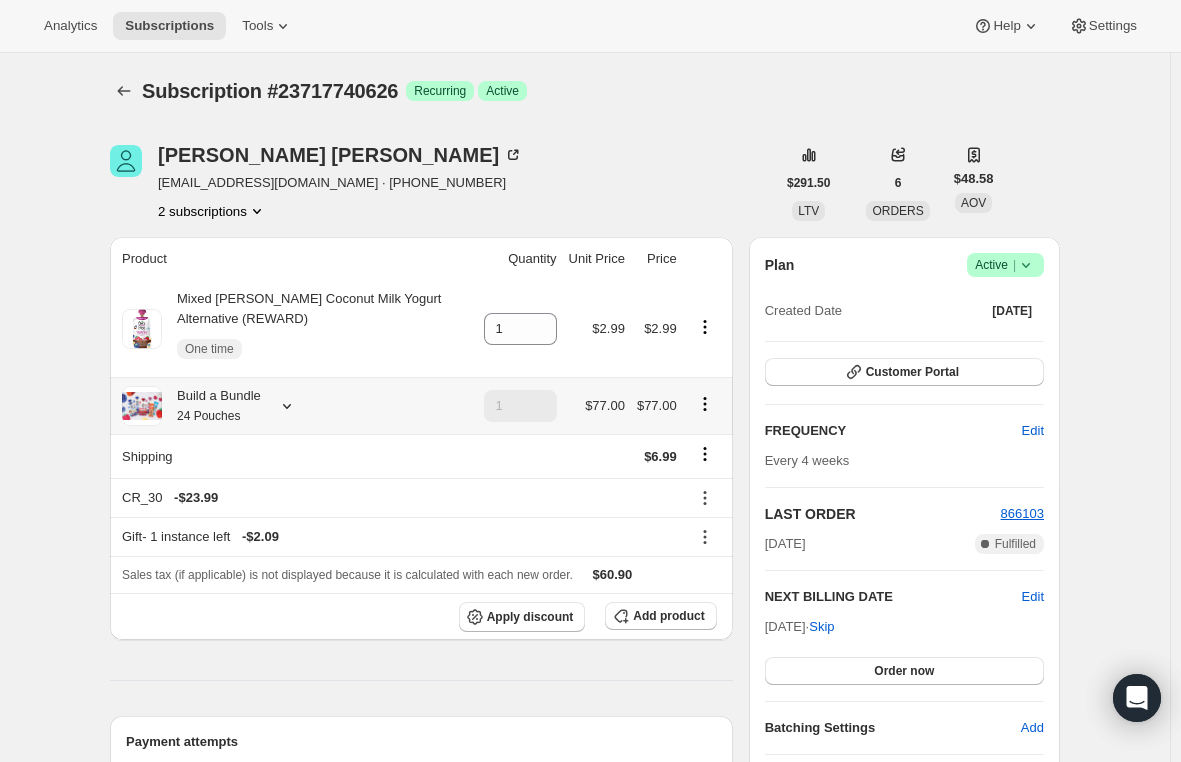 click on "Build a Bundle 24 Pouches" at bounding box center (211, 406) 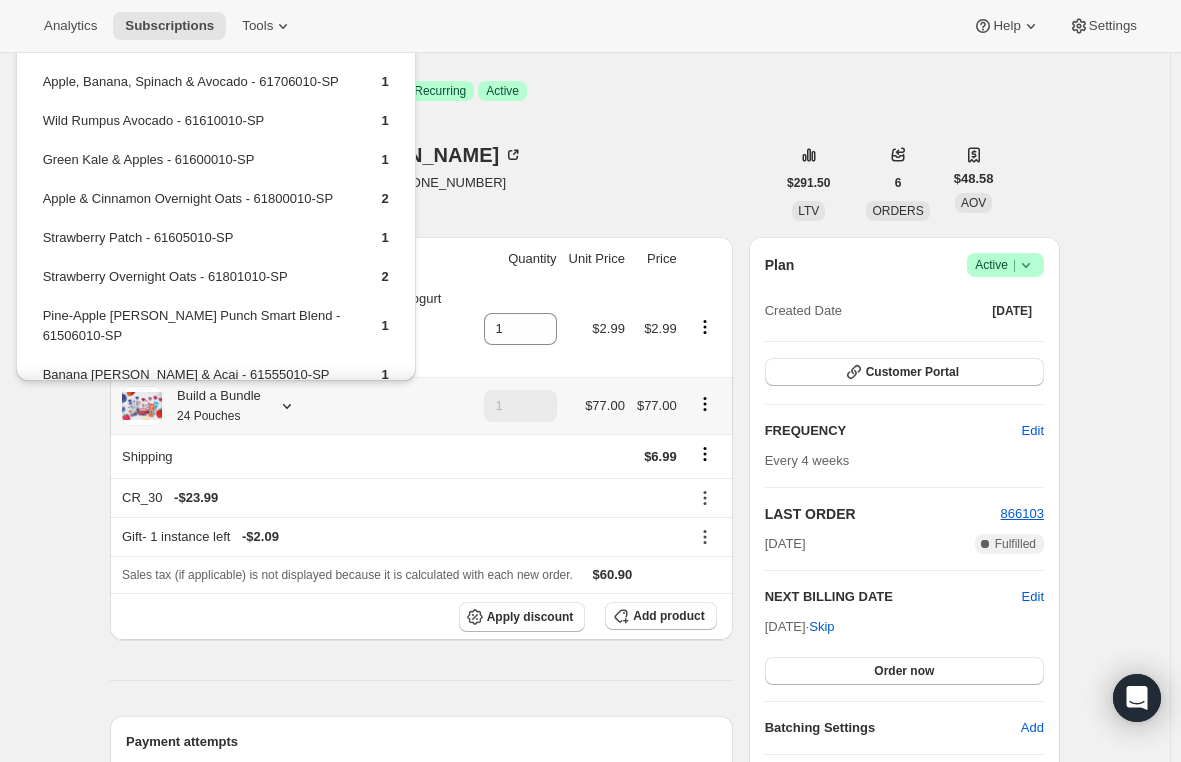 scroll, scrollTop: 184, scrollLeft: 0, axis: vertical 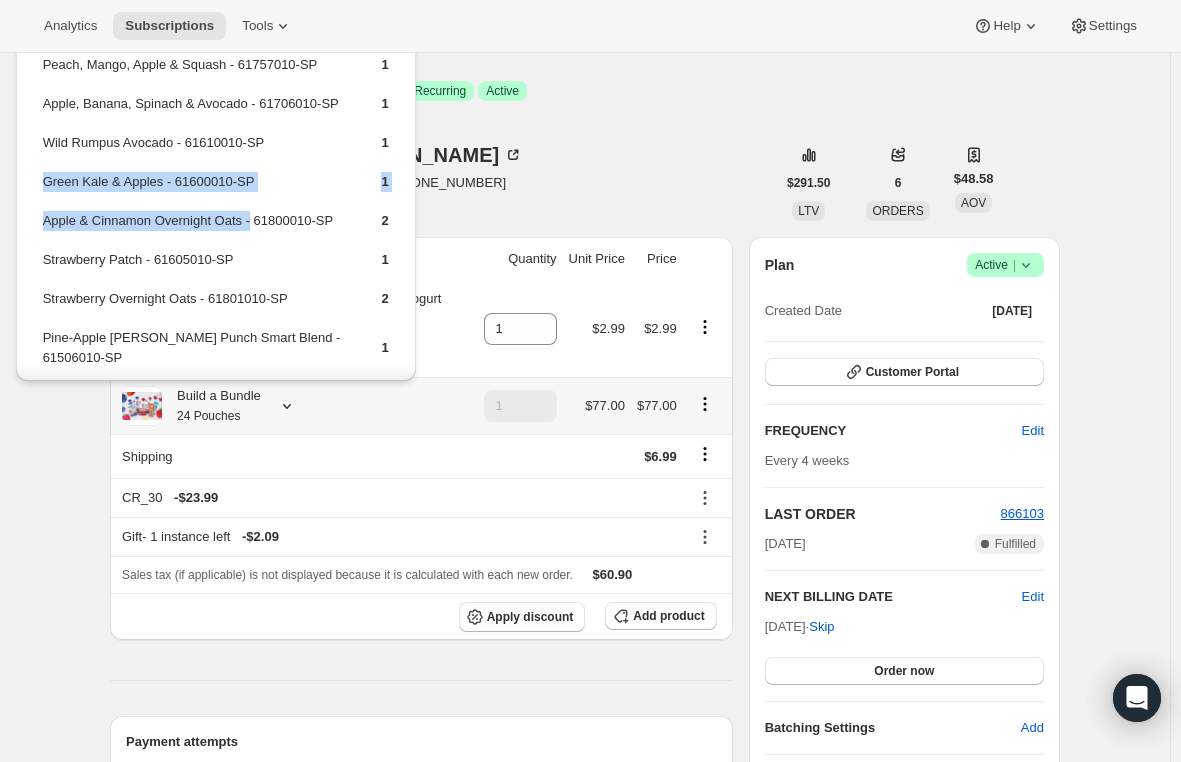 drag, startPoint x: 253, startPoint y: 219, endPoint x: 46, endPoint y: 188, distance: 209.30838 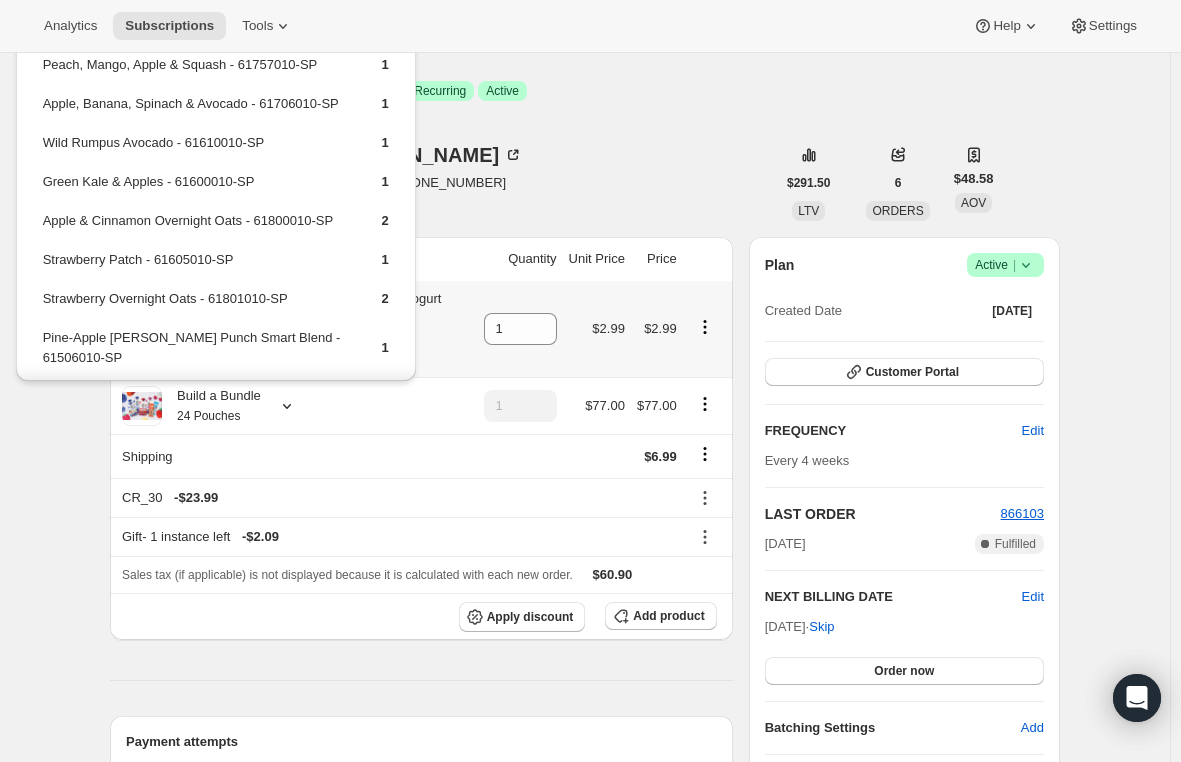 click on "1" at bounding box center (520, 329) 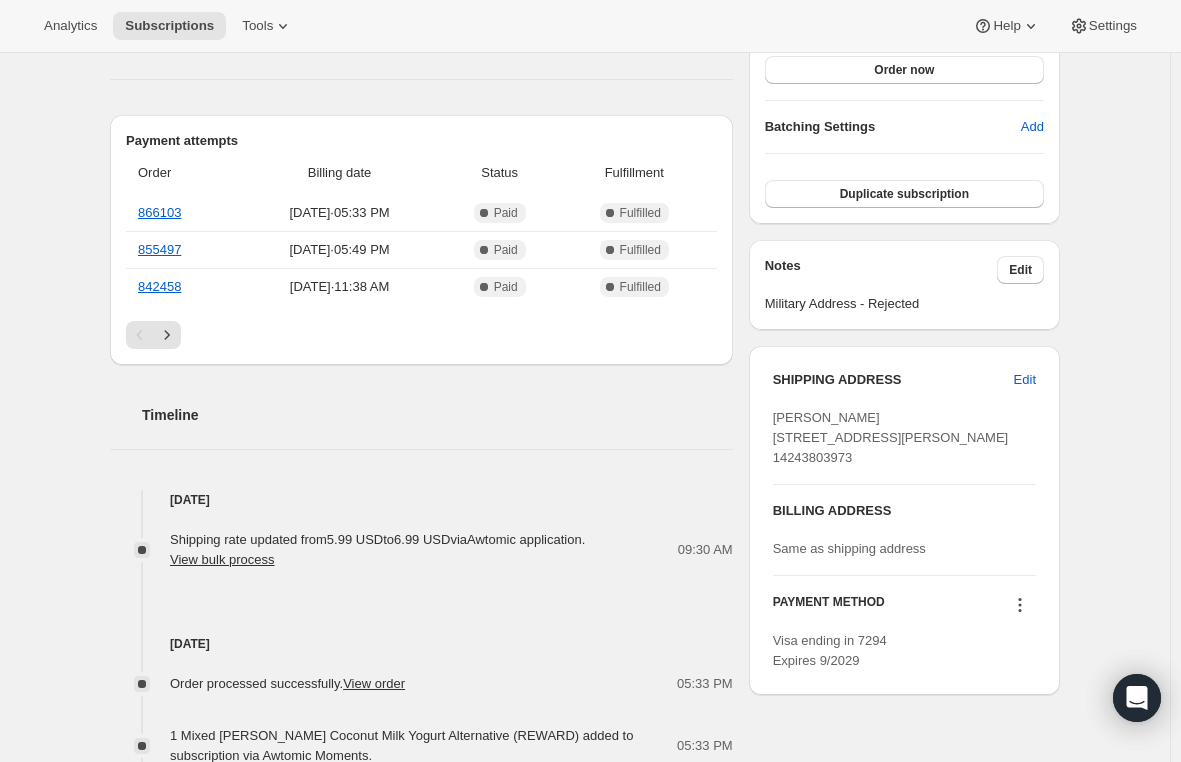 scroll, scrollTop: 600, scrollLeft: 0, axis: vertical 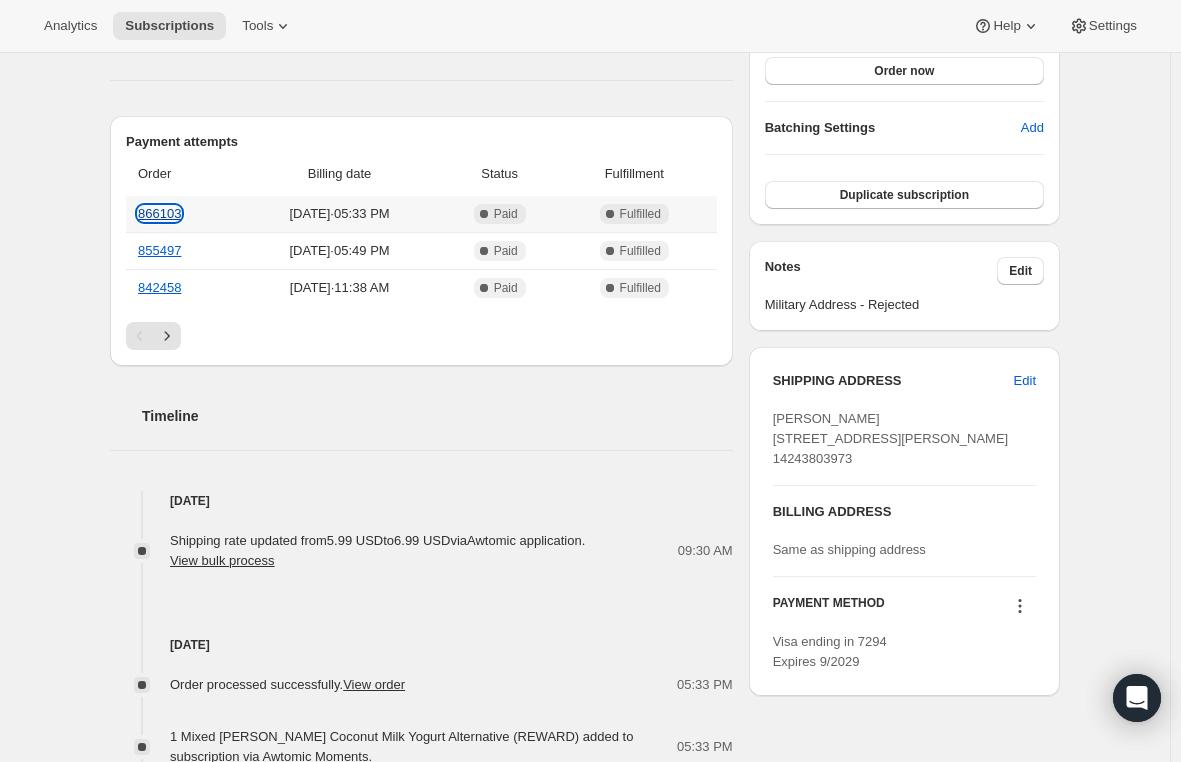 click on "866103" at bounding box center (159, 213) 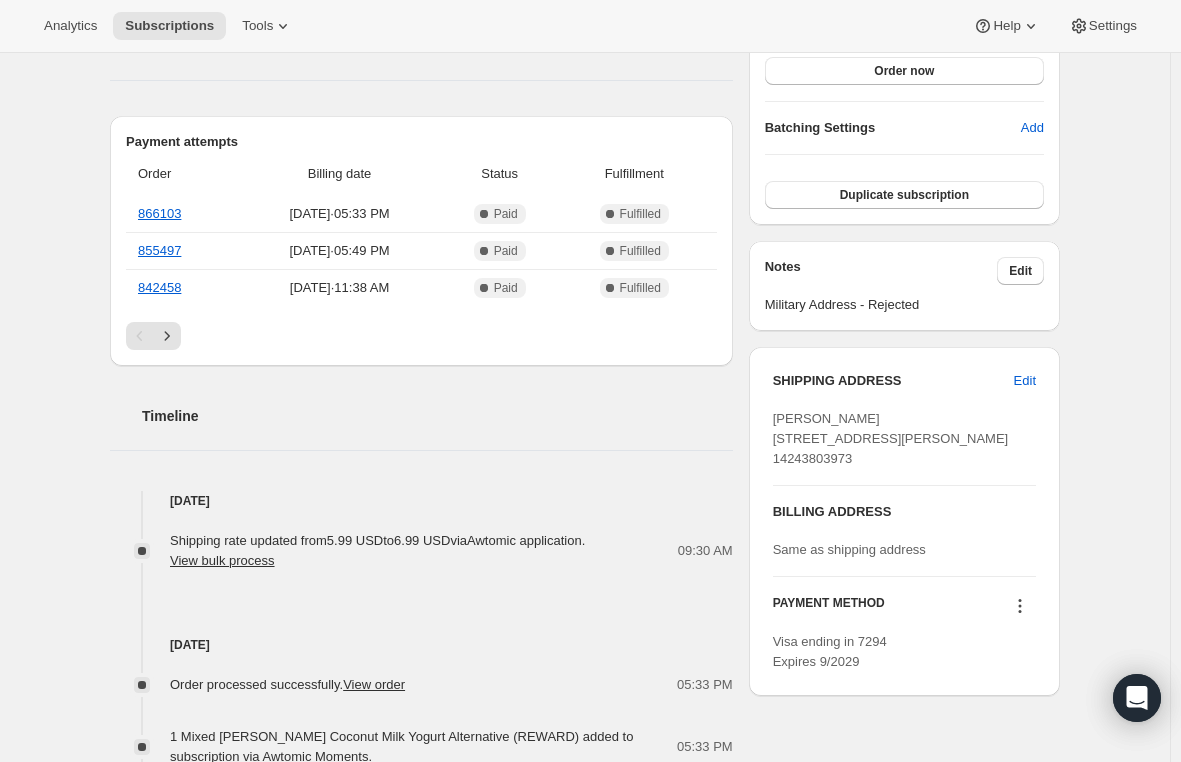 click on "Payment attempts Order Billing date Status Fulfillment 866103 Jul 2, 2025  ·  05:33 PM  Complete Paid  Complete Fulfilled 855497 Jun 14, 2025  ·  05:49 PM  Complete Paid  Complete Fulfilled 842458 May 24, 2025  ·  11:38 AM  Complete Paid  Complete Fulfilled" at bounding box center (421, 241) 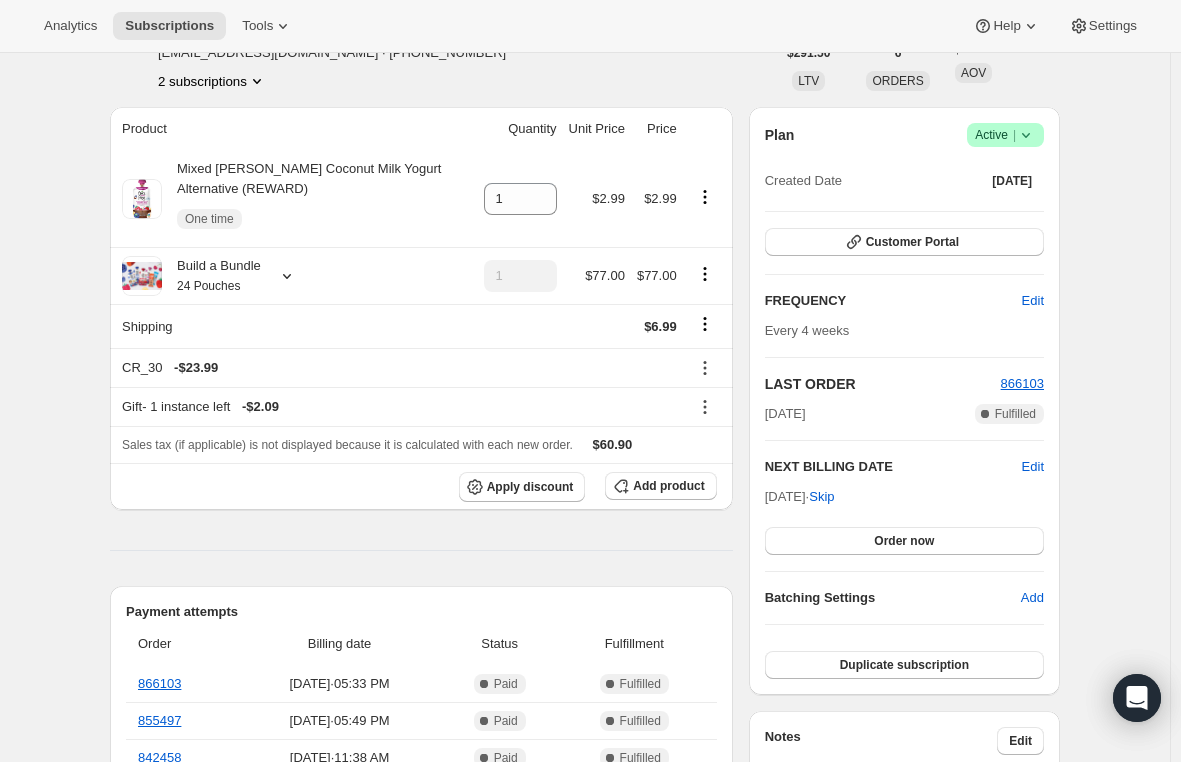 scroll, scrollTop: 100, scrollLeft: 0, axis: vertical 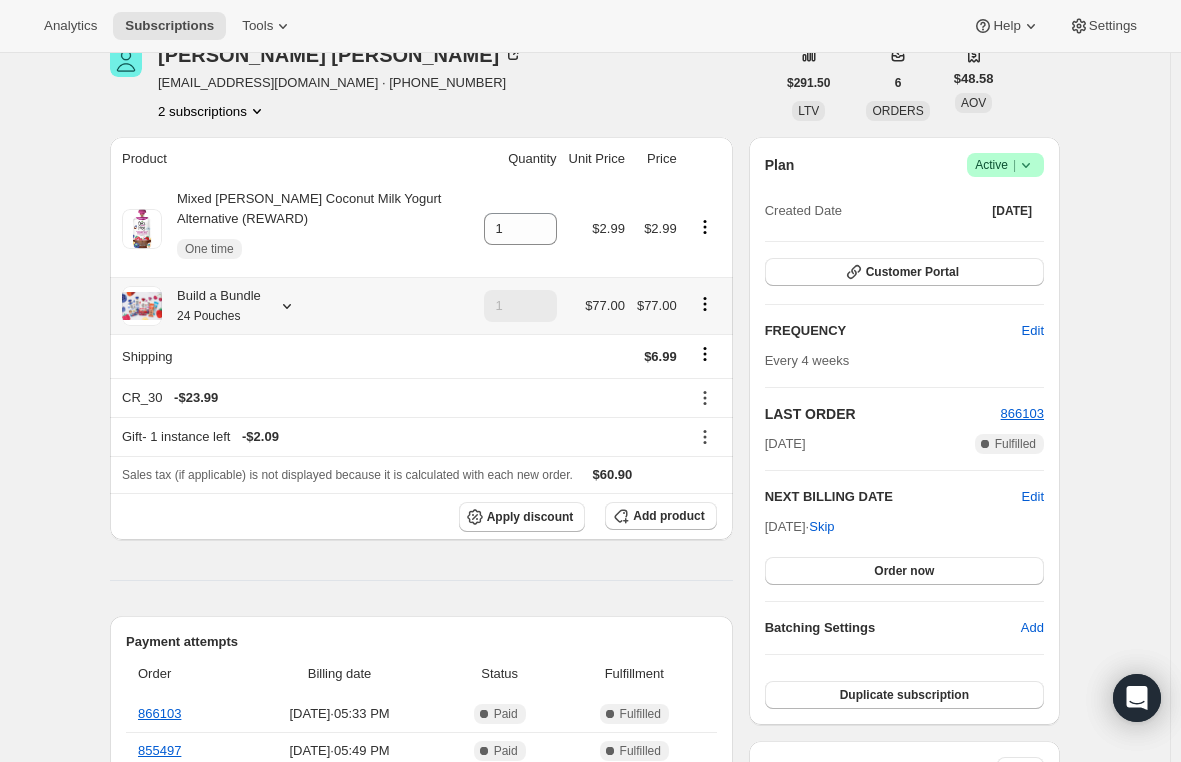 click on "24 Pouches" at bounding box center (208, 316) 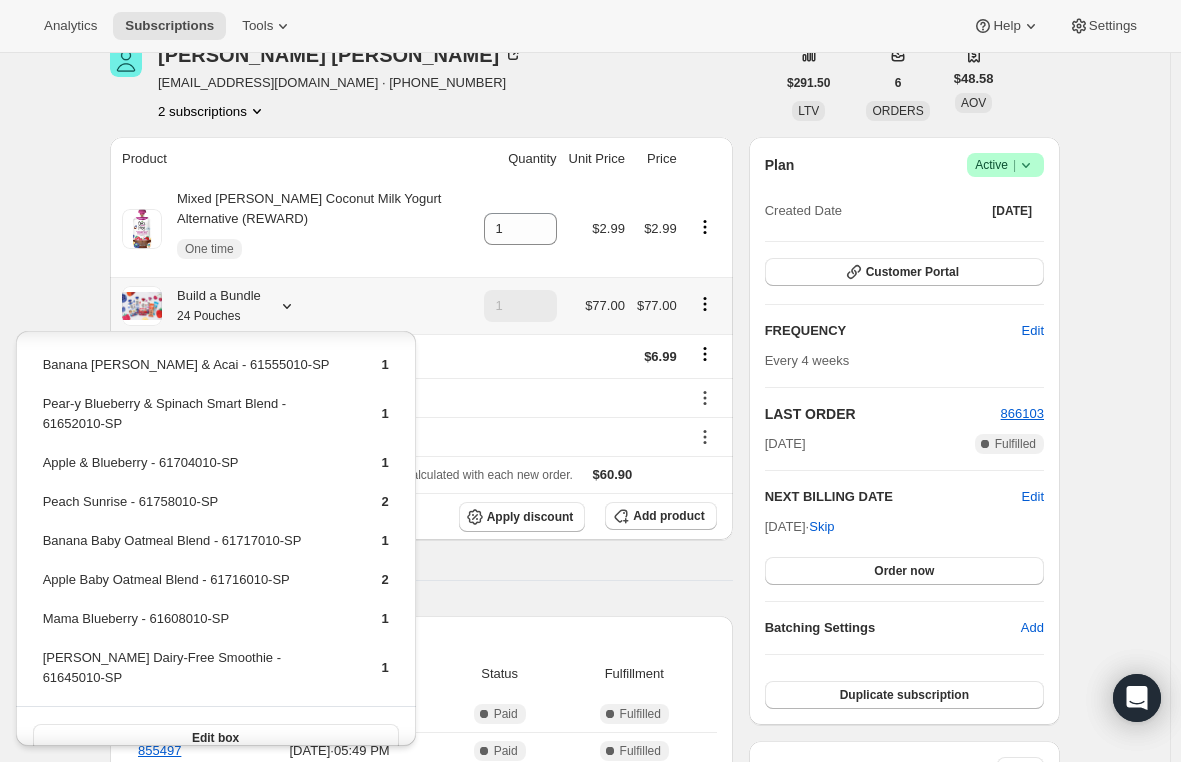 scroll, scrollTop: 534, scrollLeft: 0, axis: vertical 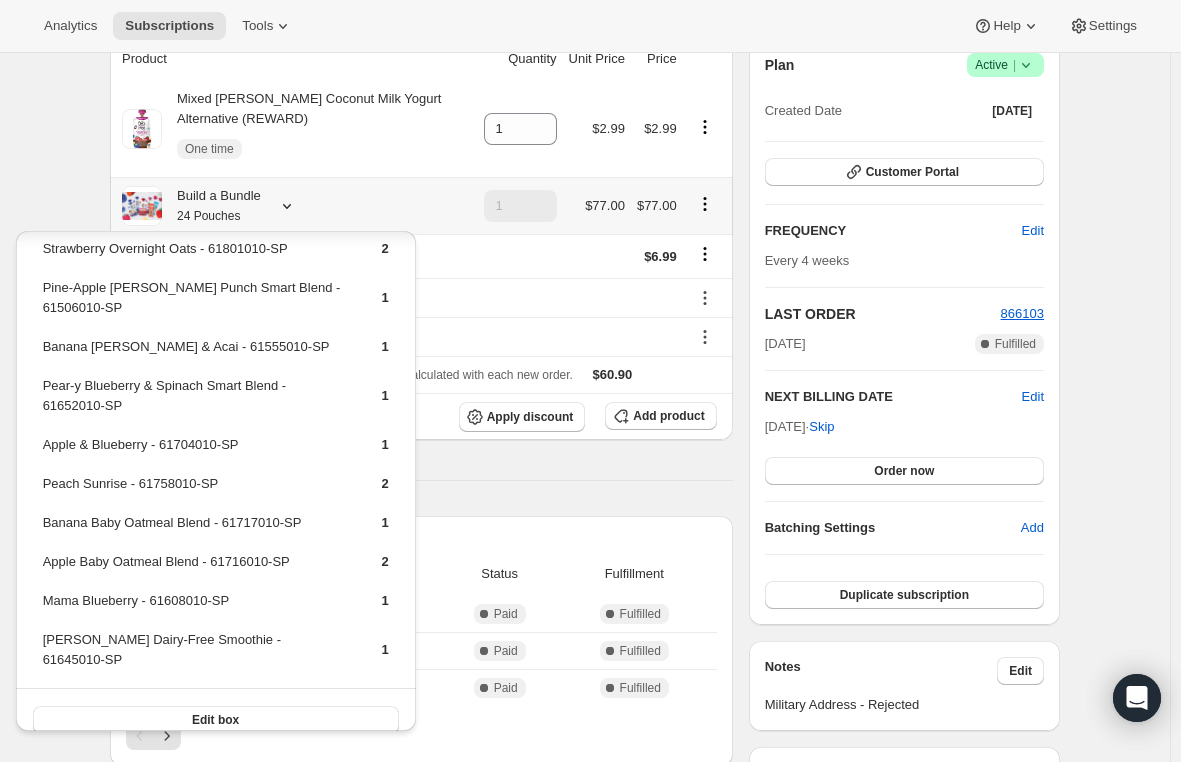 click on "Mama Blueberry - 61608010-SP" at bounding box center (195, 608) 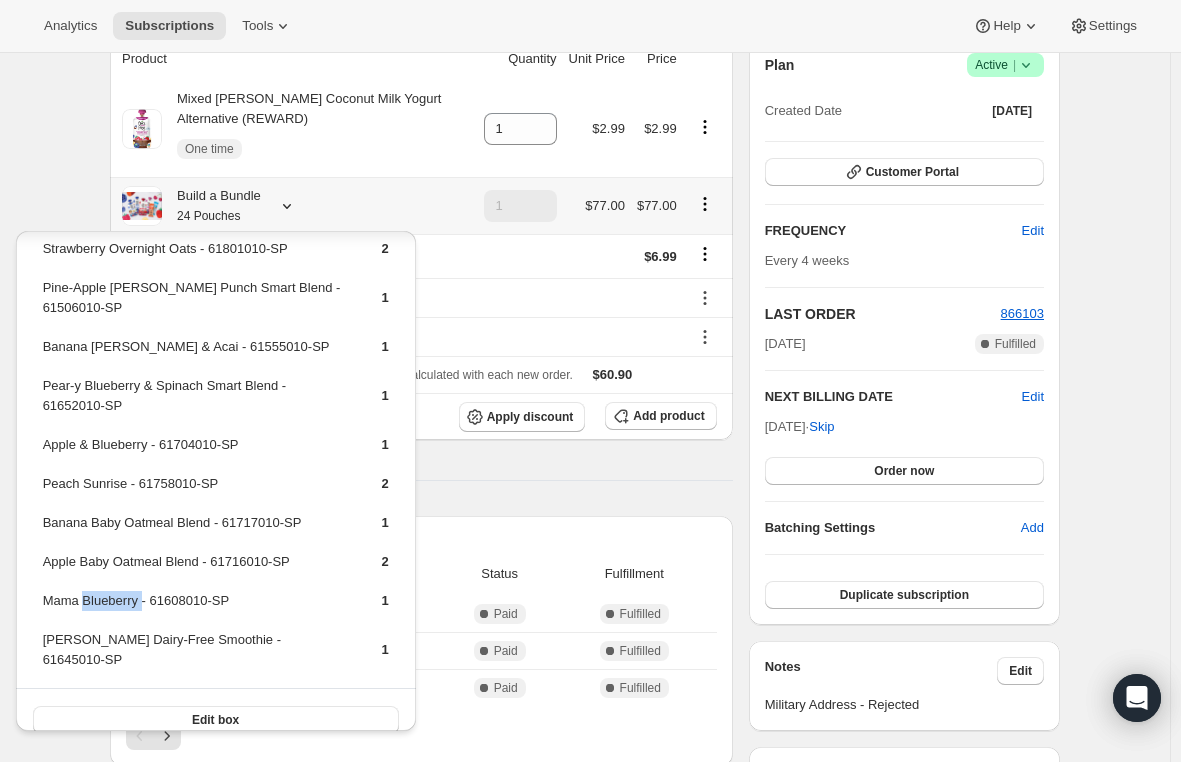 click on "Mama Blueberry - 61608010-SP" at bounding box center [195, 608] 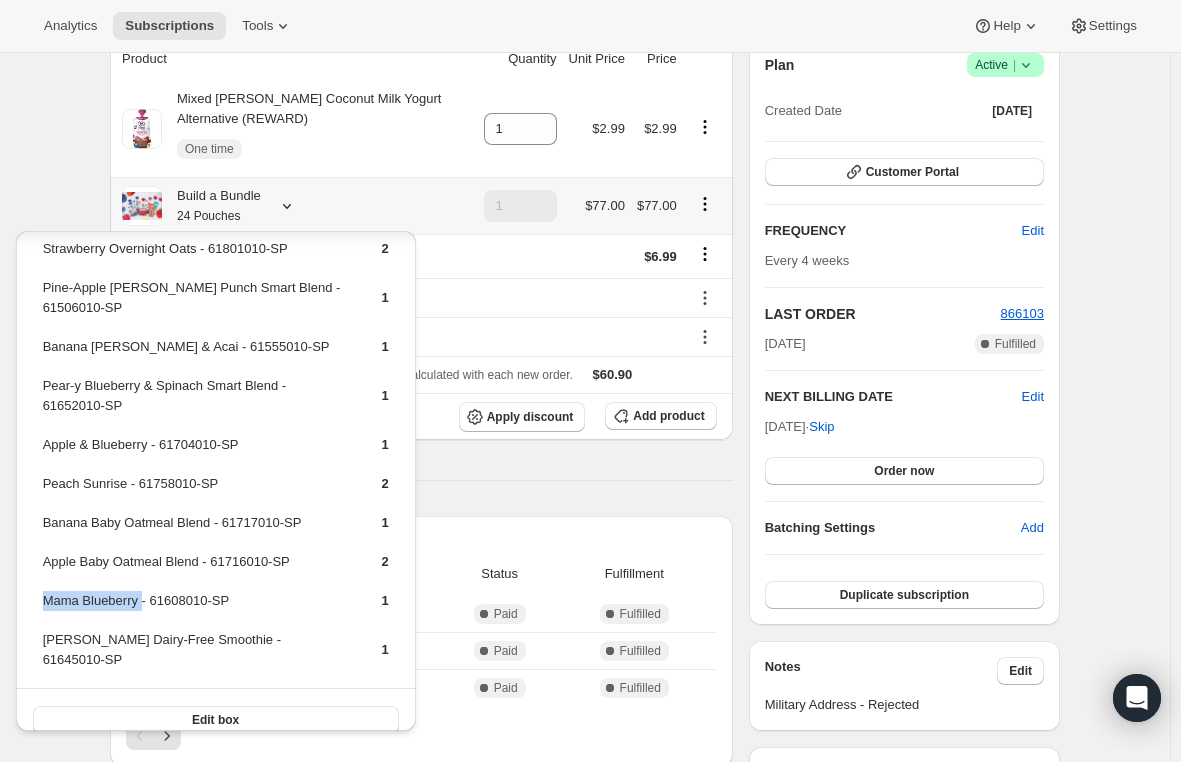 drag, startPoint x: 139, startPoint y: 602, endPoint x: 44, endPoint y: 602, distance: 95 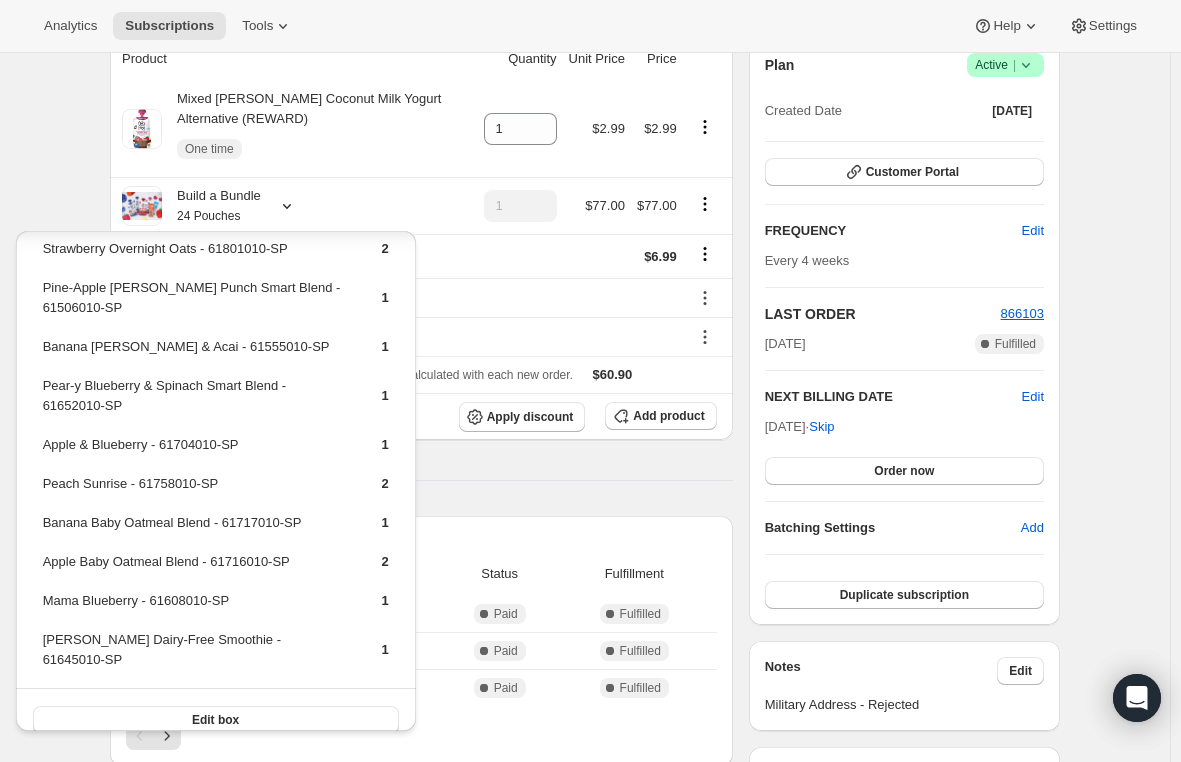 click on "Product Quantity Unit Price Price Mixed Berry Coconut Milk Yogurt Alternative (REWARD) One time 1 $2.99 $2.99 Build a Bundle 24 Pouches 1 $77.00 $77.00 Shipping $6.99 CR_30   - $23.99 Gift  - 1 instance left   - $2.09 Sales tax (if applicable) is not displayed because it is calculated with each new order.   $60.90 Apply discount Add product Payment attempts Order Billing date Status Fulfillment 866103 Jul 2, 2025  ·  05:33 PM  Complete Paid  Complete Fulfilled 855497 Jun 14, 2025  ·  05:49 PM  Complete Paid  Complete Fulfilled 842458 May 24, 2025  ·  11:38 AM  Complete Paid  Complete Fulfilled Timeline Jul 11, 2025 Shipping rate updated from  5.99 USD  to  6.99 USD  via  Awtomic application .  View bulk process 09:30 AM Jul 2, 2025 Order processed successfully.  View order 05:33 PM 1 Mixed Berry Coconut Milk Yogurt Alternative (REWARD) added to subscription via Awtomic Moments.  05:33 PM Claimed reward for moment Free Cocoyo Mixed Berry Pouch with 3rd Subscription Box. 05:33 PM 05:33 PM 05:33 PM" at bounding box center (421, 1109) 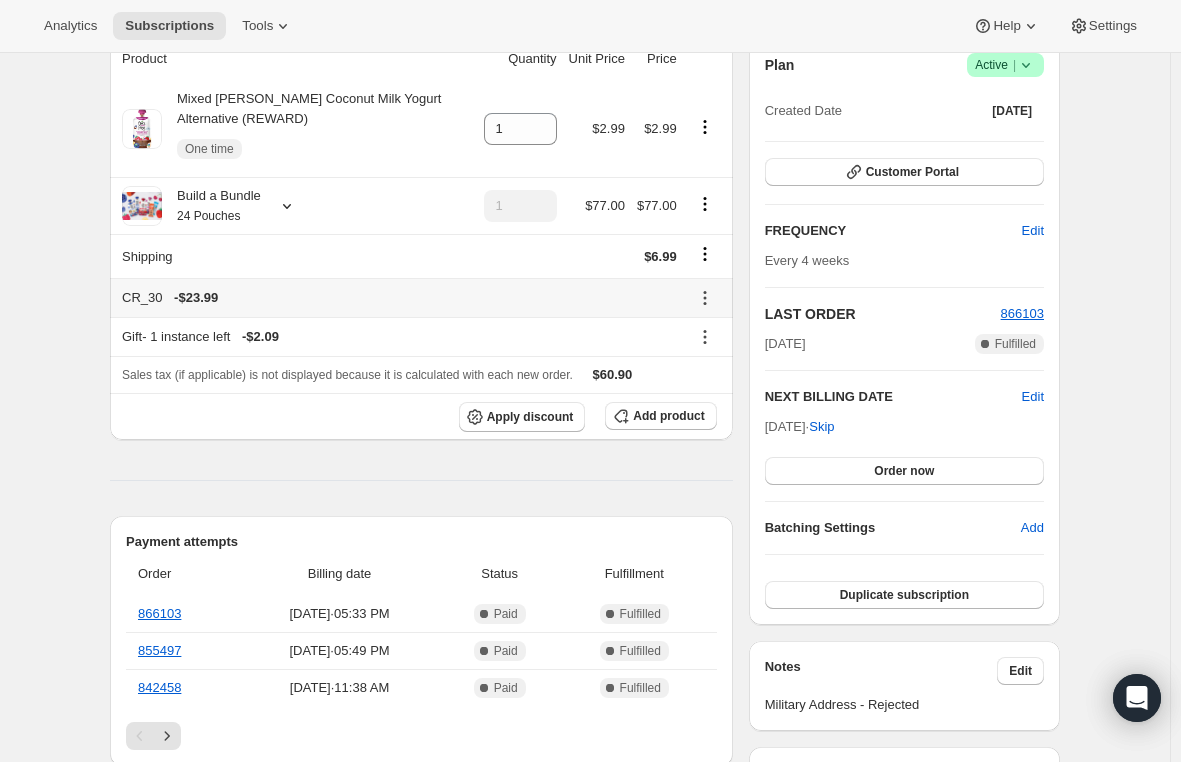 click 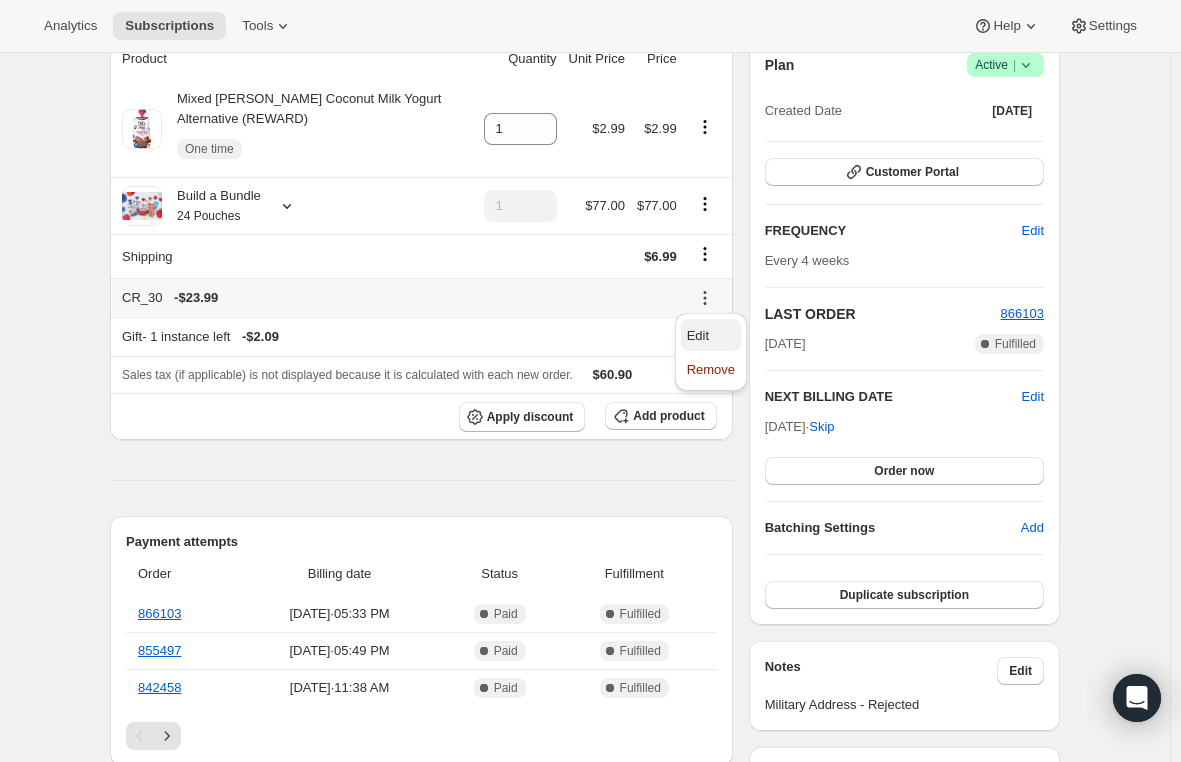 click on "Edit" at bounding box center [711, 335] 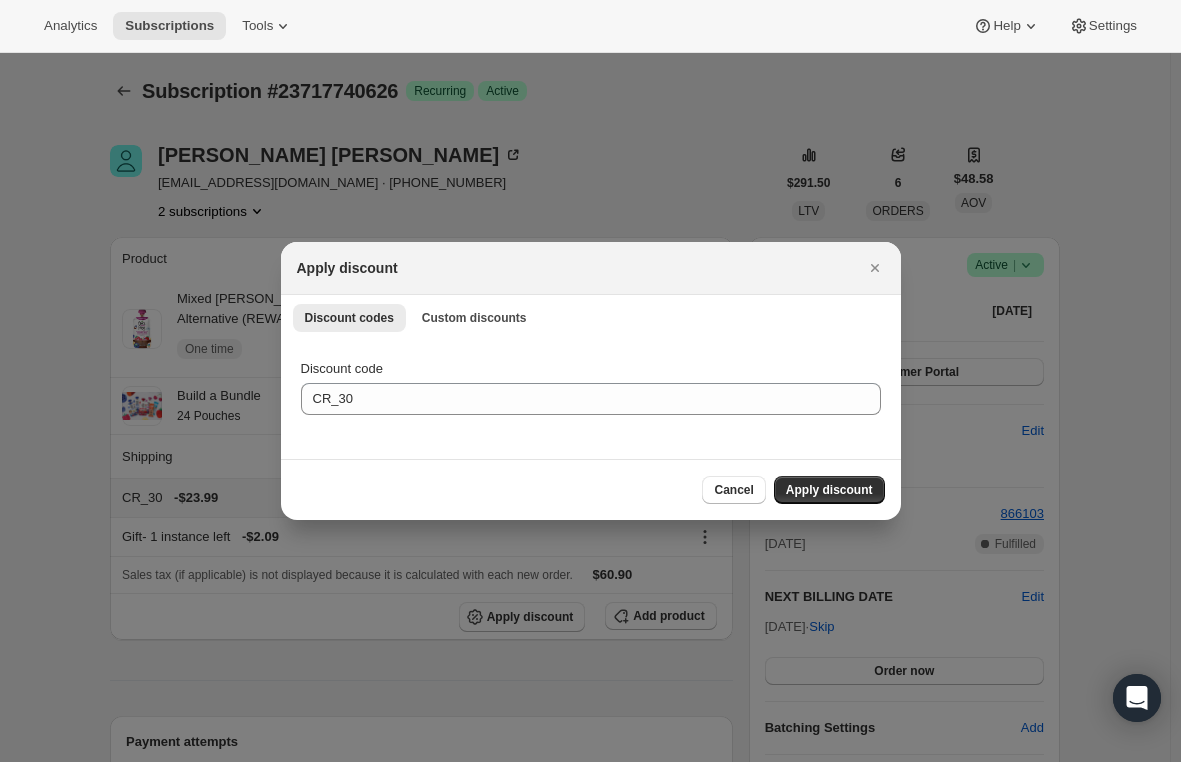 scroll, scrollTop: 0, scrollLeft: 0, axis: both 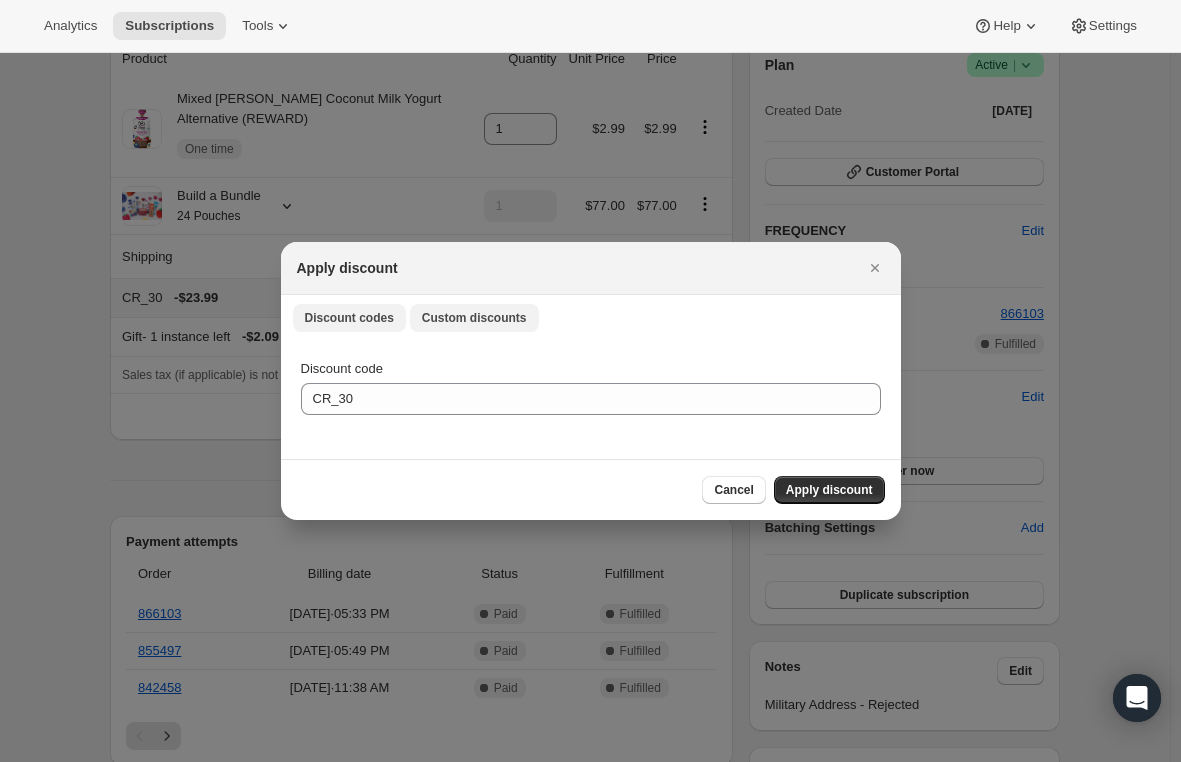 click on "Custom discounts" at bounding box center (474, 318) 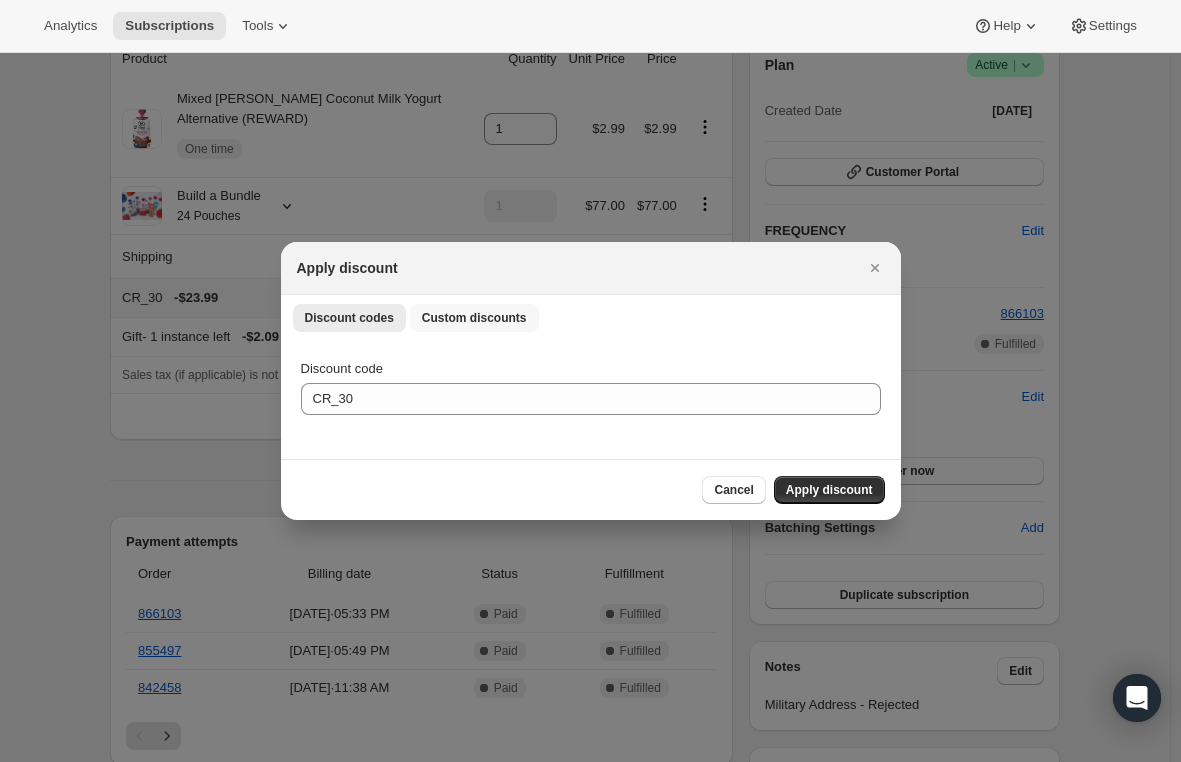 select on "indefinitely" 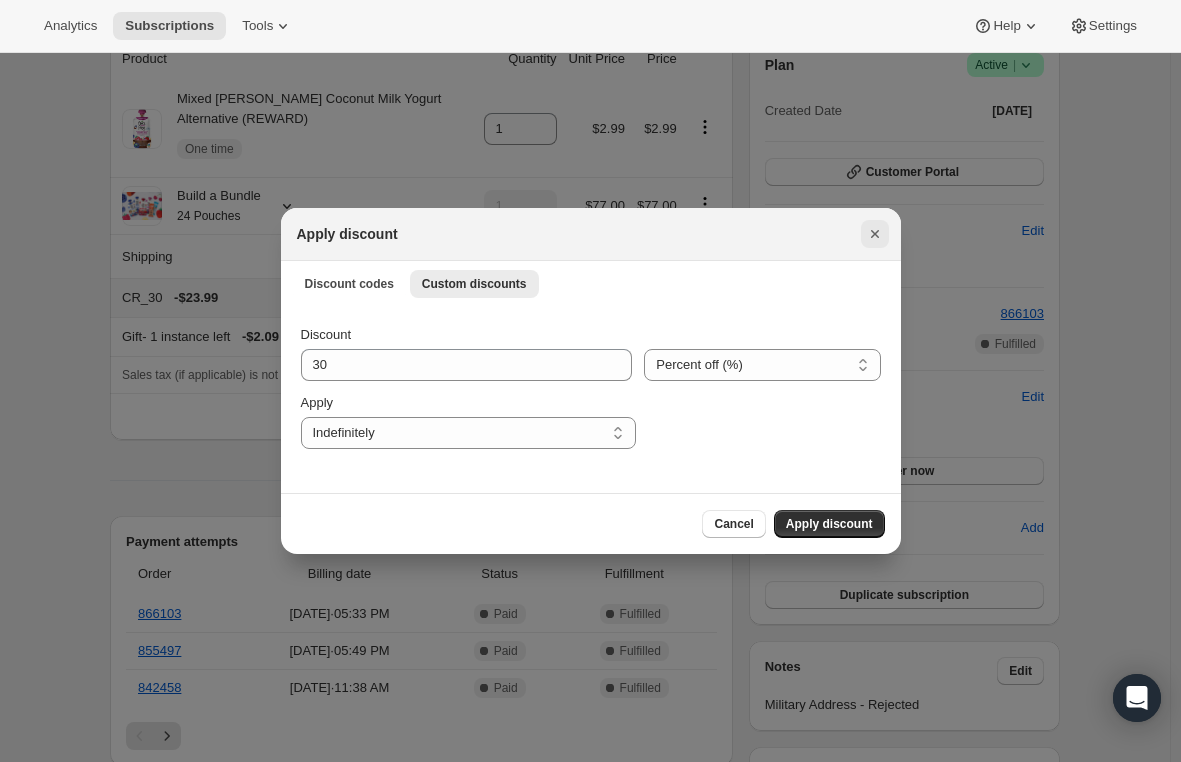 click 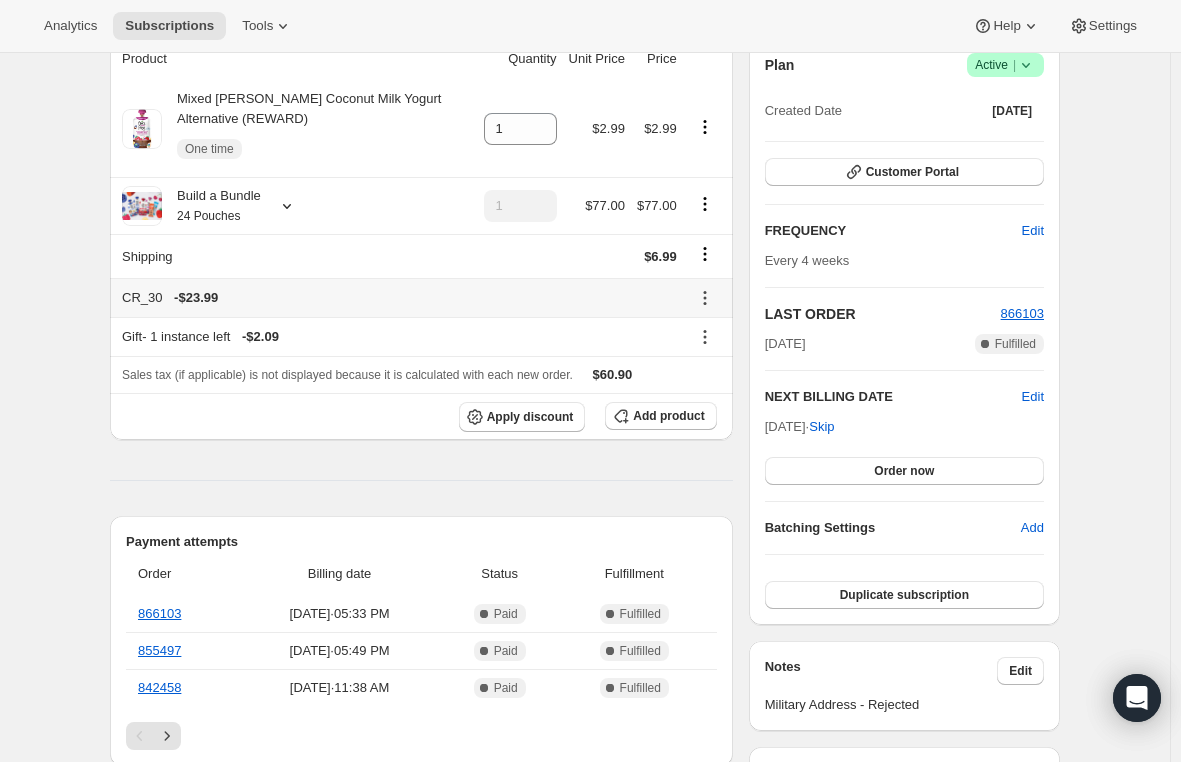 click 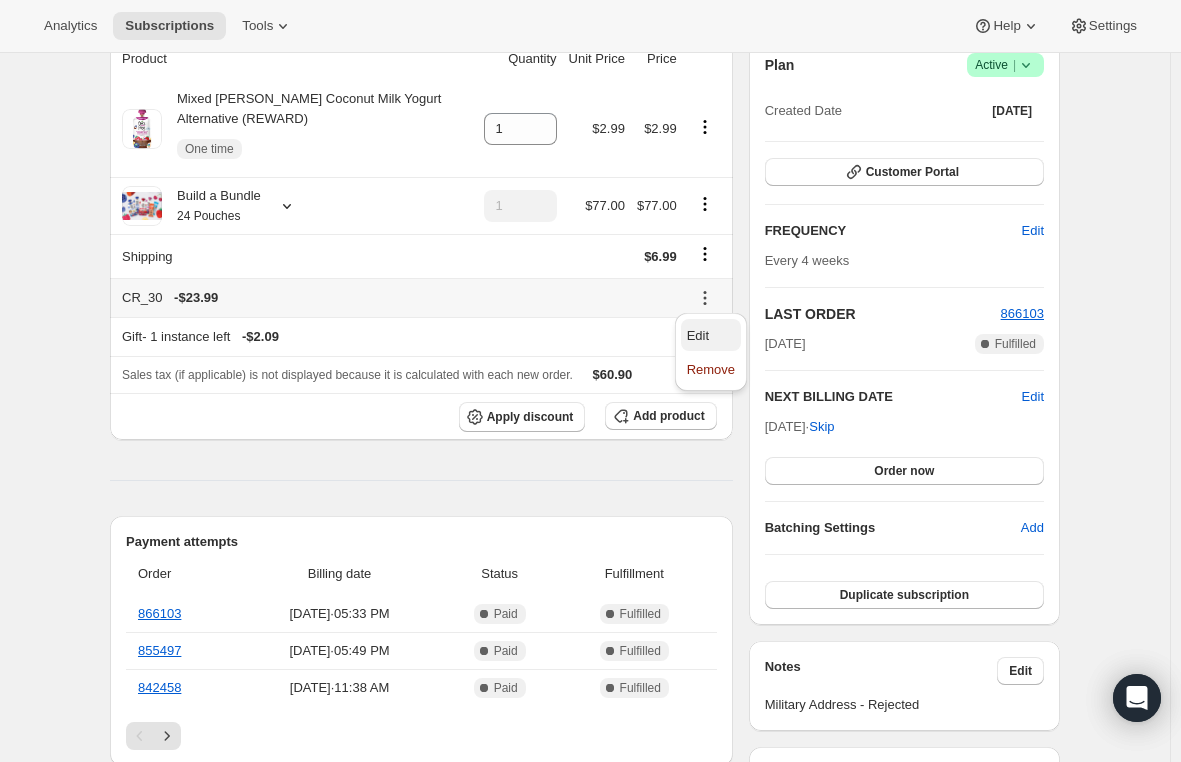 click on "Edit" at bounding box center (711, 336) 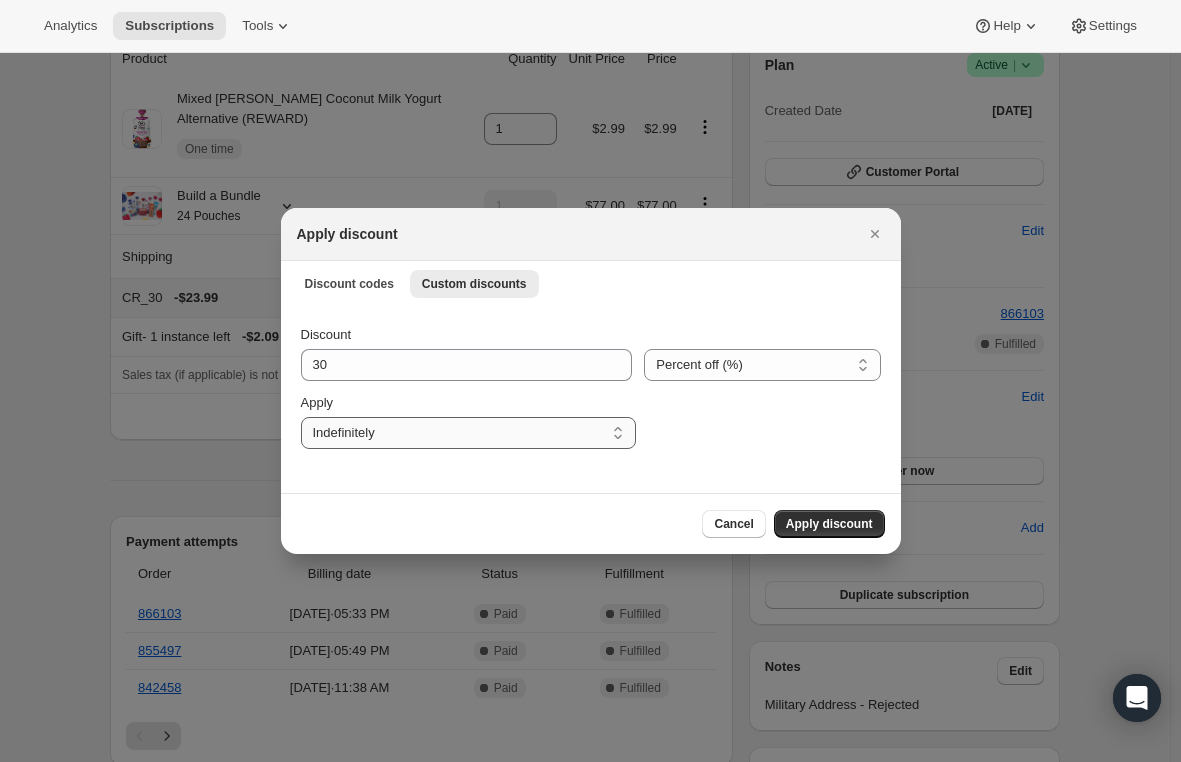 click on "One time Specify instances... Indefinitely" at bounding box center (468, 433) 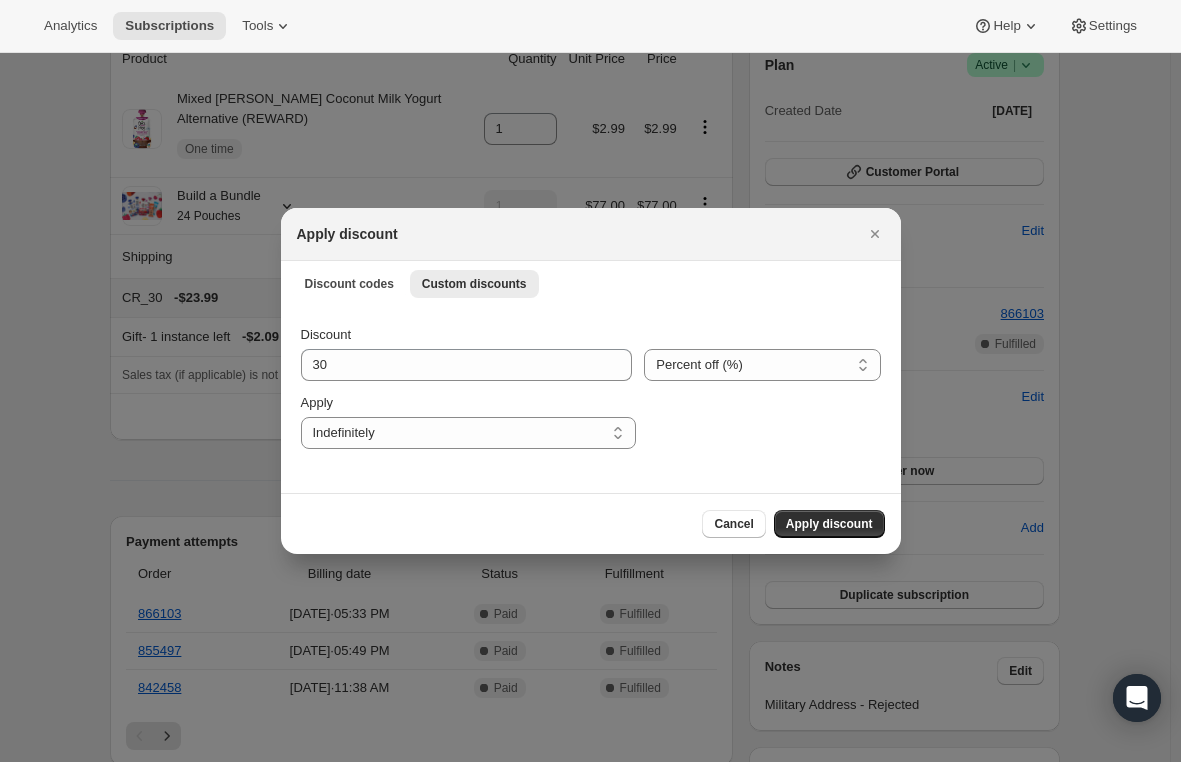 select on "one" 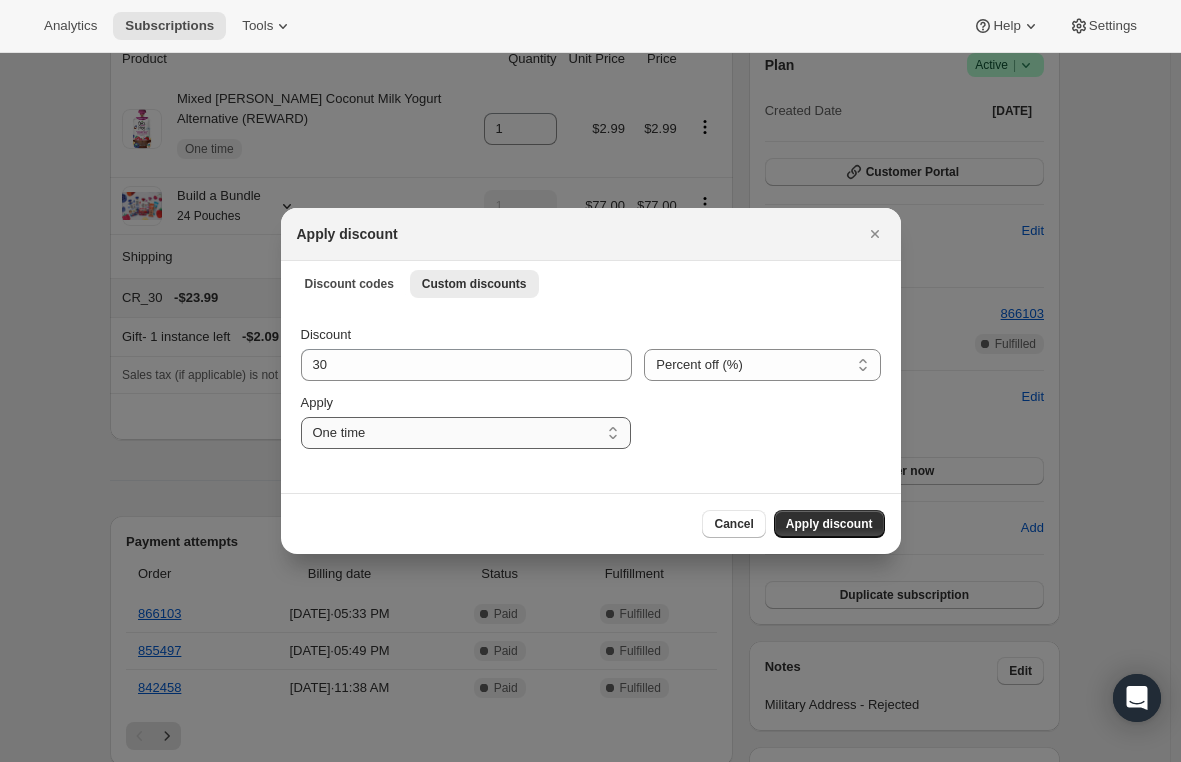 click on "One time Specify instances... Indefinitely" at bounding box center [466, 433] 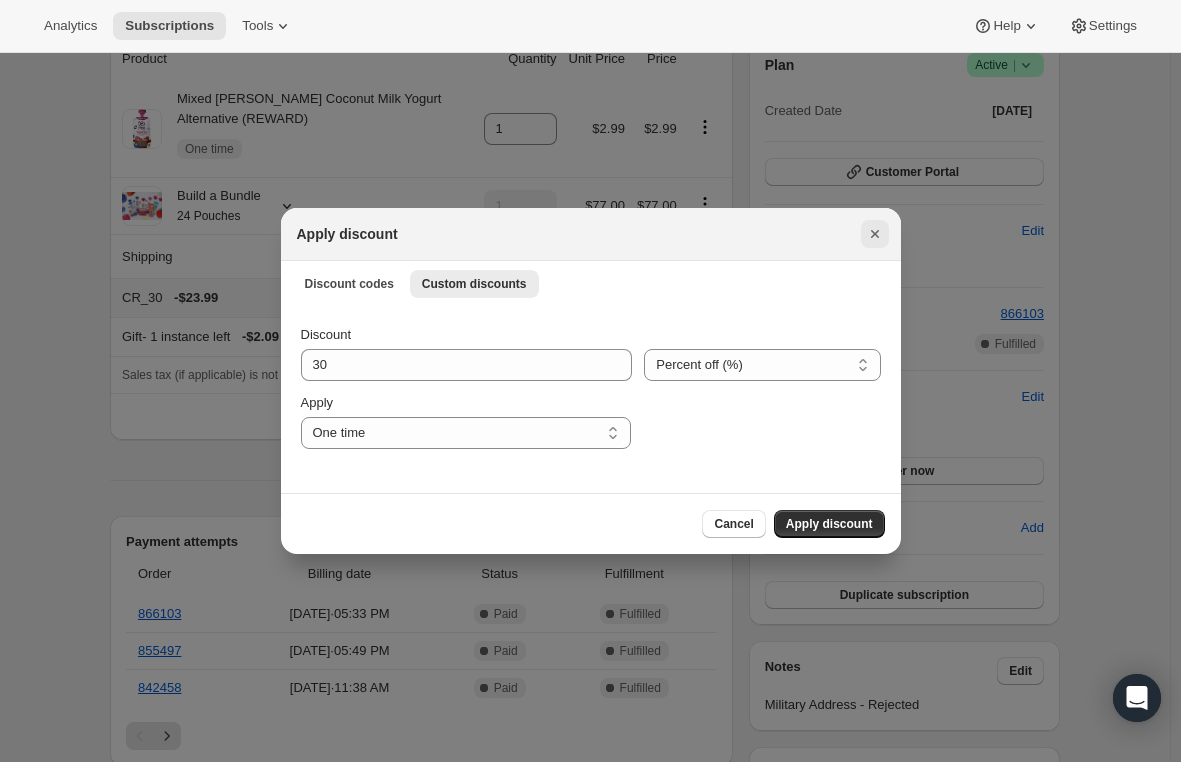 click at bounding box center (875, 234) 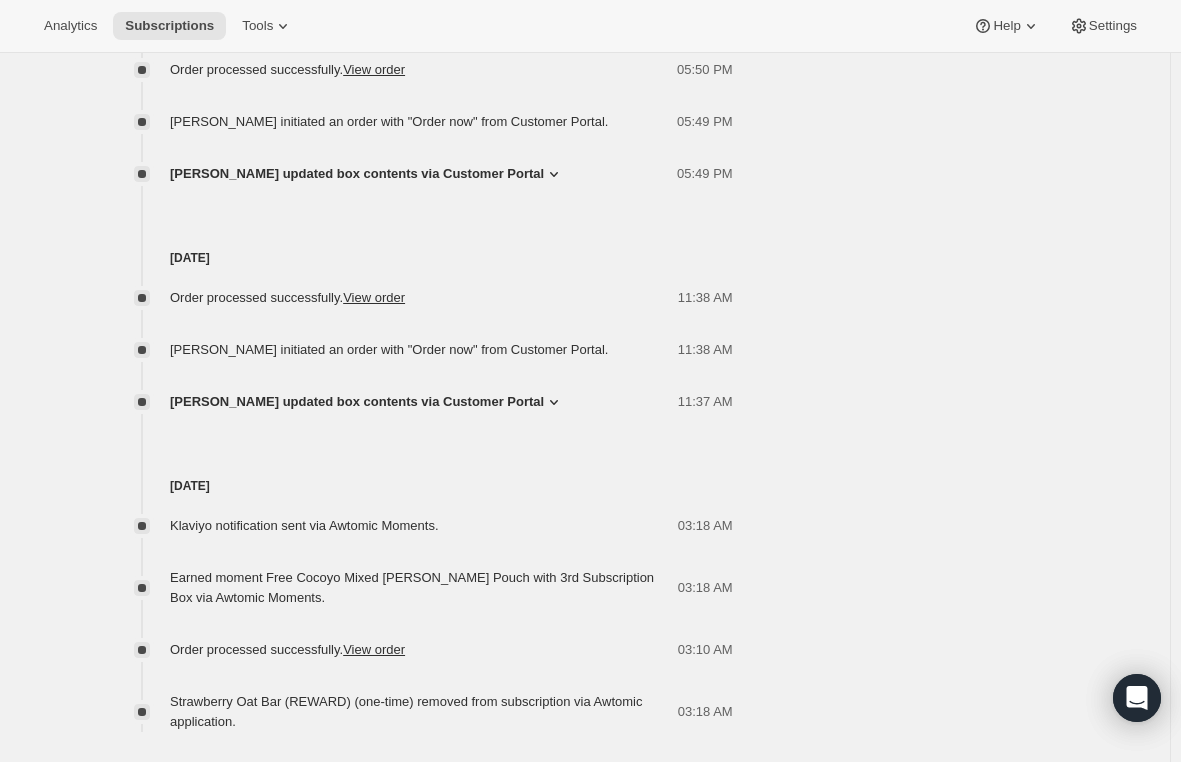 scroll, scrollTop: 1677, scrollLeft: 0, axis: vertical 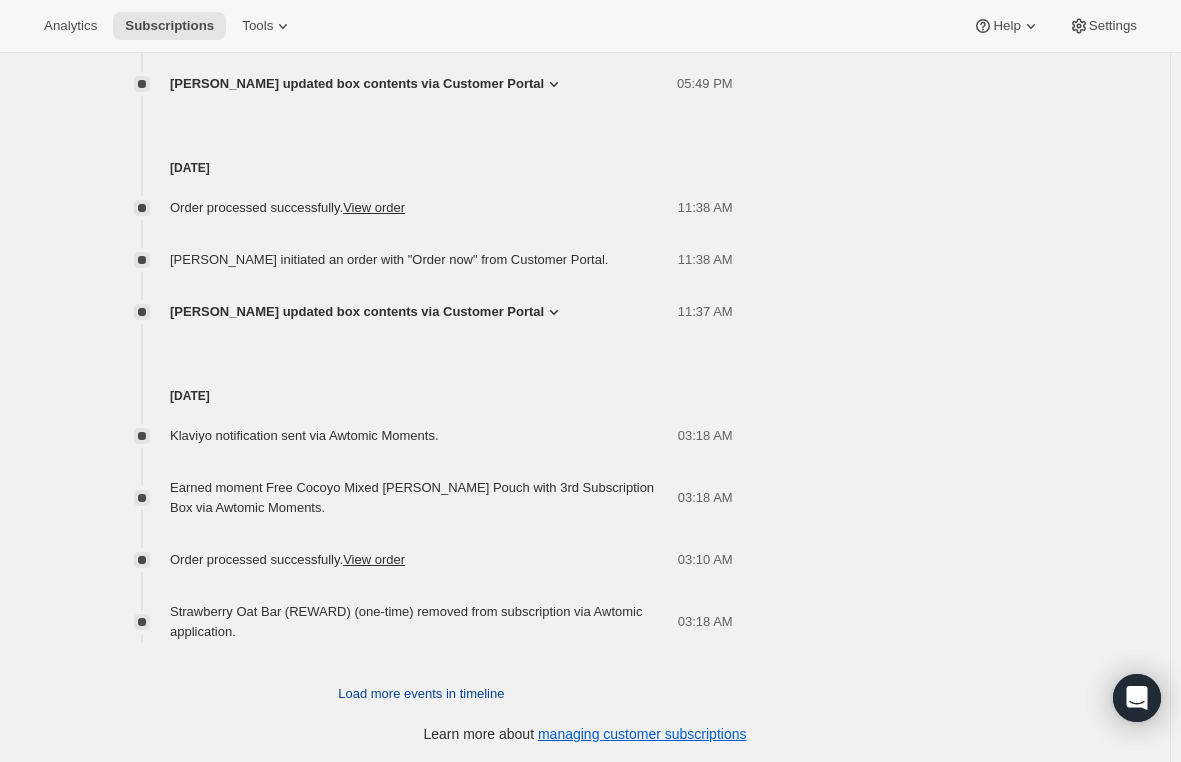 click on "Load more events in timeline" at bounding box center (421, 694) 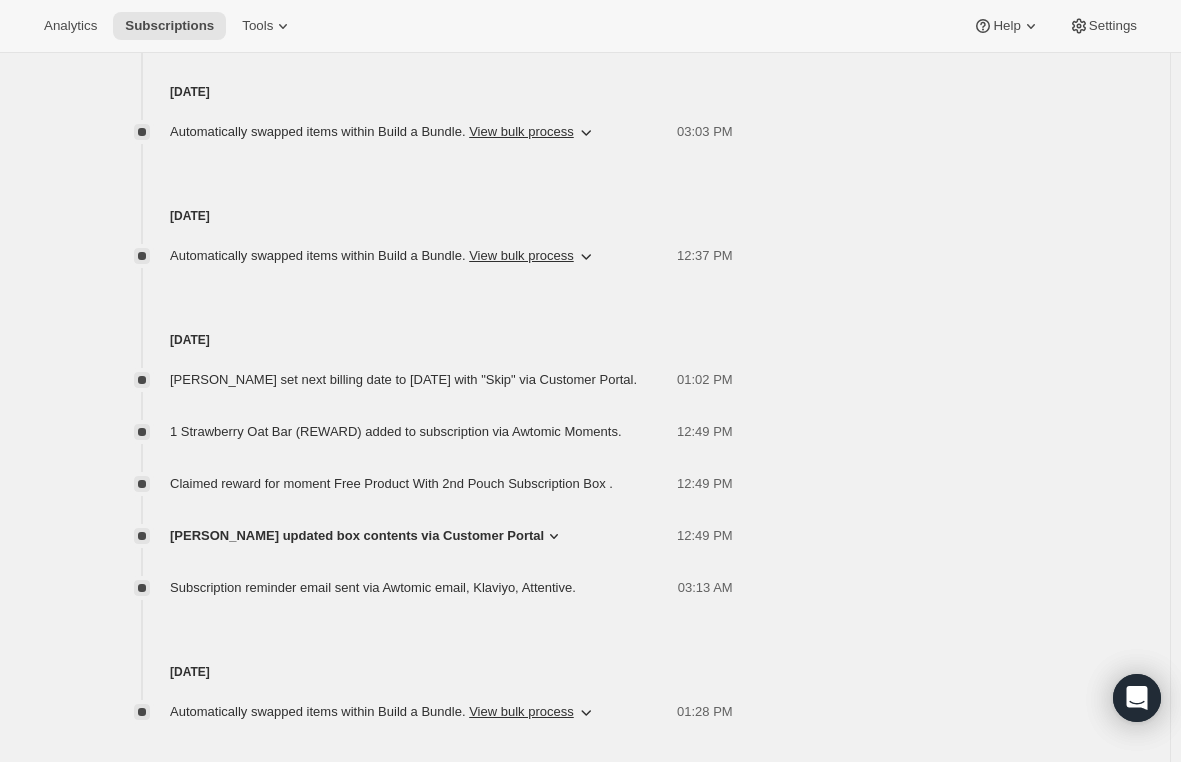 scroll, scrollTop: 2577, scrollLeft: 0, axis: vertical 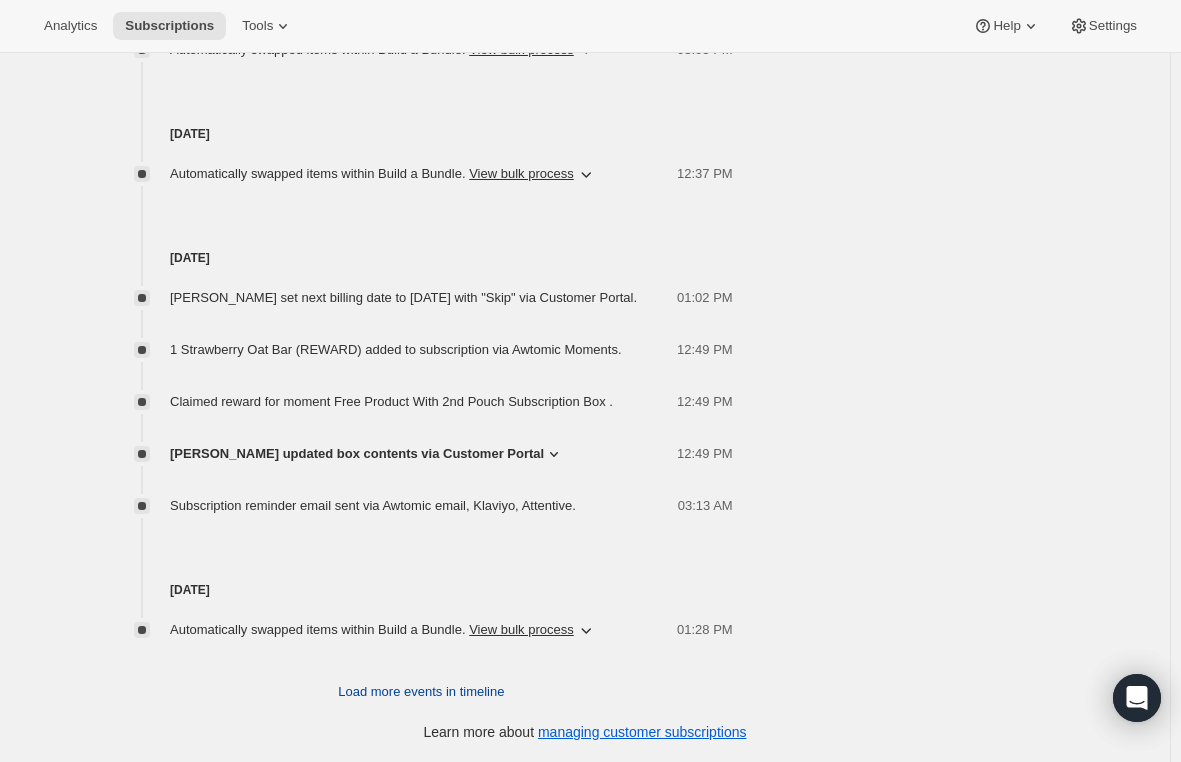 click on "Load more events in timeline" at bounding box center (421, 692) 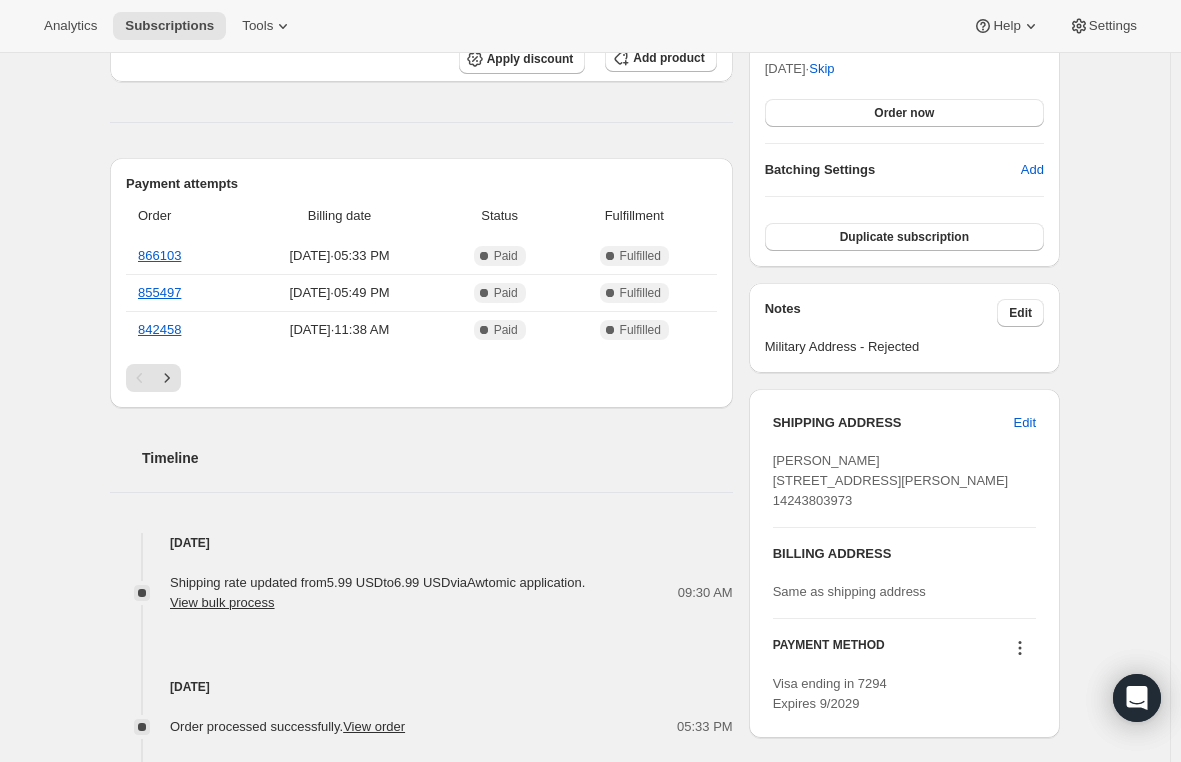 scroll, scrollTop: 543, scrollLeft: 0, axis: vertical 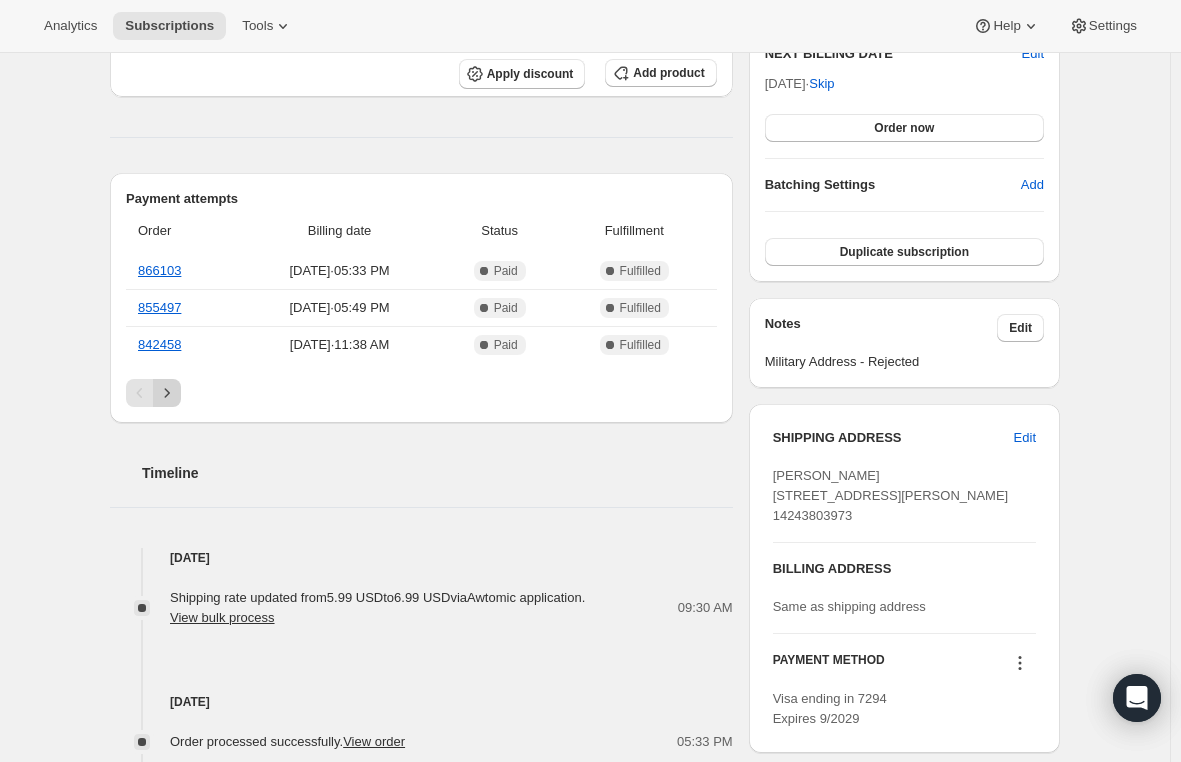 click 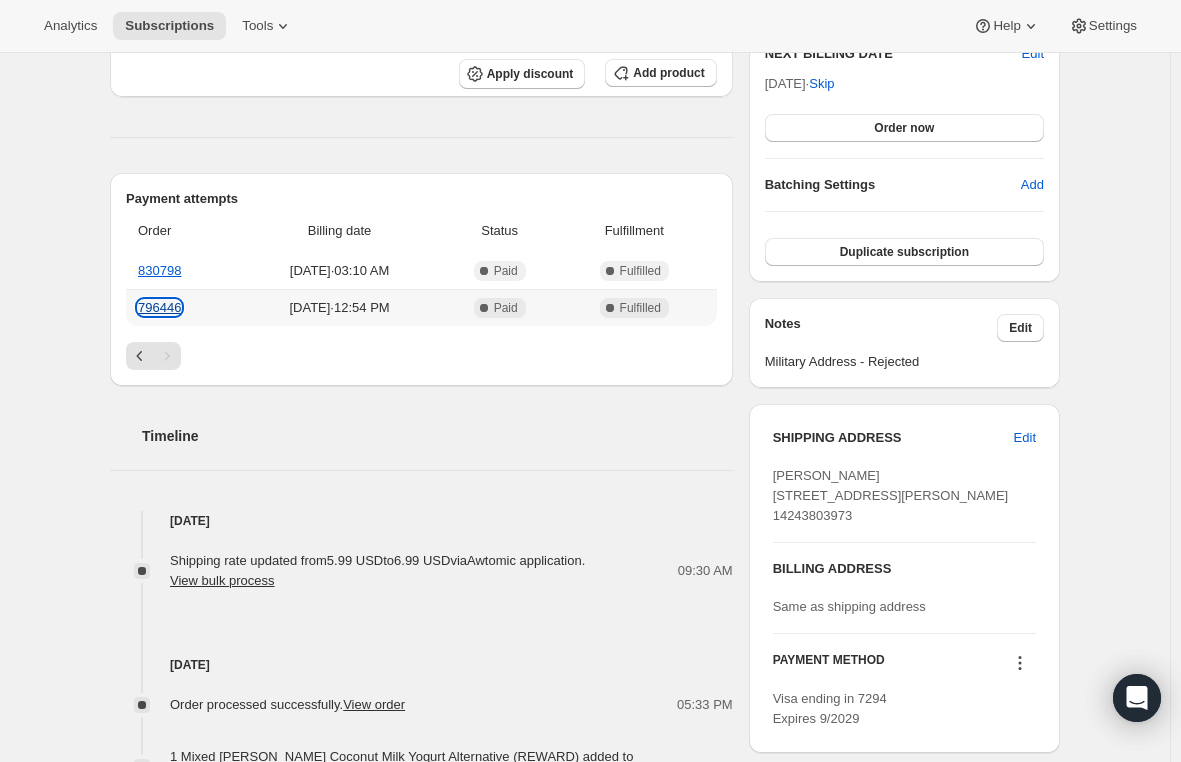 click on "796446" at bounding box center [159, 307] 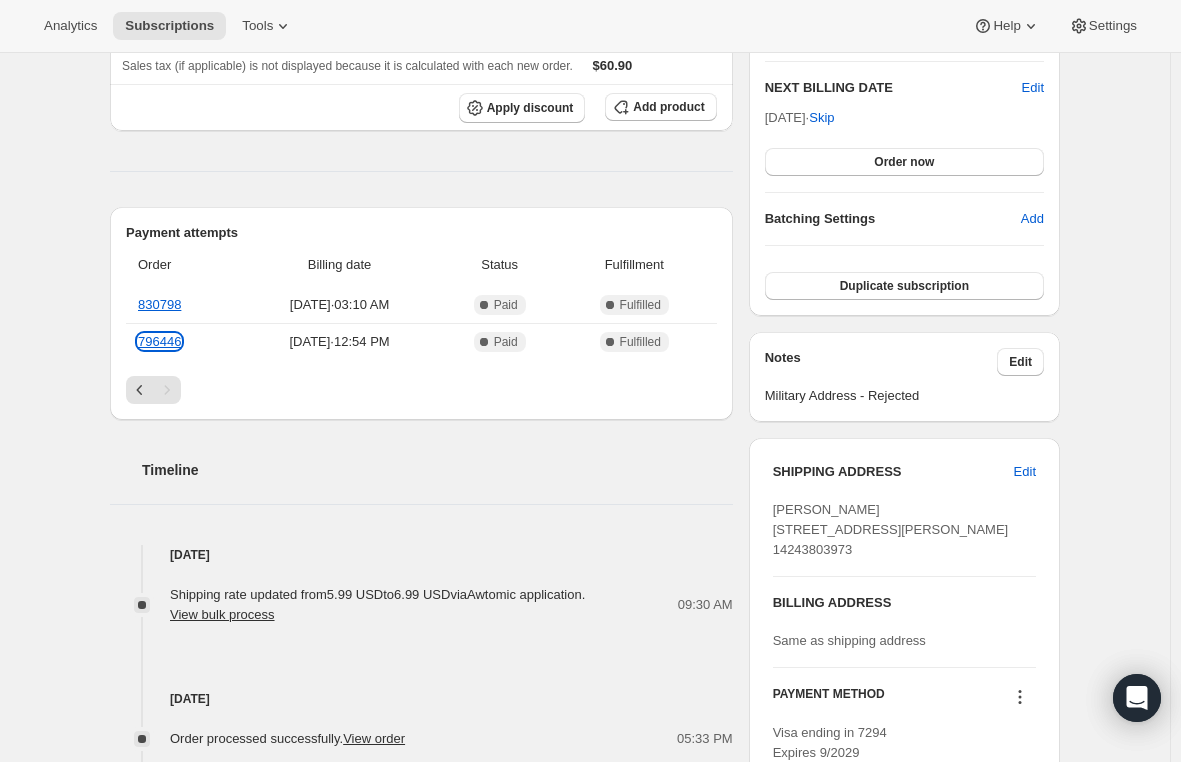scroll, scrollTop: 500, scrollLeft: 0, axis: vertical 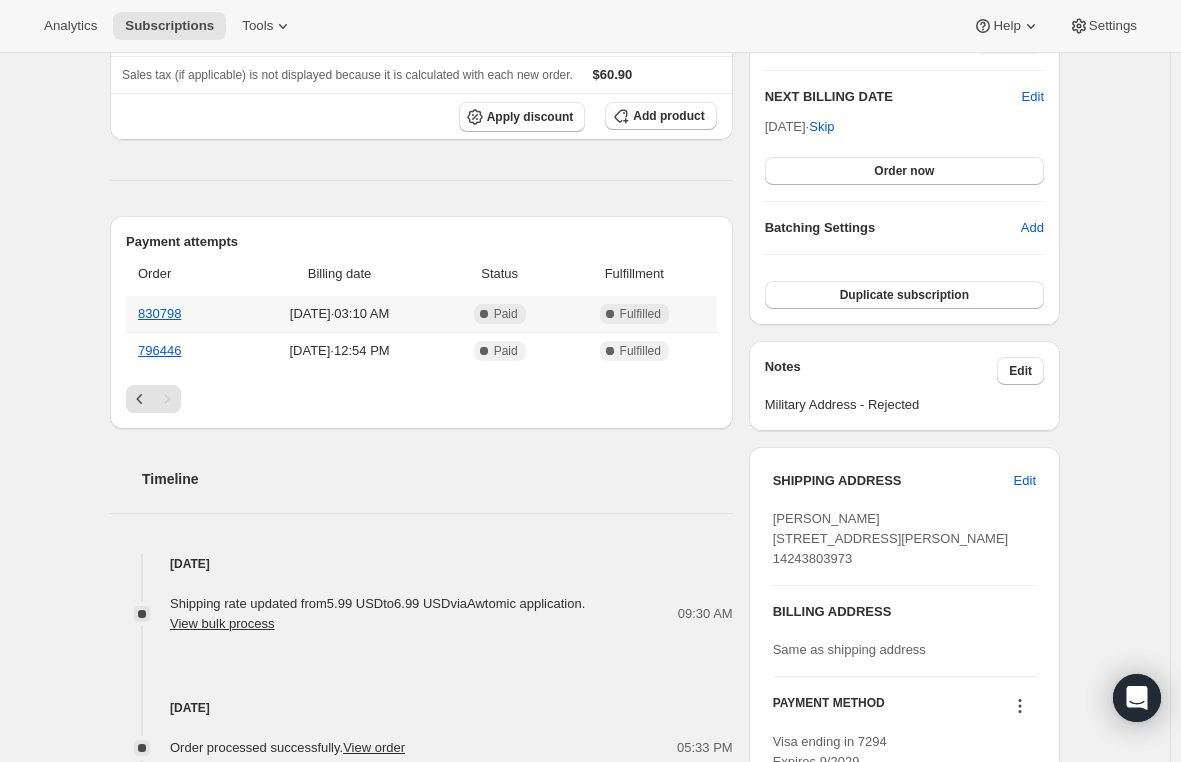 click on "830798" at bounding box center [182, 314] 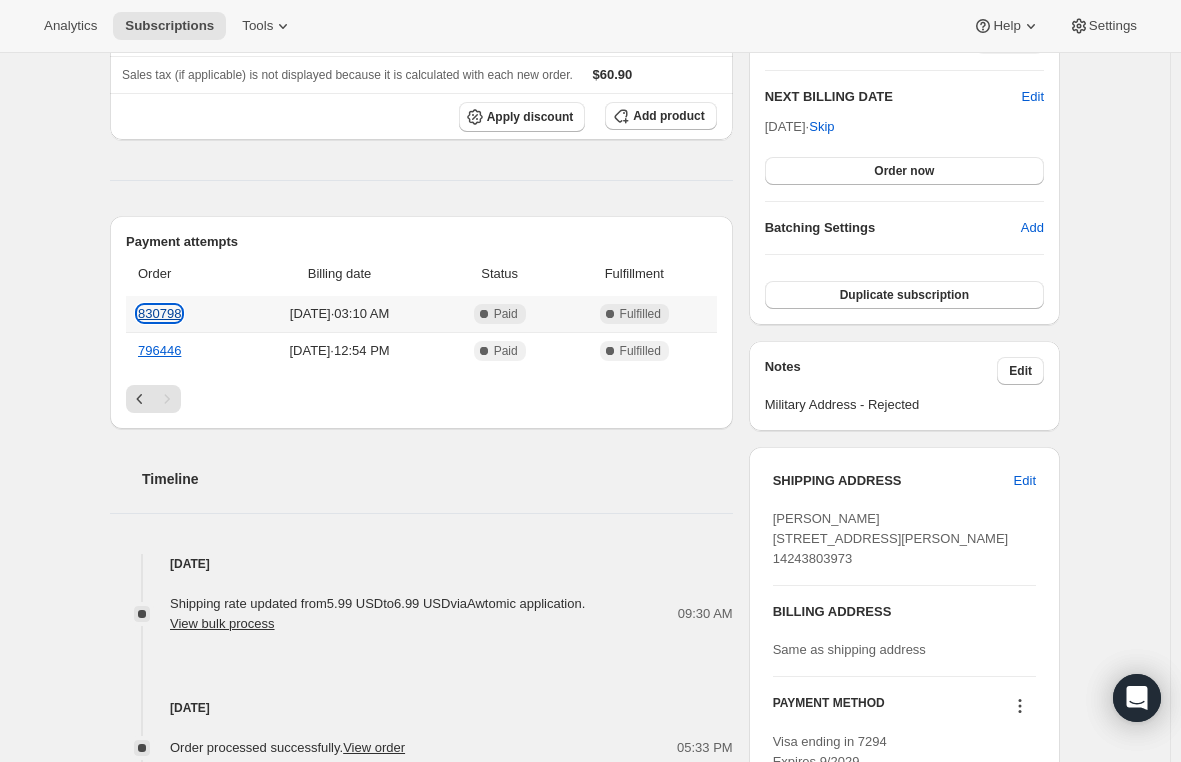 click on "830798" at bounding box center [159, 313] 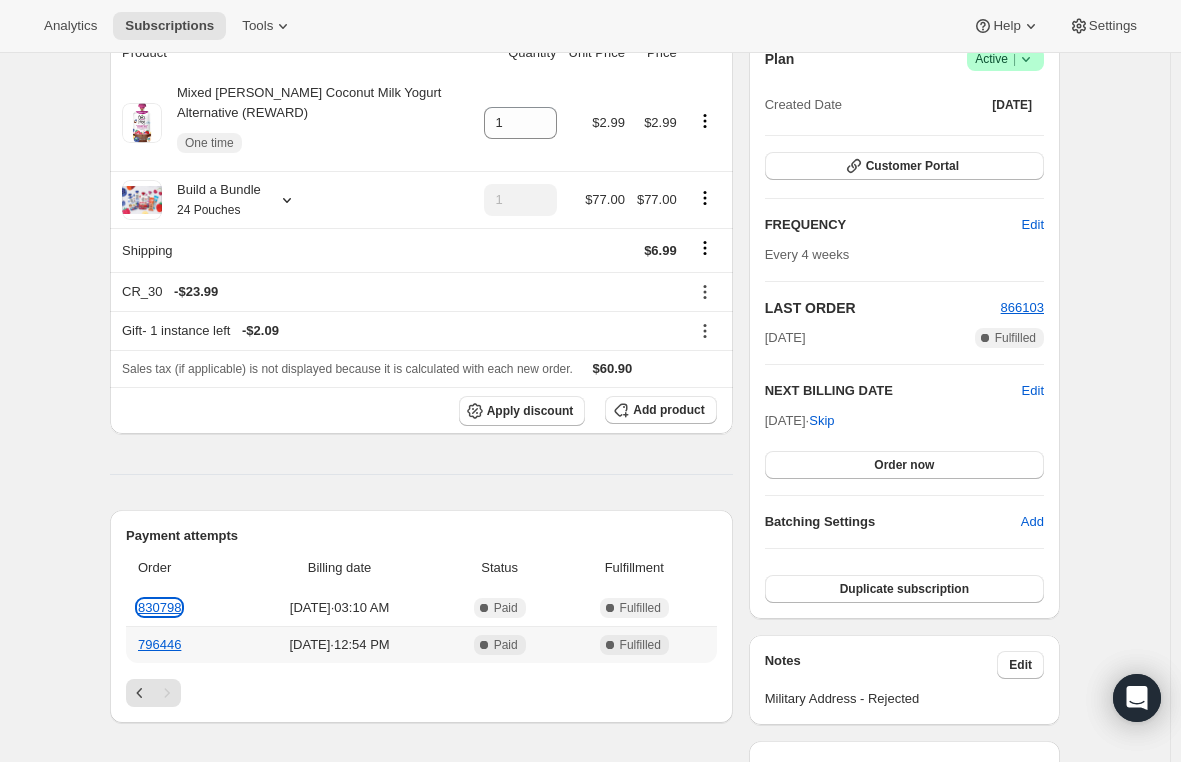 scroll, scrollTop: 0, scrollLeft: 0, axis: both 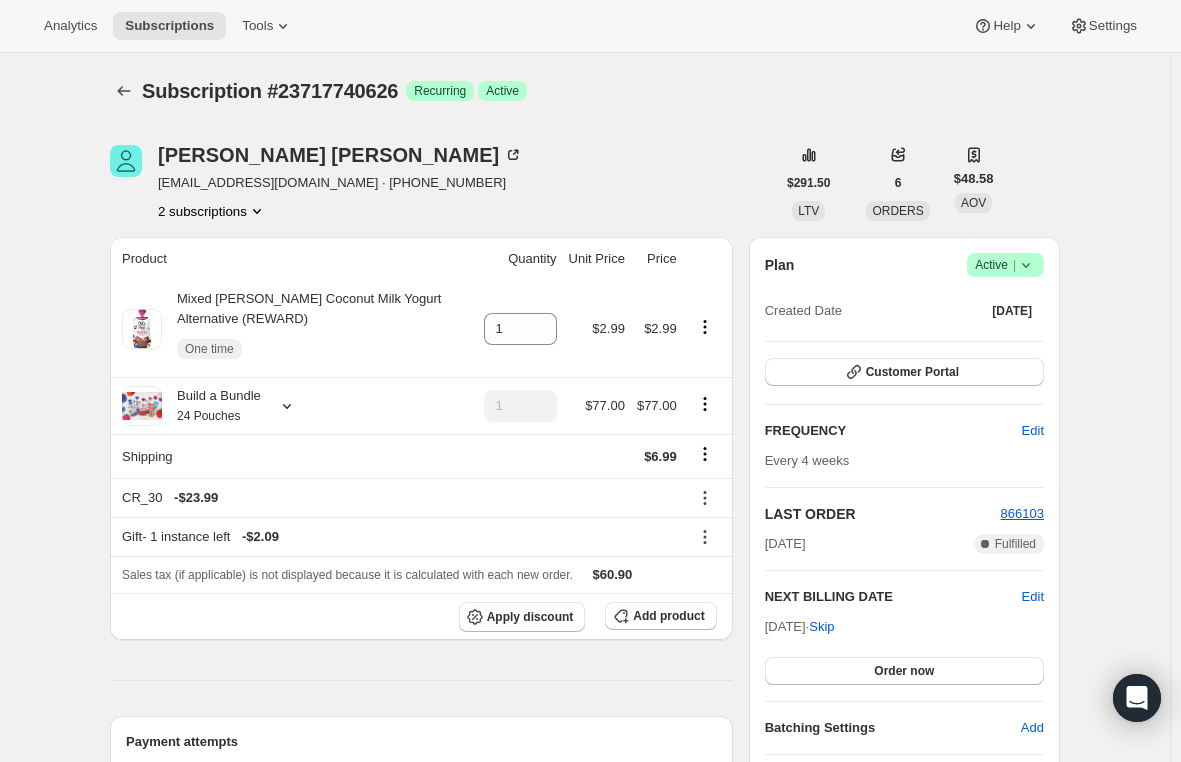 click on "Product Quantity Unit Price Price Mixed Berry Coconut Milk Yogurt Alternative (REWARD) One time 1 $2.99 $2.99 Build a Bundle 24 Pouches 1 $77.00 $77.00 Shipping $6.99 CR_30   - $23.99 Gift  - 1 instance left   - $2.09 Sales tax (if applicable) is not displayed because it is calculated with each new order.   $60.90 Apply discount Add product Payment attempts Order Billing date Status Fulfillment 830798 May 5, 2025  ·  03:10 AM  Complete Paid  Complete Fulfilled 796446 Mar 10, 2025  ·  12:54 PM  Complete Paid  Complete Fulfilled Timeline Jul 11, 2025 Shipping rate updated from  5.99 USD  to  6.99 USD  via  Awtomic application .  View bulk process 09:30 AM Jul 2, 2025 Order processed successfully.  View order 05:33 PM 1 Mixed Berry Coconut Milk Yogurt Alternative (REWARD) added to subscription via Awtomic Moments.  05:33 PM Claimed reward for moment Free Cocoyo Mixed Berry Pouch with 3rd Subscription Box. 05:33 PM Matthew Bennett initiated an order with "Order now" from Customer Portal. 05:33 PM 05:33 PM ." at bounding box center (421, 1823) 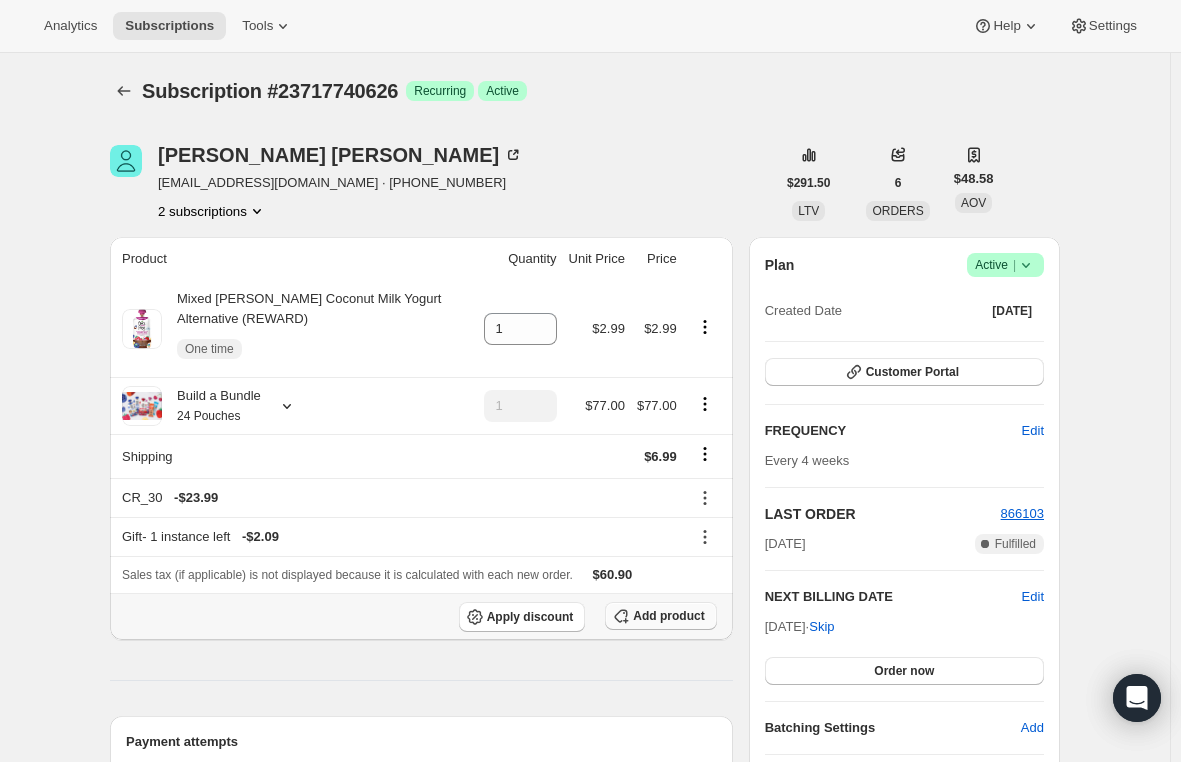 click on "Add product" at bounding box center (668, 616) 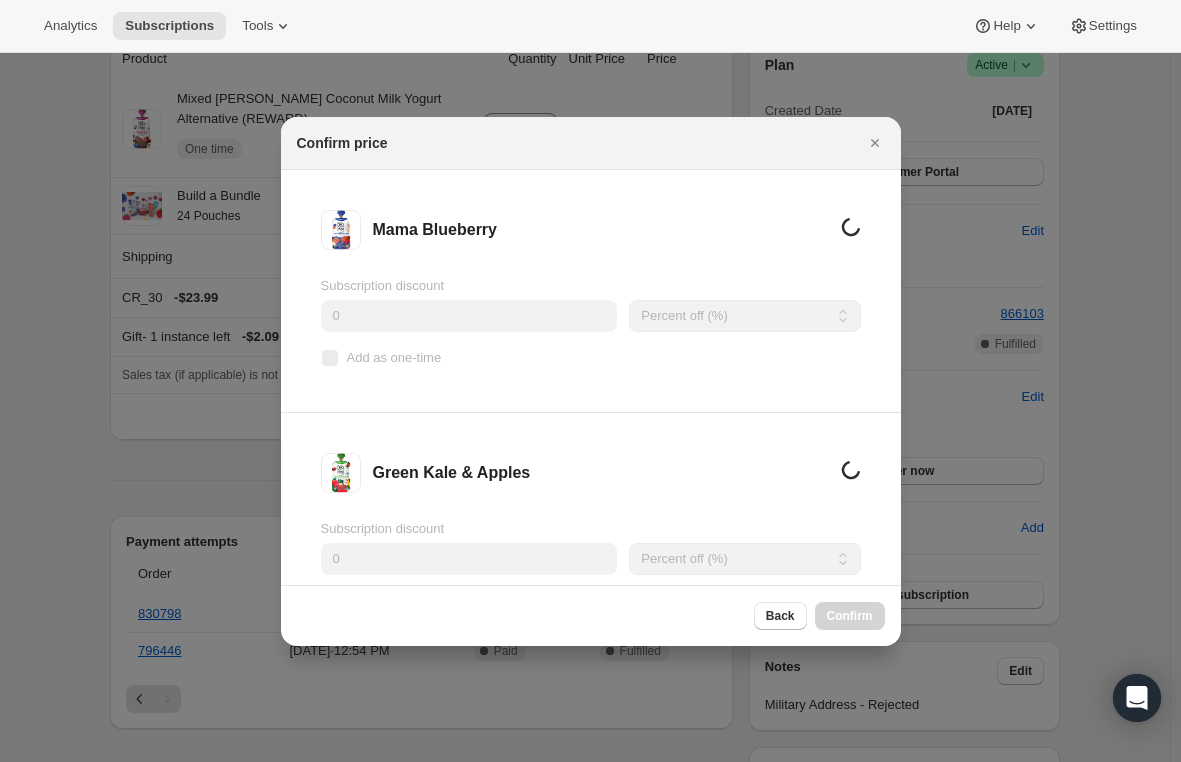 scroll, scrollTop: 0, scrollLeft: 0, axis: both 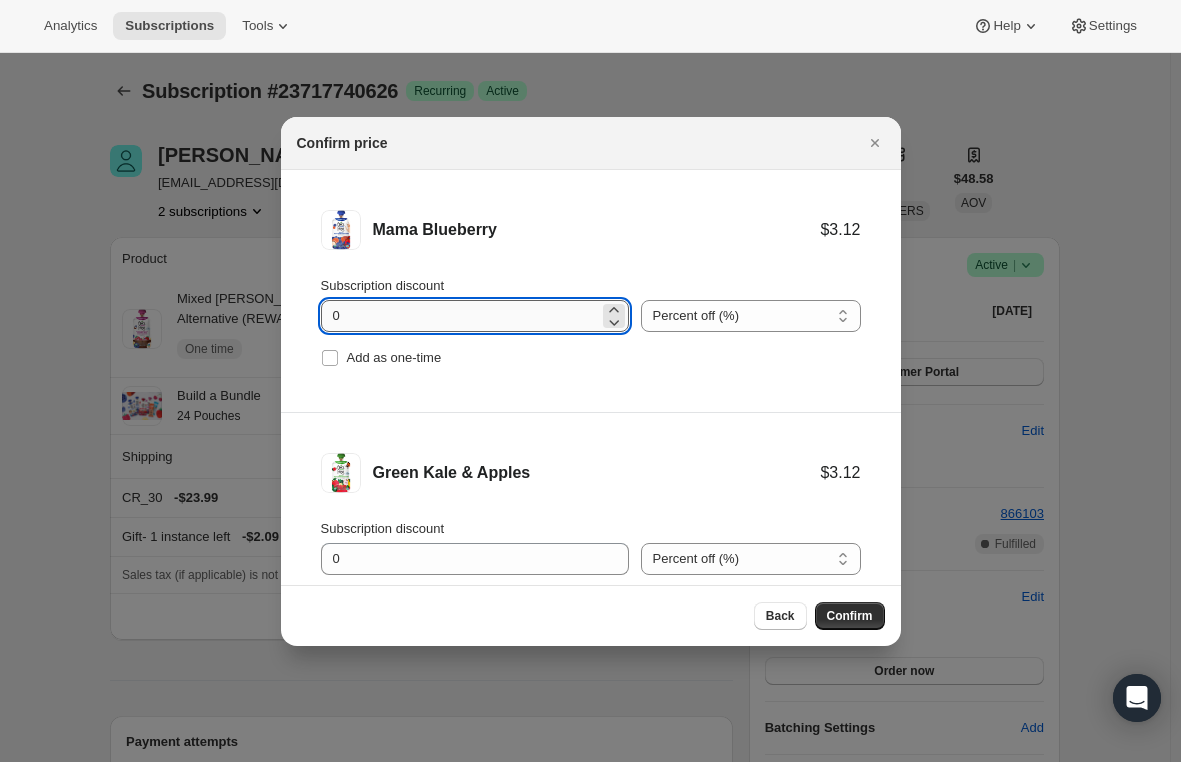 click on "0" at bounding box center [460, 316] 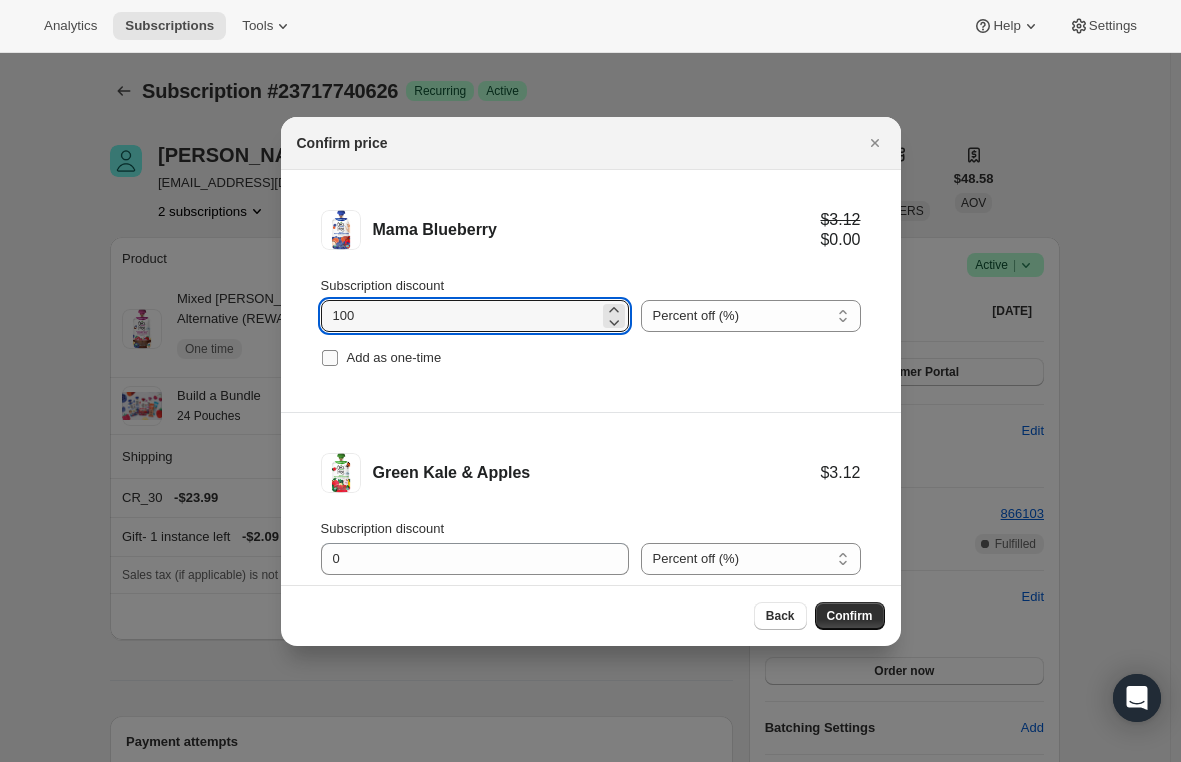 type on "100" 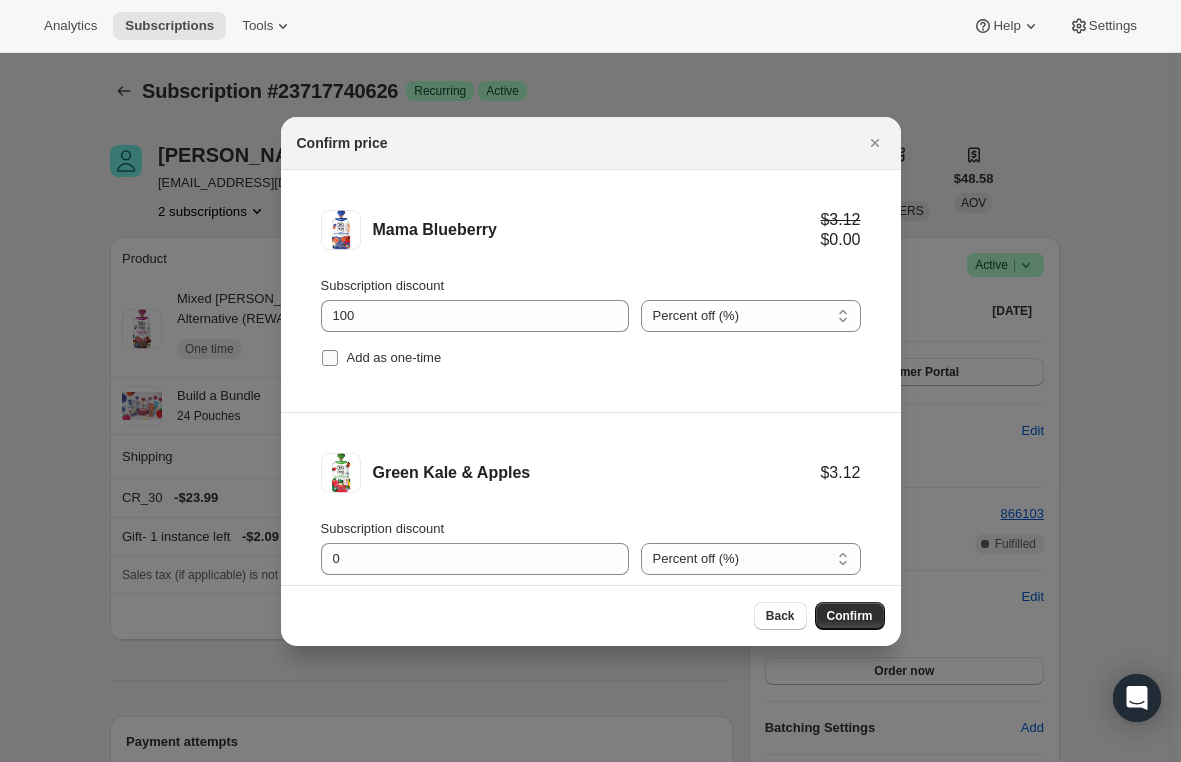 click on "Add as one-time" at bounding box center [330, 358] 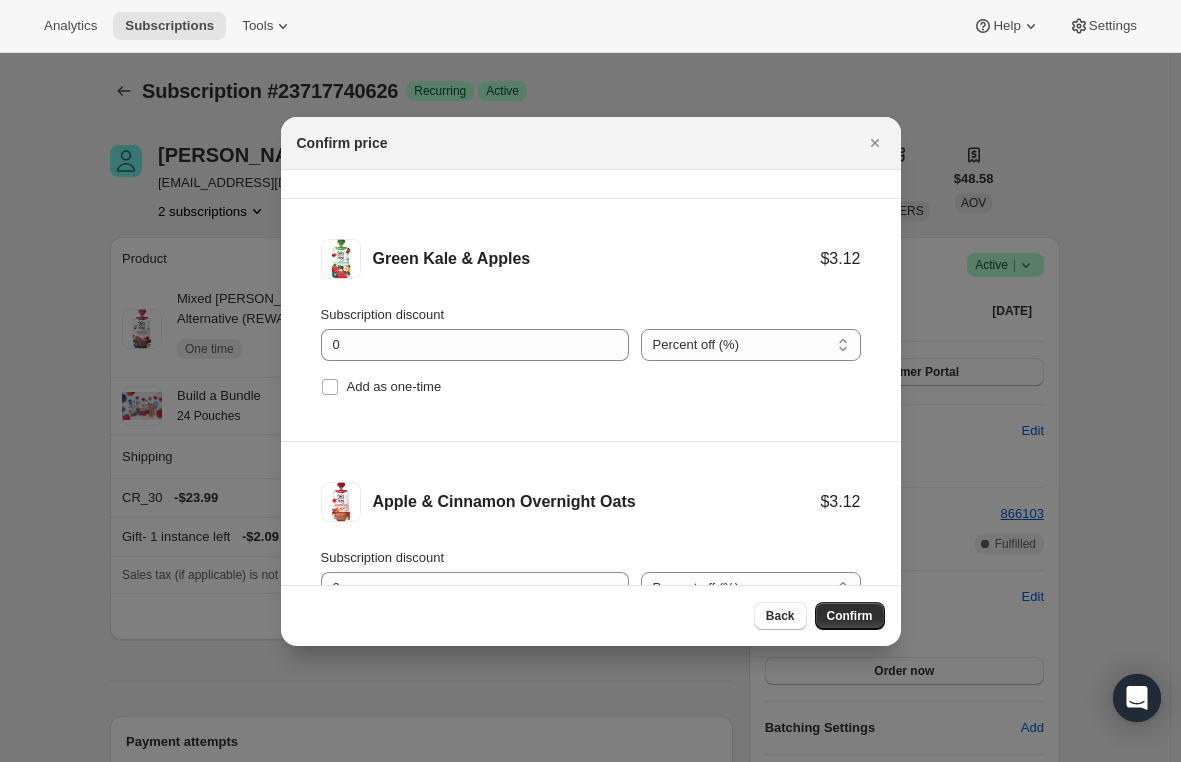 scroll, scrollTop: 300, scrollLeft: 0, axis: vertical 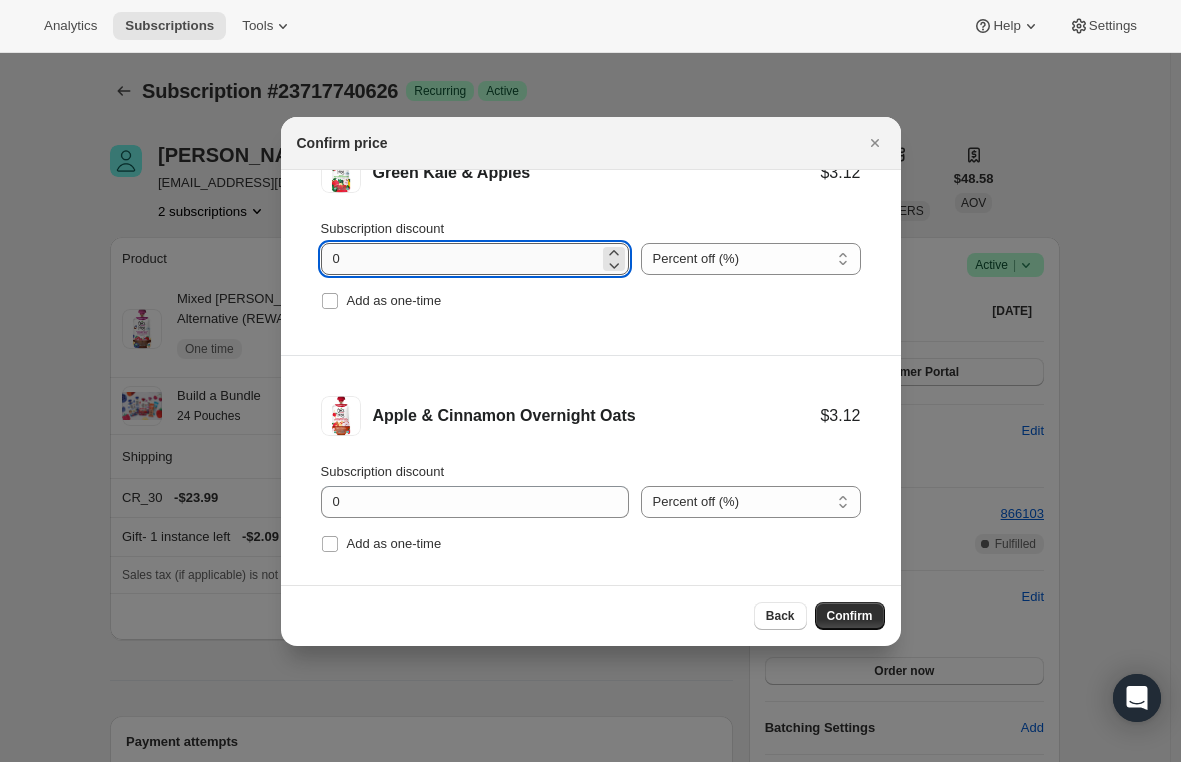click on "0" at bounding box center [460, 259] 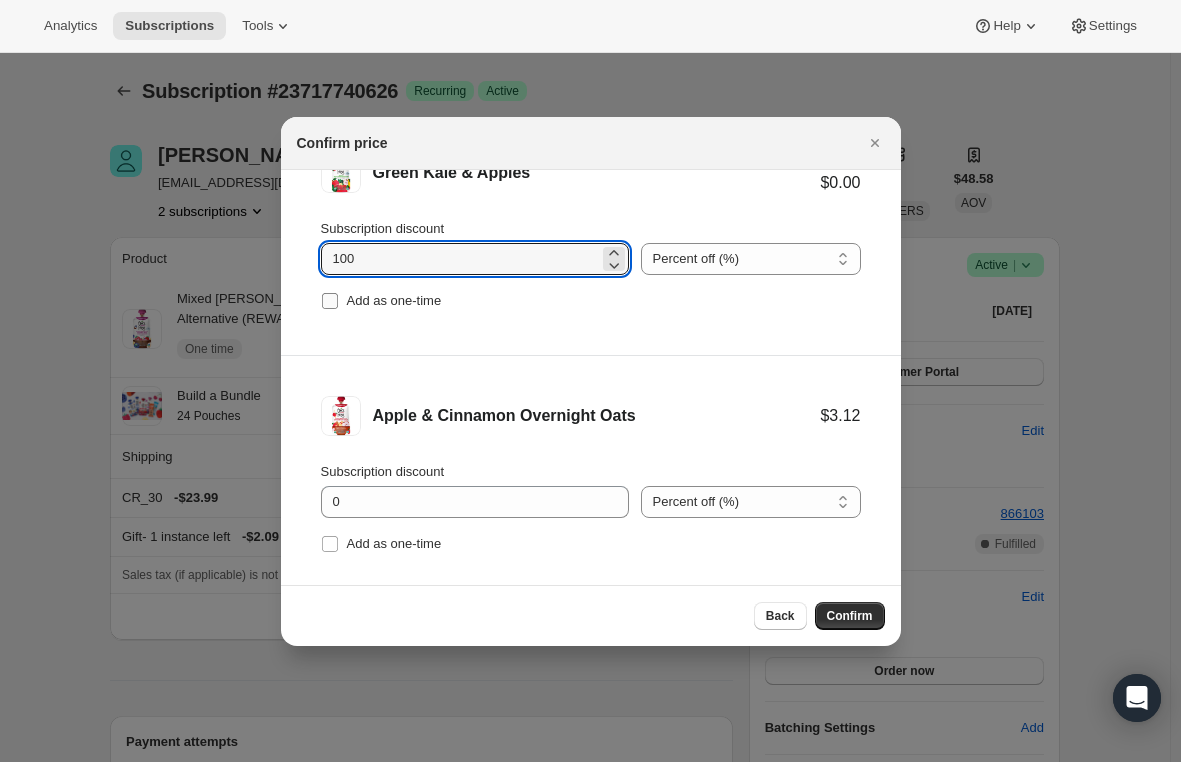 type on "100" 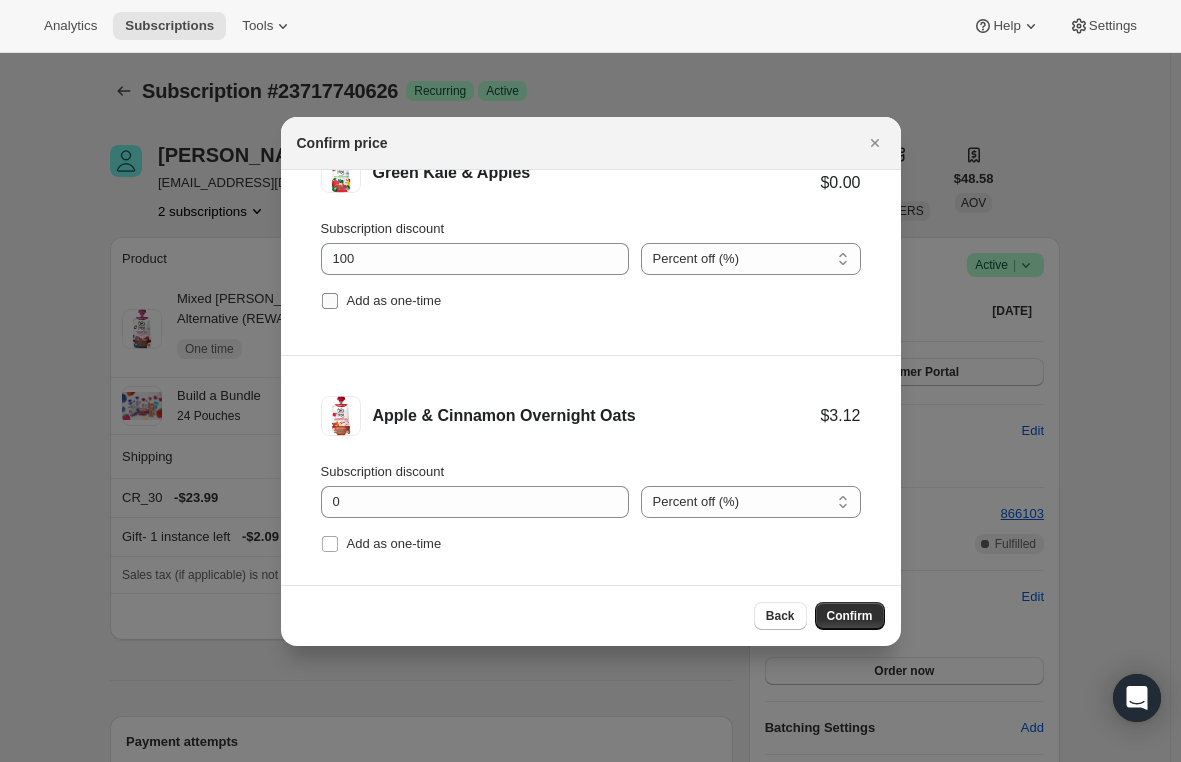 click on "Add as one-time" at bounding box center [330, 301] 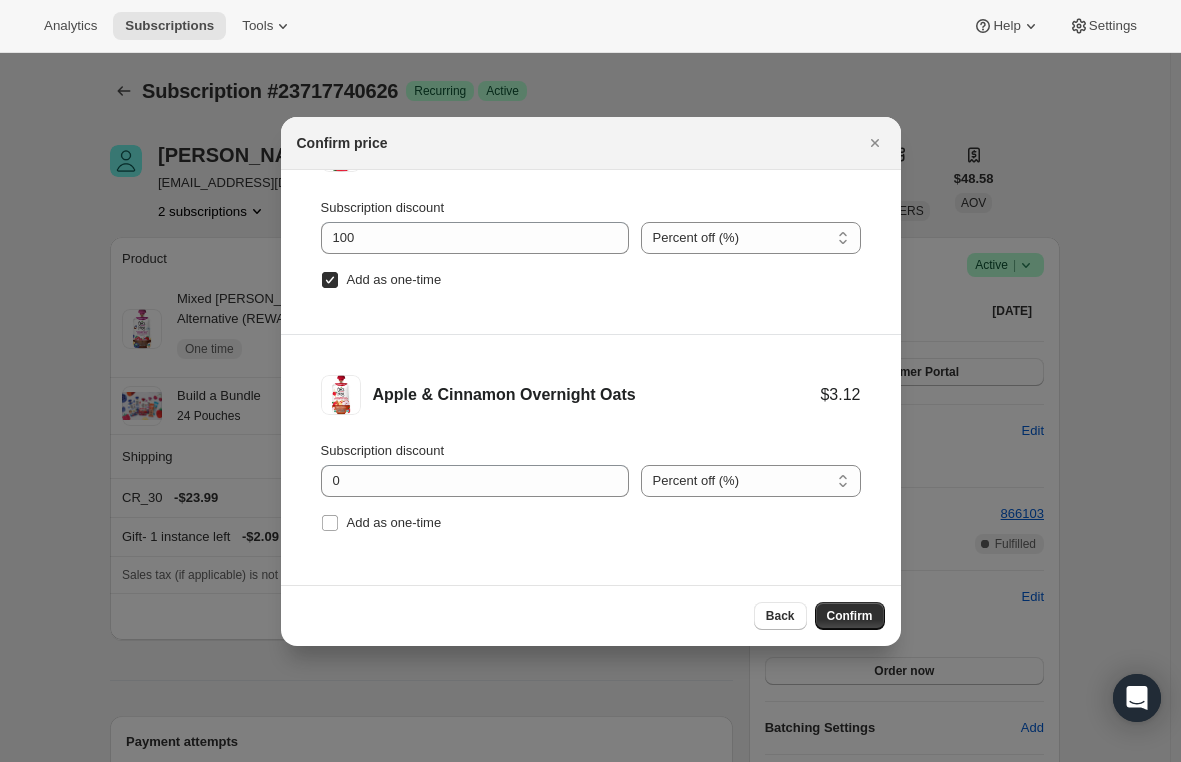 scroll, scrollTop: 326, scrollLeft: 0, axis: vertical 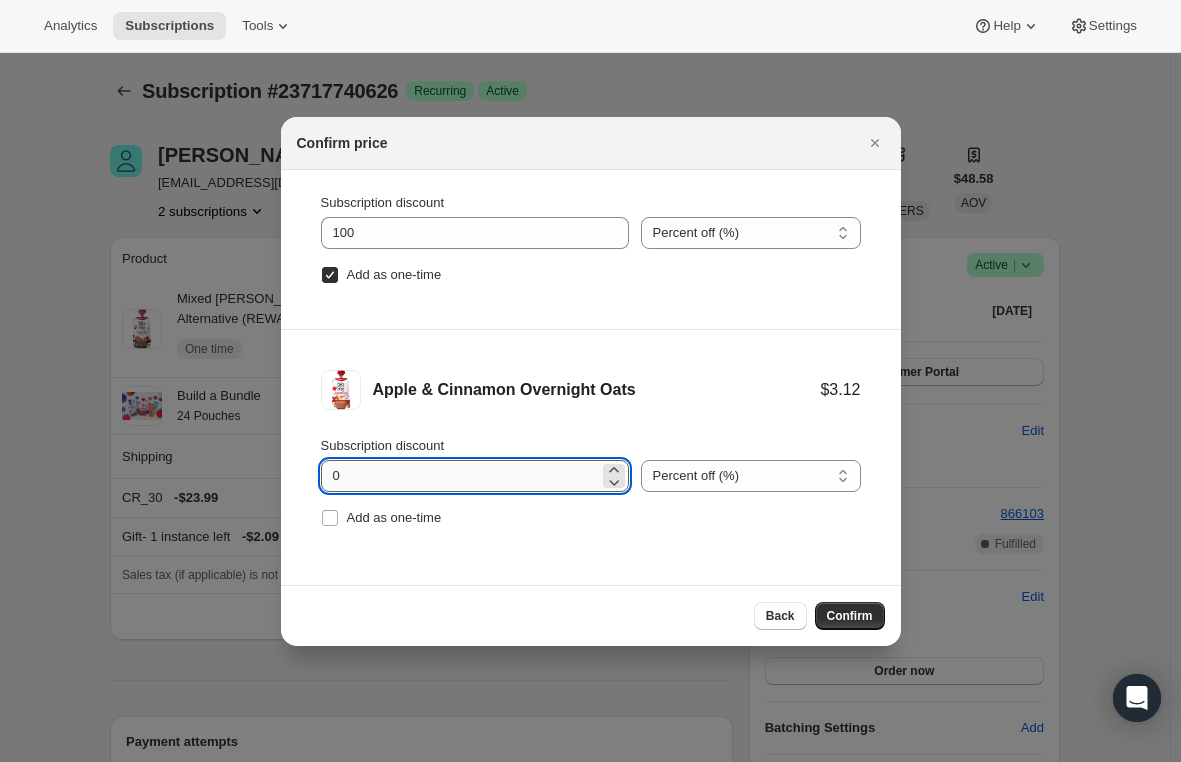 click on "0" at bounding box center (460, 476) 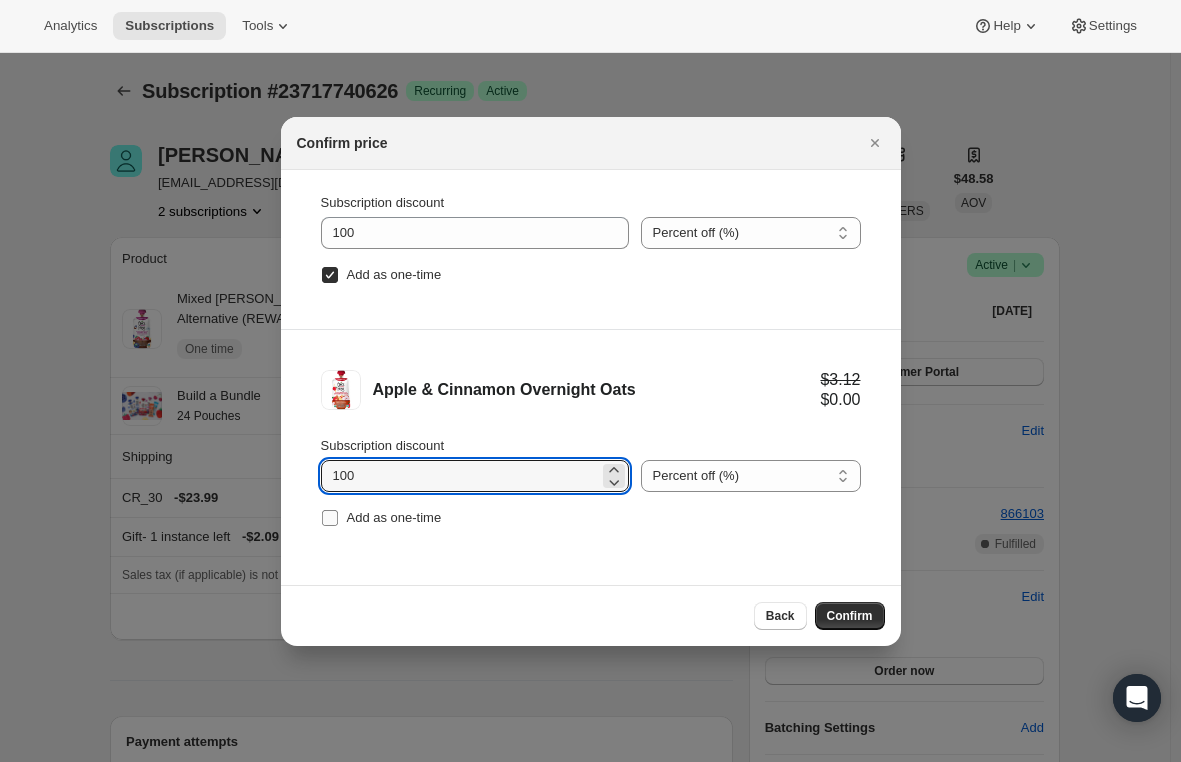 type on "100" 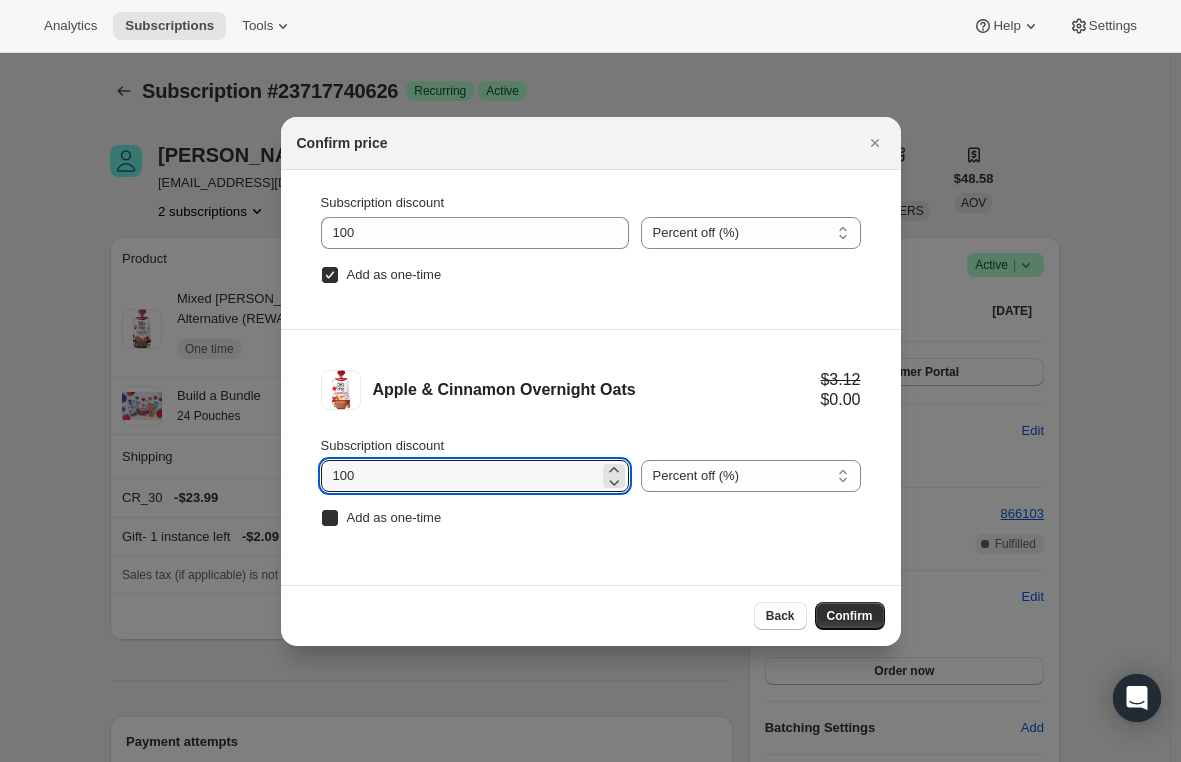 checkbox on "true" 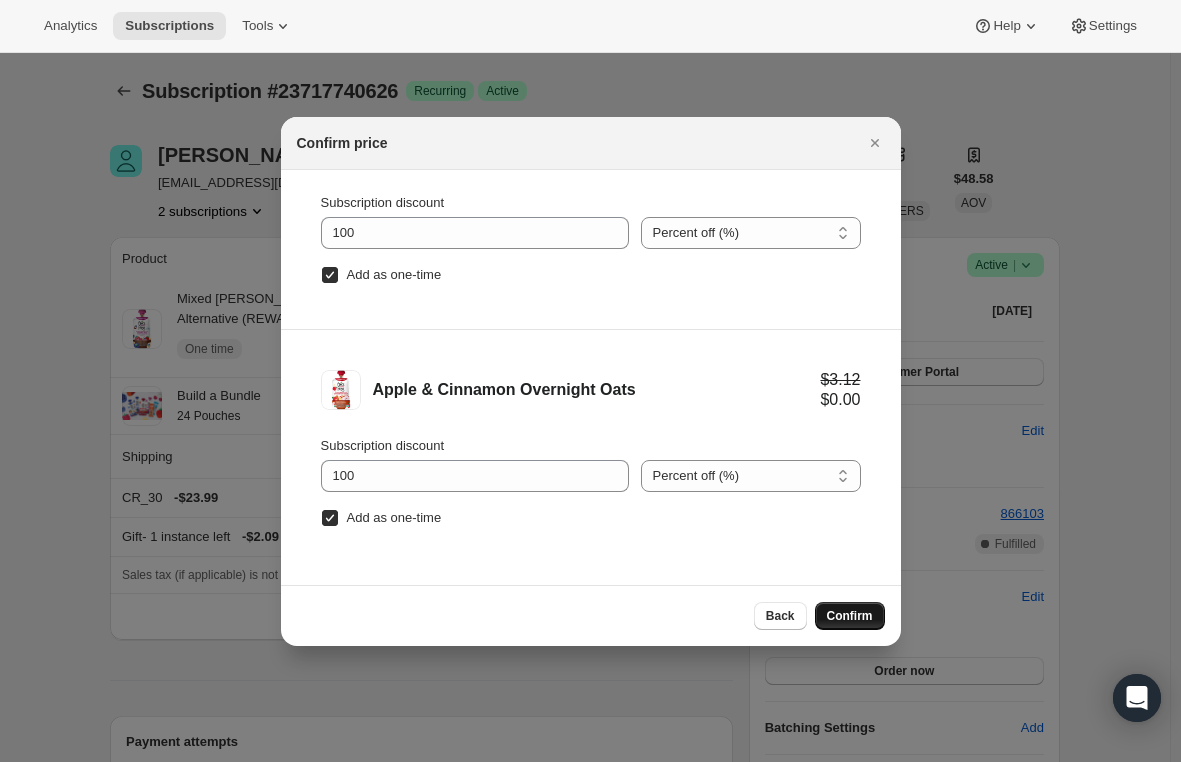 click on "Confirm" at bounding box center (850, 616) 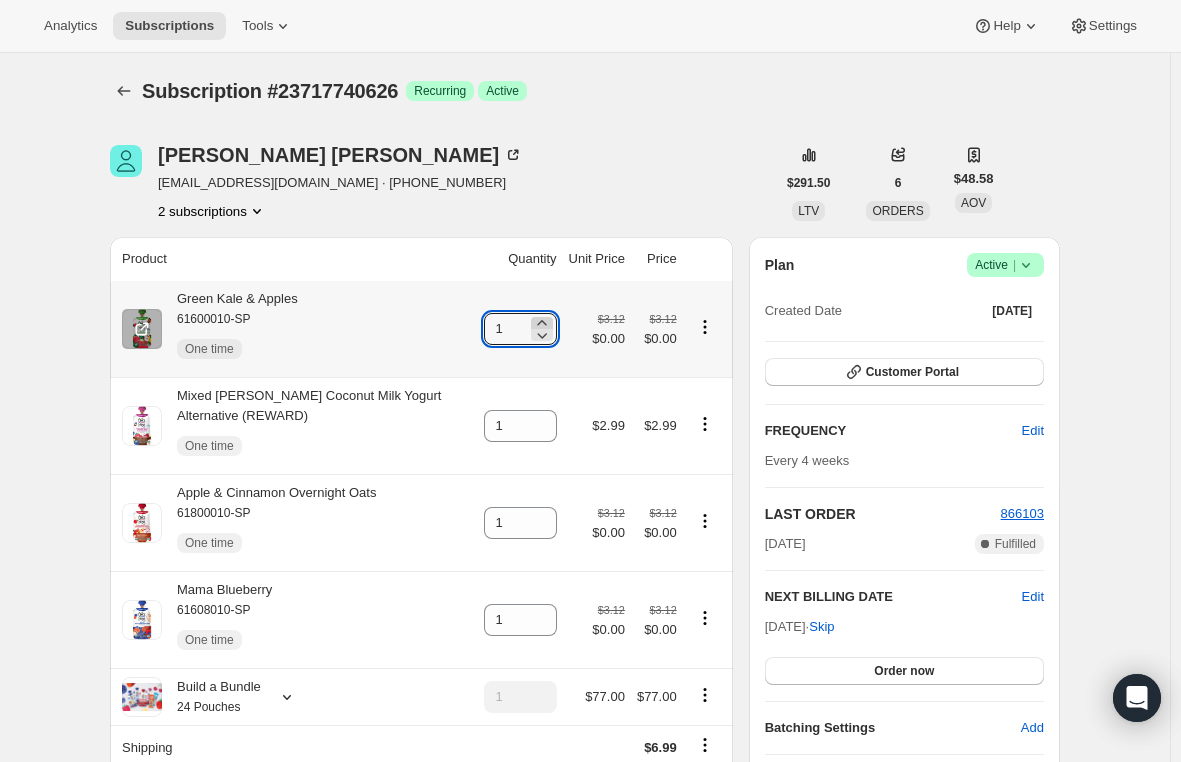 click 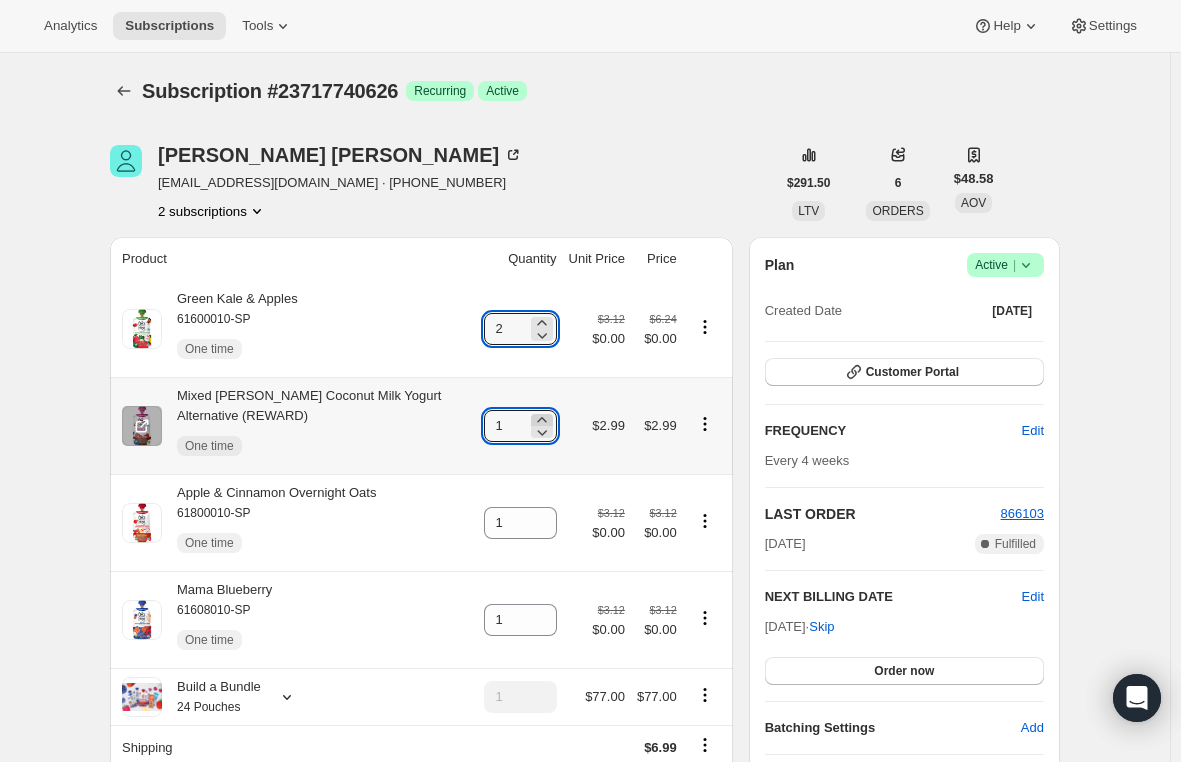 click 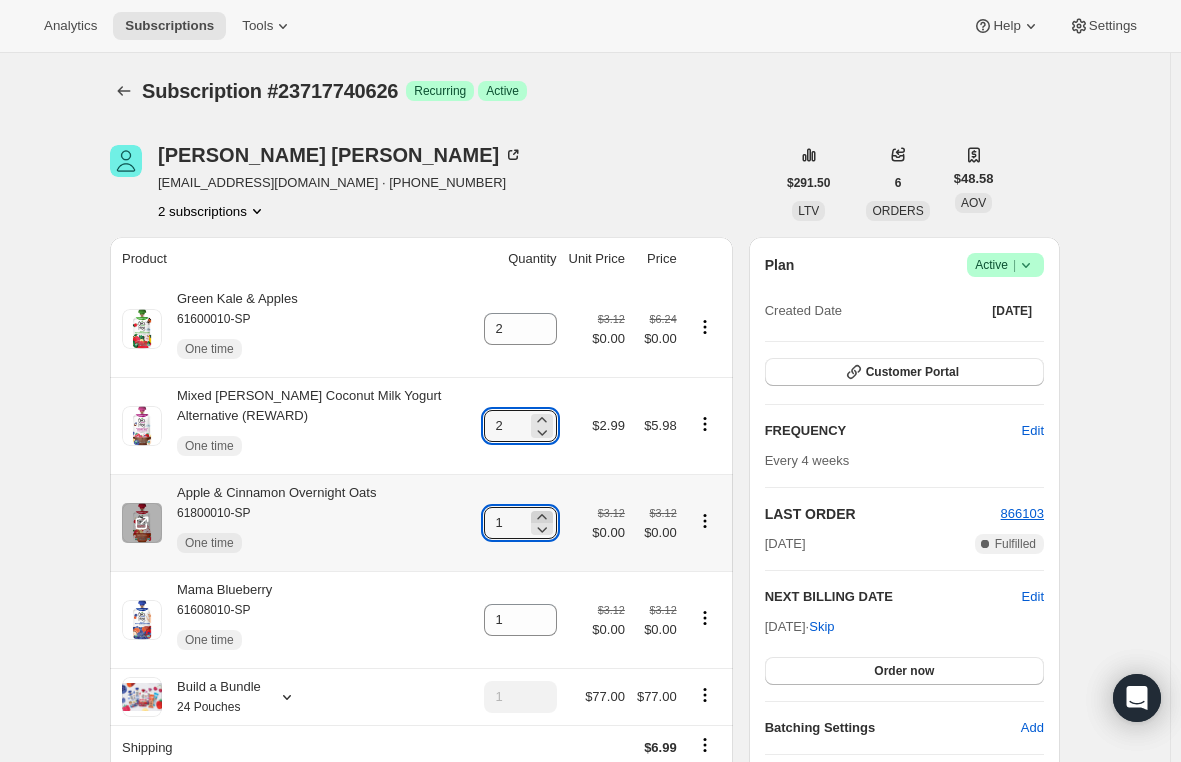 click 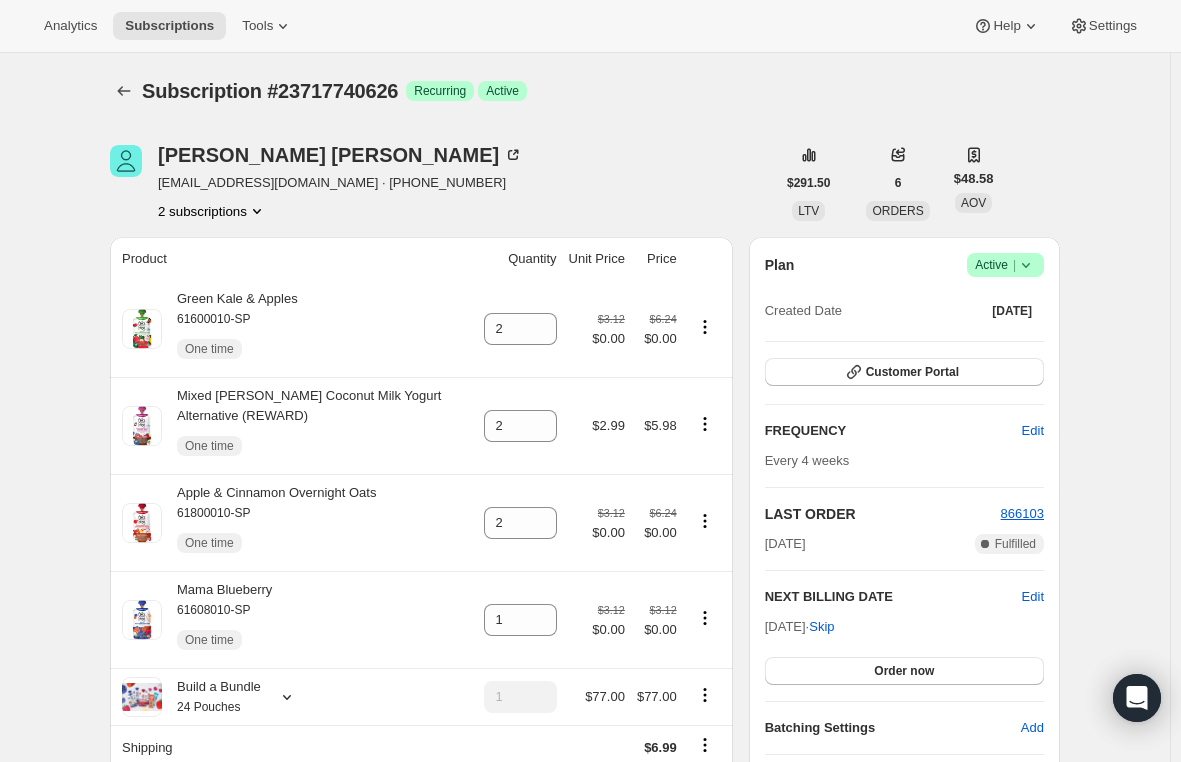 click on "Subscription #23717740626. This page is ready Subscription #23717740626 Success Recurring Success Active Matthew   Bennett matthewbennett230783@gmail.com · +14243803973 2 subscriptions $291.50 LTV 6 ORDERS $48.58 AOV Product Quantity Unit Price Price Green Kale & Apples 61600010-SP One time 2 $3.12 $0.00 $6.24 $0.00 Mixed Berry Coconut Milk Yogurt Alternative (REWARD) One time 2 $2.99 $5.98 Apple & Cinnamon Overnight Oats 61800010-SP One time 2 $3.12 $0.00 $6.24 $0.00 Mama Blueberry 61608010-SP One time 1 $3.12 $0.00 $3.12 $0.00 Build a Bundle 24 Pouches 1 $77.00 $77.00 Shipping $6.99 CR_30   - $463.79 Gift  - 1 instance left   - $5.98 $60.90  →  $6.99 Apply discount Add product Payment attempts Order Billing date Status Fulfillment 866103 Jul 2, 2025  ·  05:33 PM  Complete Paid  Complete Fulfilled 855497 Jun 14, 2025  ·  05:49 PM  Complete Paid  Complete Fulfilled 842458 May 24, 2025  ·  11:38 AM  Complete Paid  Complete Fulfilled Timeline Jul 16, 2025 04:16 PM Jul 11, 2025 5.99 USD  to  6.99 USD ." at bounding box center (585, 1314) 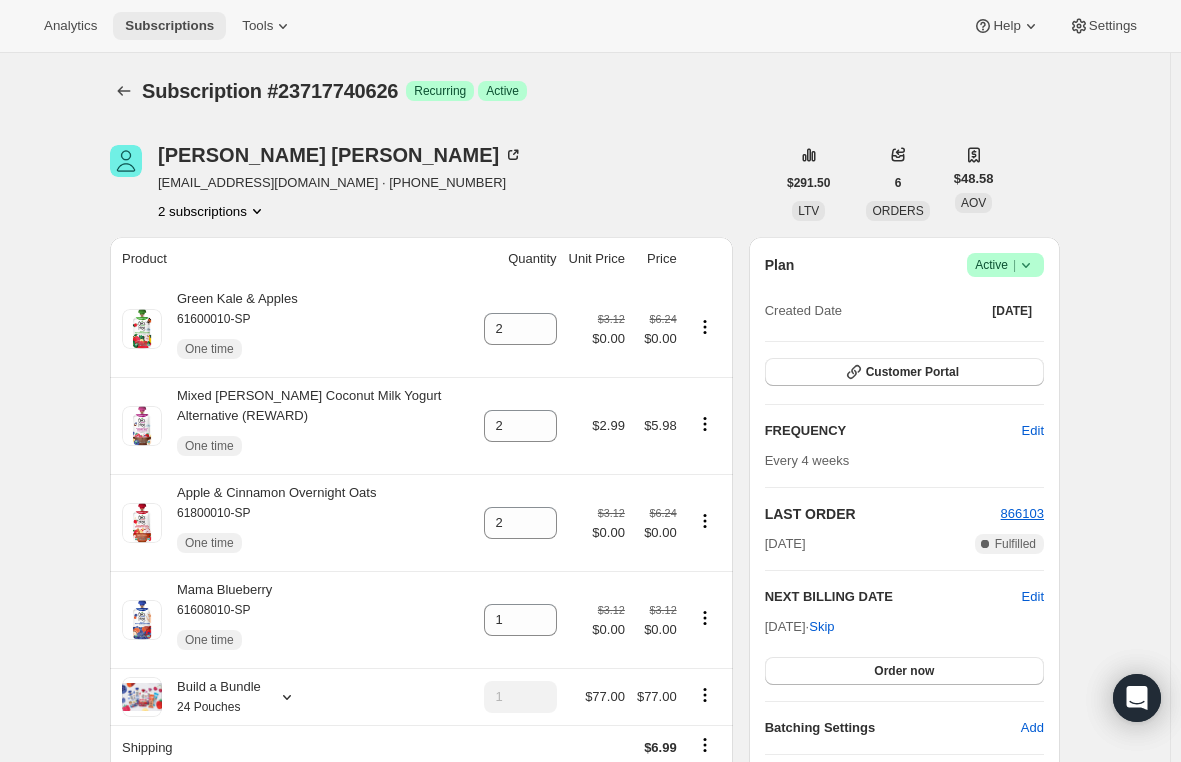 click on "Subscriptions" at bounding box center (169, 26) 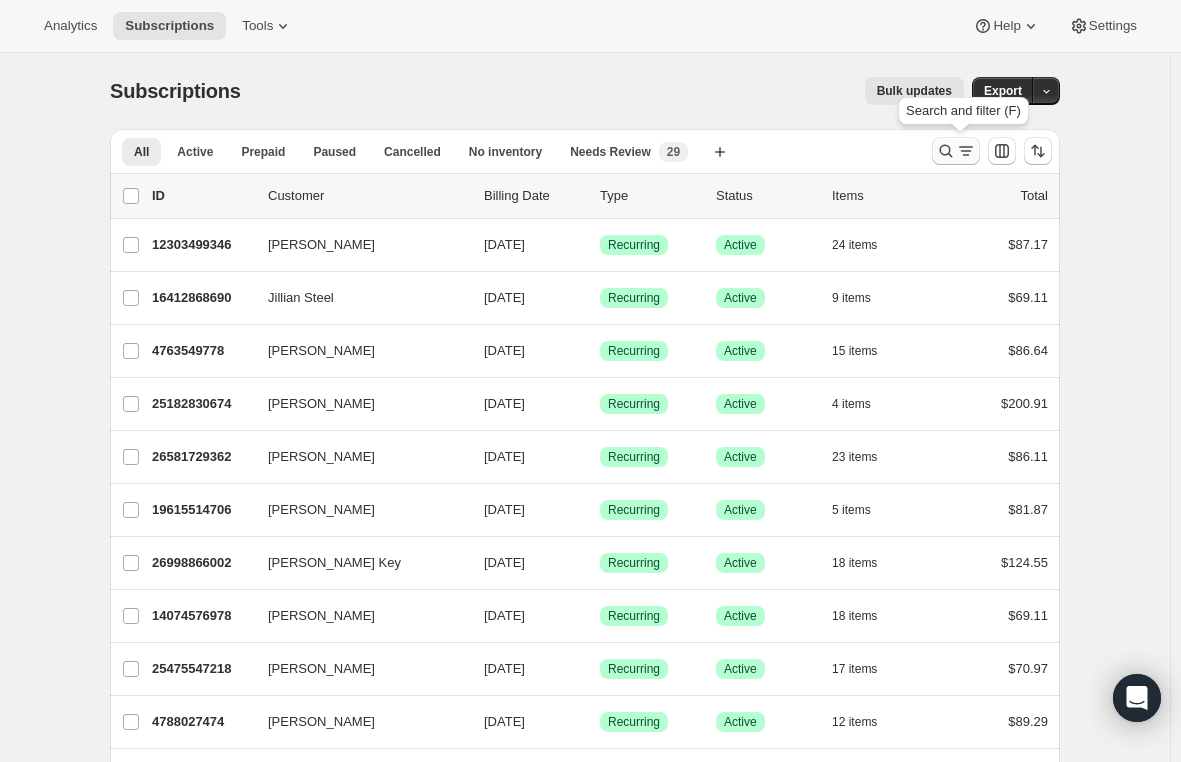 click 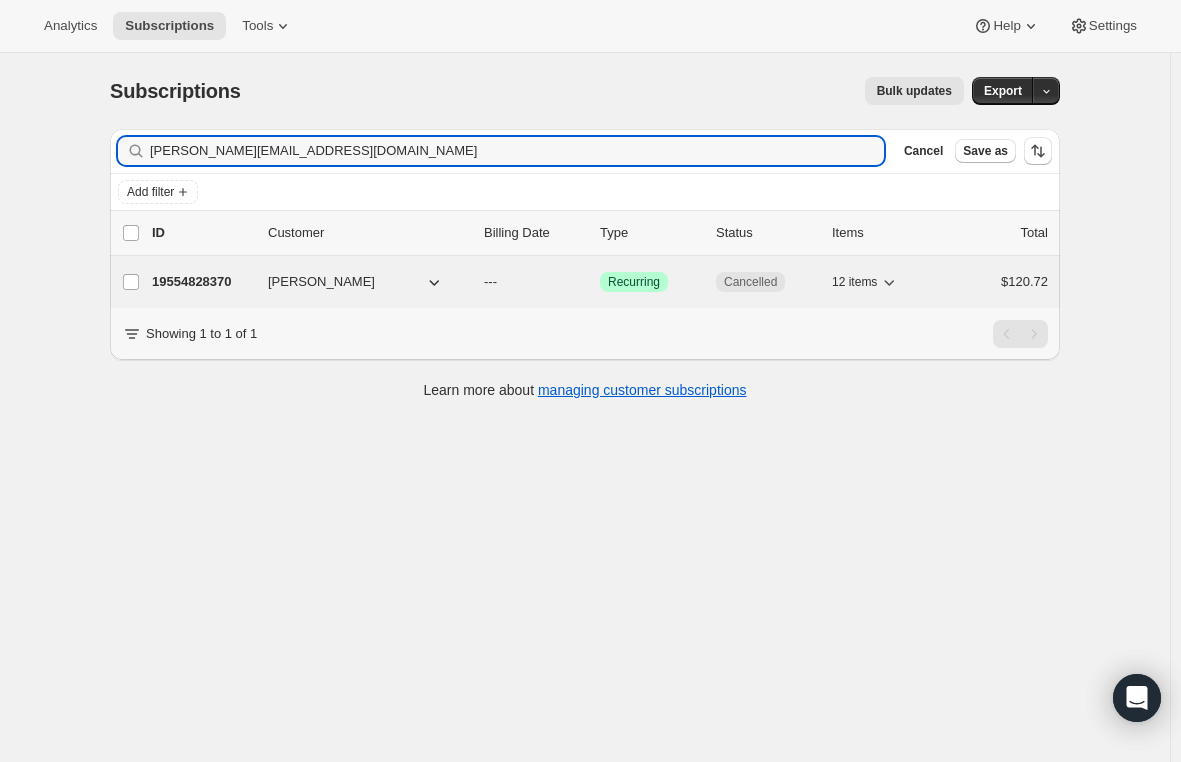 type on "kenzie.meyer@hotmail.com" 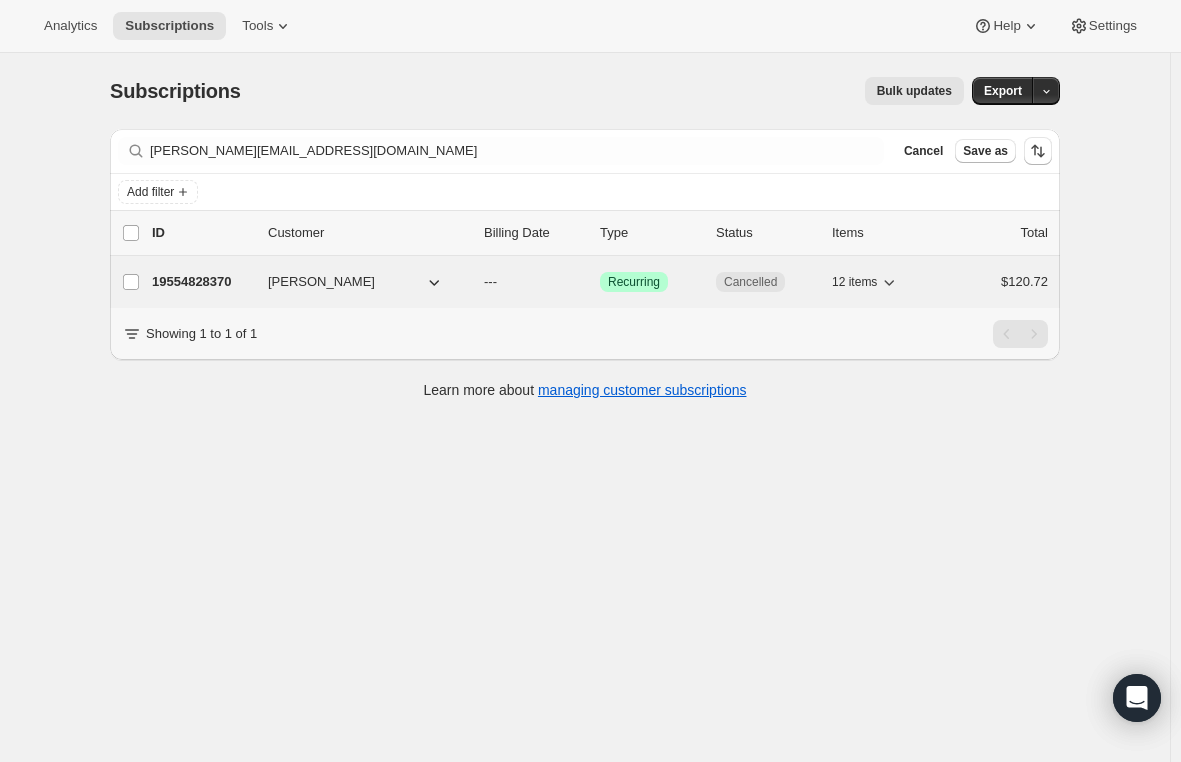 click on "19554828370" at bounding box center [202, 282] 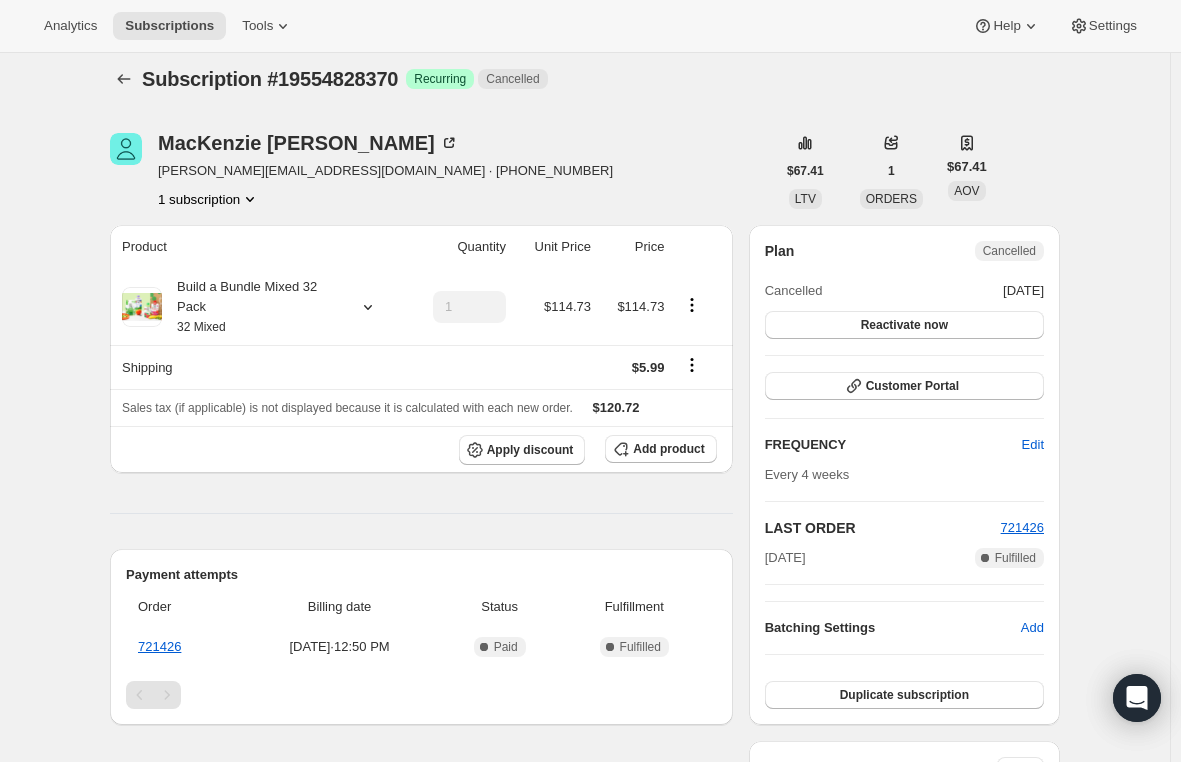scroll, scrollTop: 0, scrollLeft: 0, axis: both 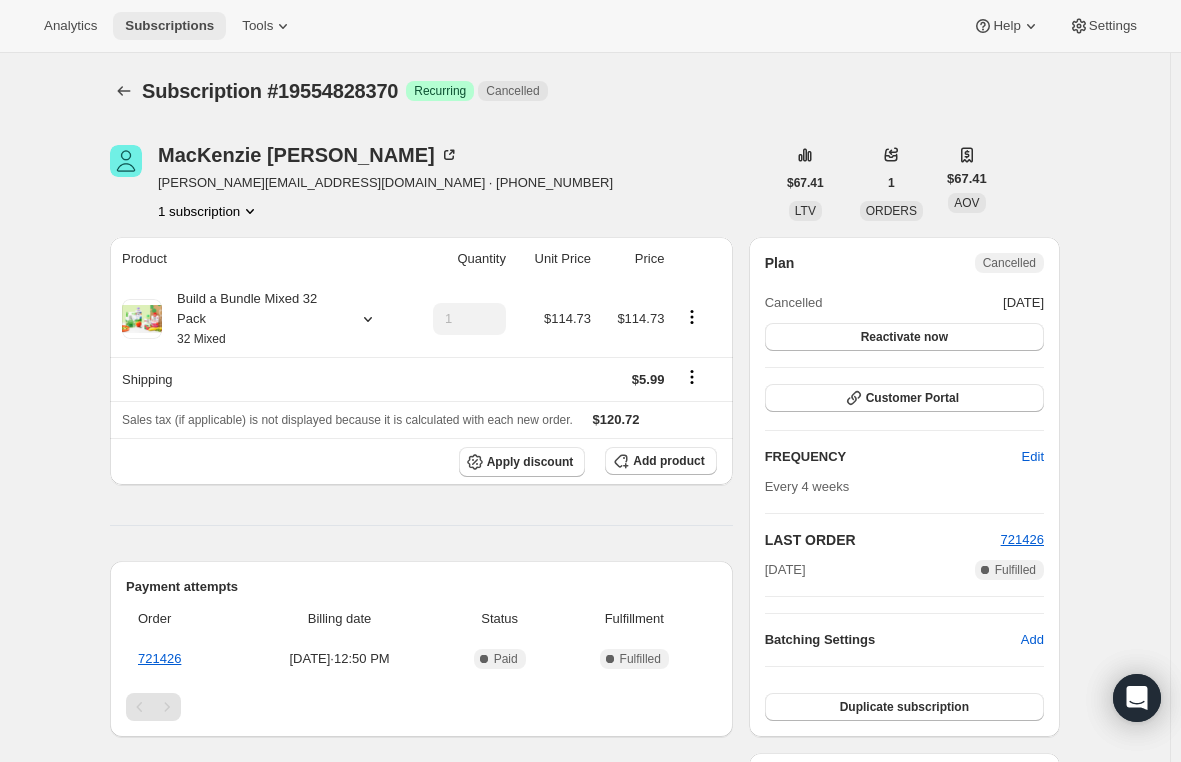 click on "Subscriptions" at bounding box center [169, 26] 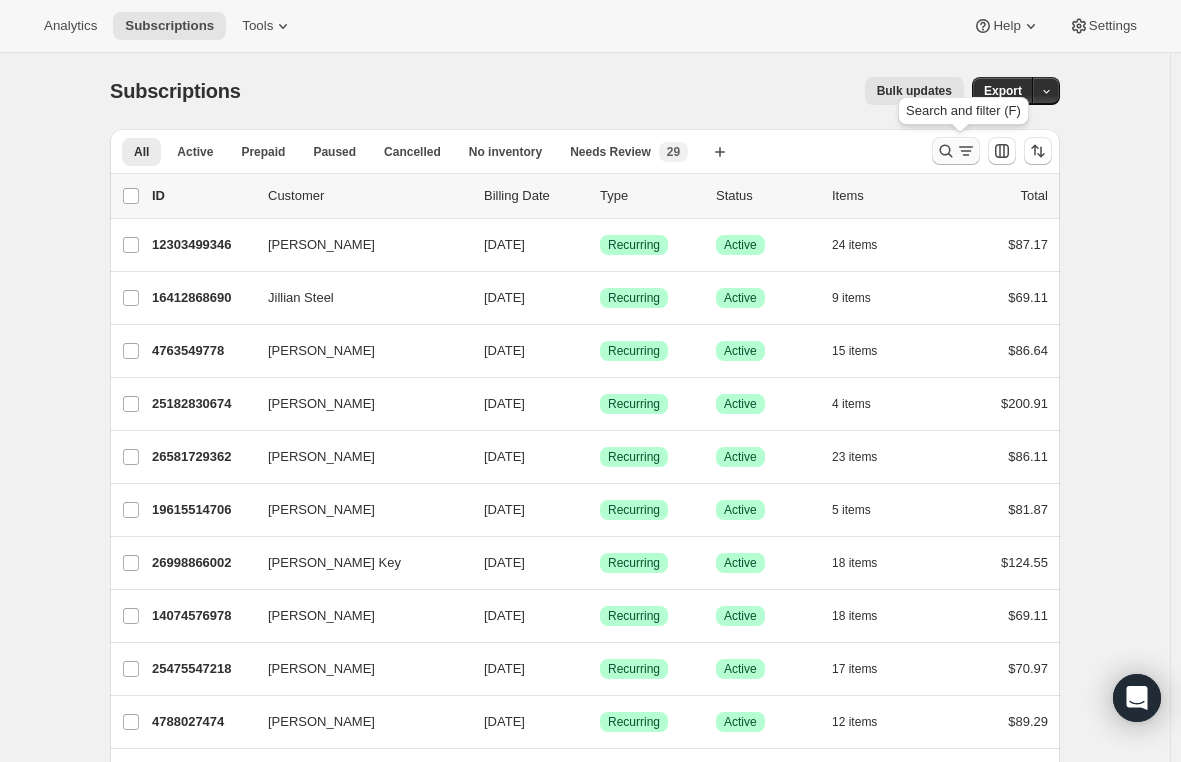 click 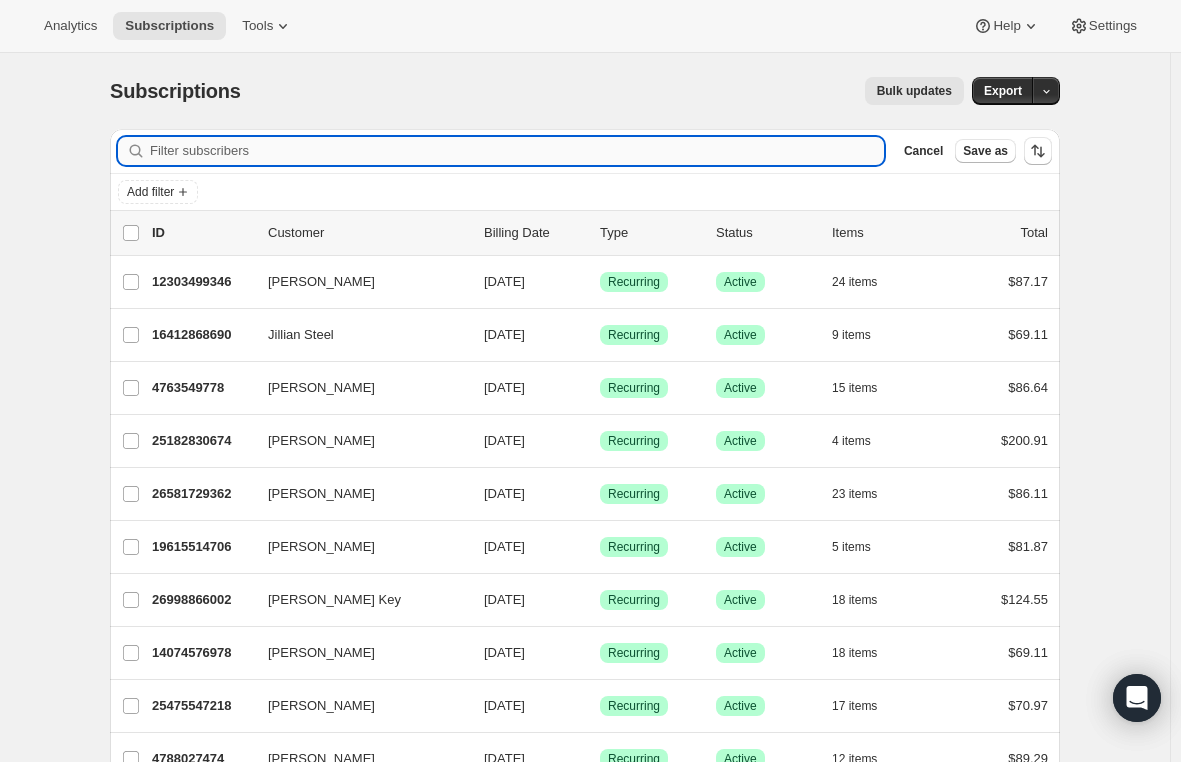 click on "Filter subscribers" at bounding box center (517, 151) 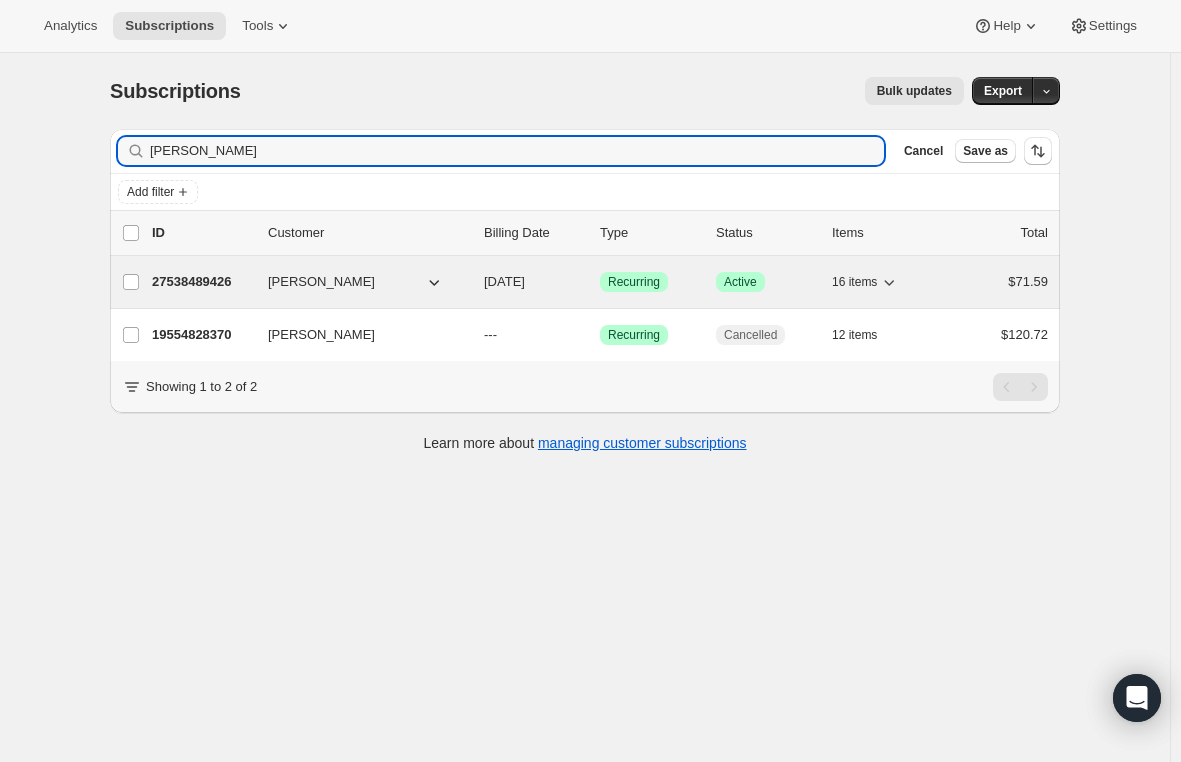 type on "MacKenzie Leonard" 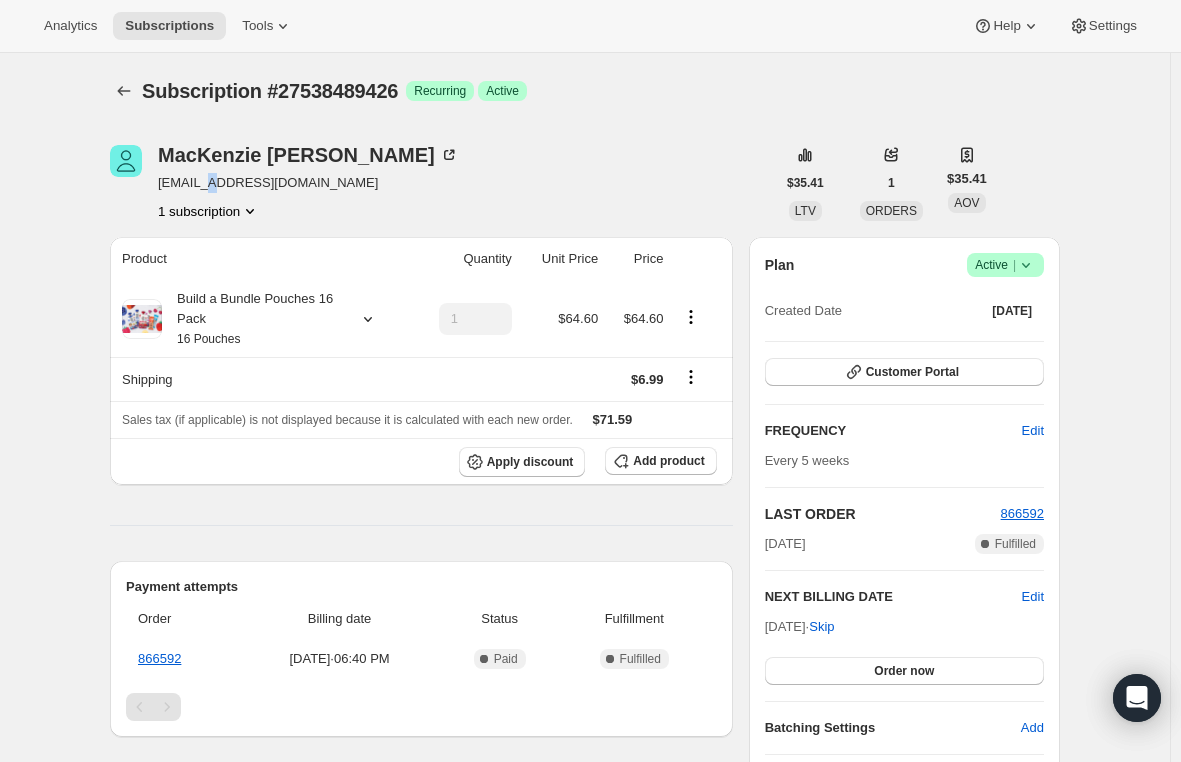click on "mackenzie.meyer3527@gmail.com" at bounding box center [308, 183] 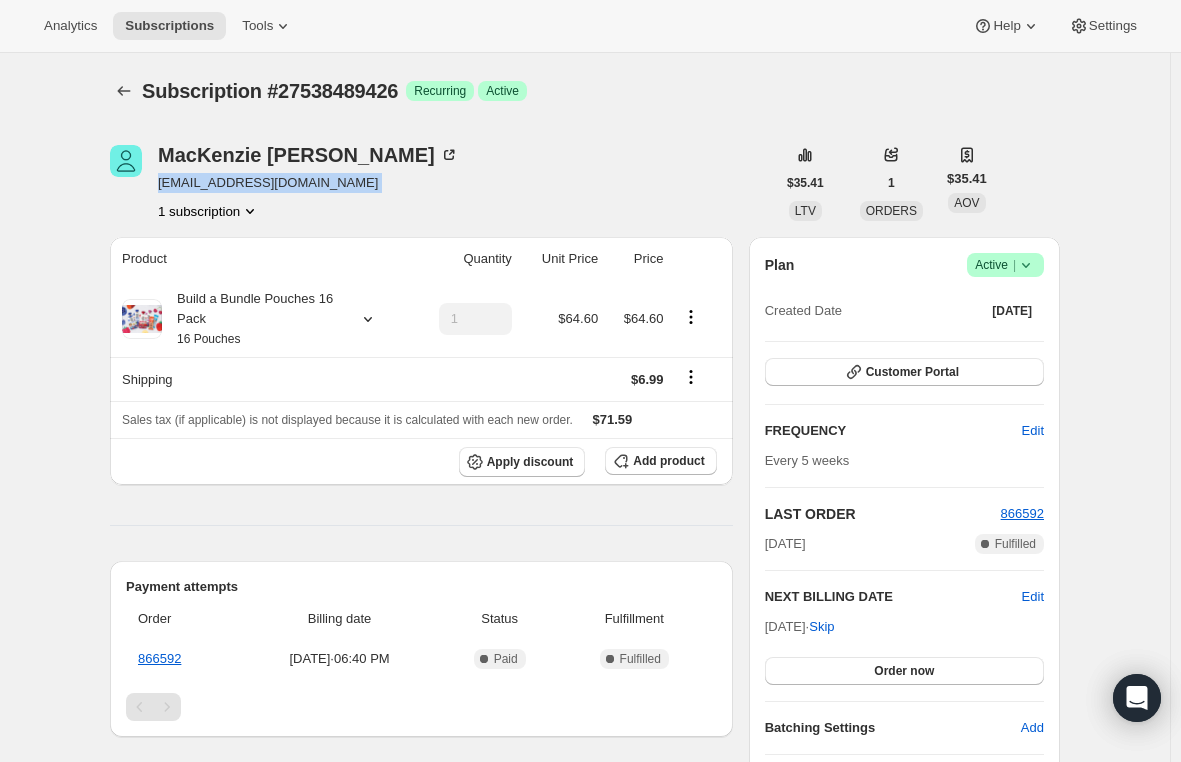 click on "mackenzie.meyer3527@gmail.com" at bounding box center [308, 183] 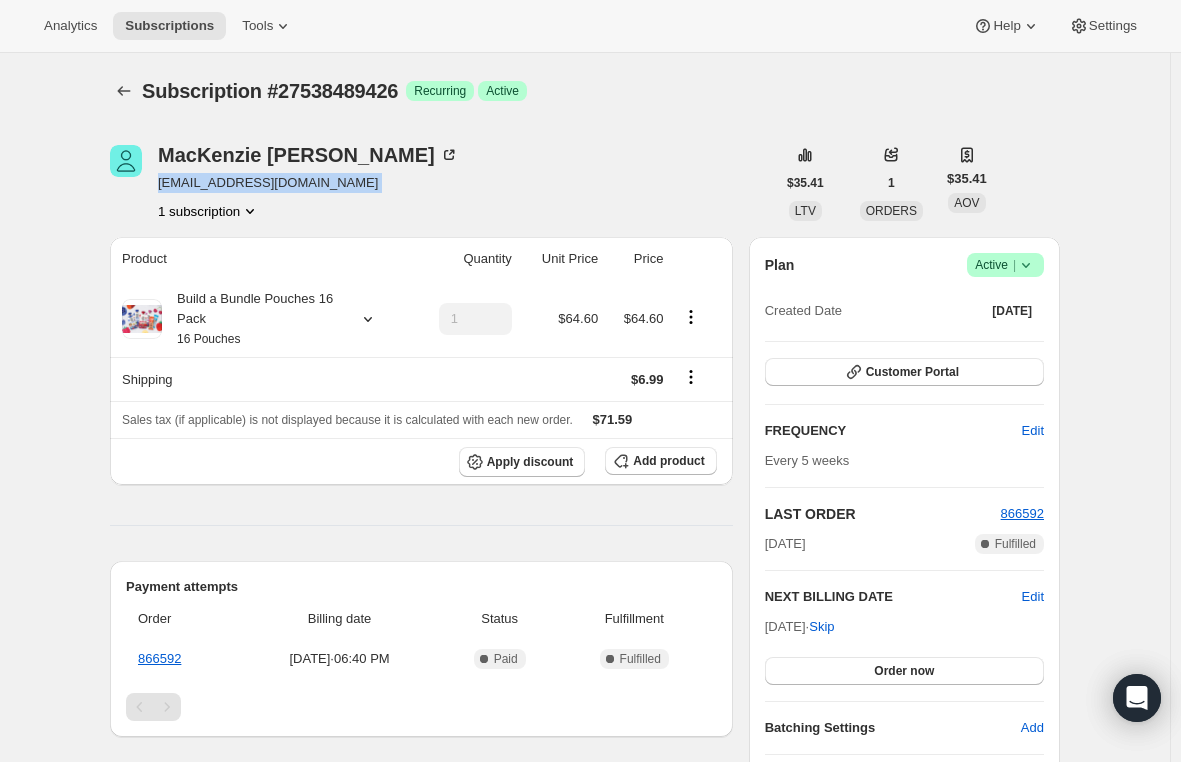 click 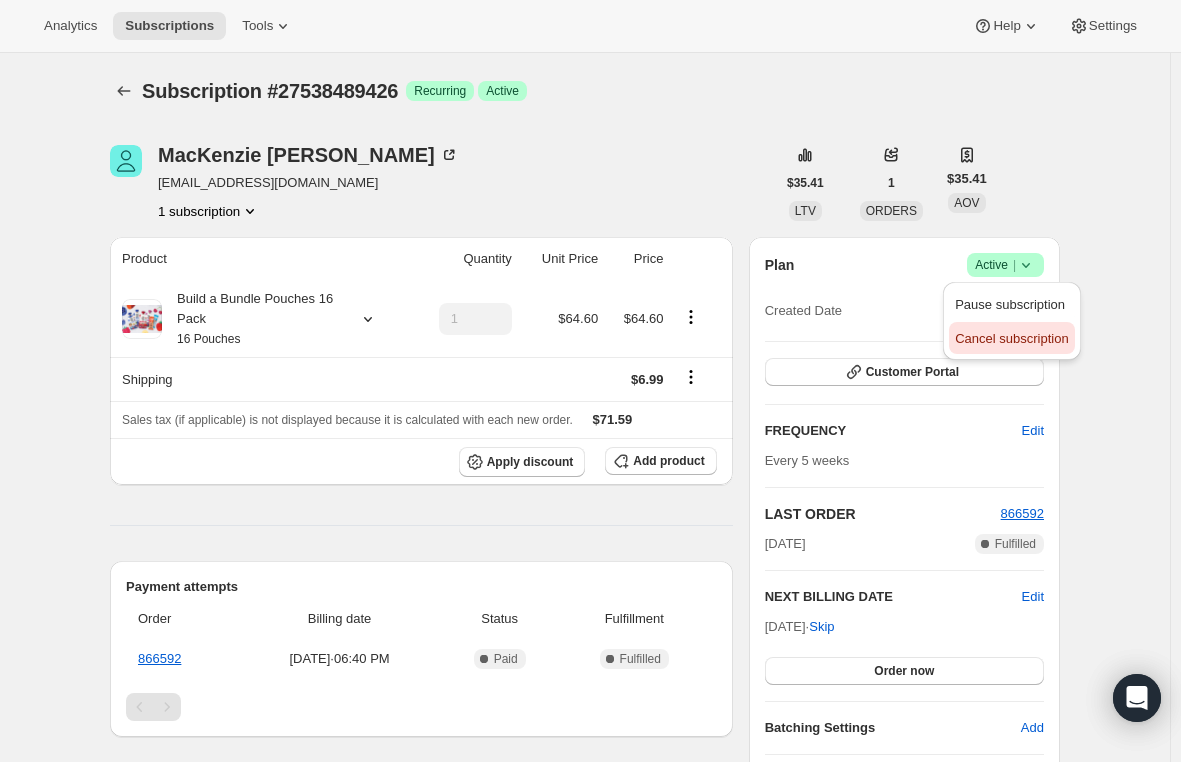 click on "Cancel subscription" at bounding box center [1011, 338] 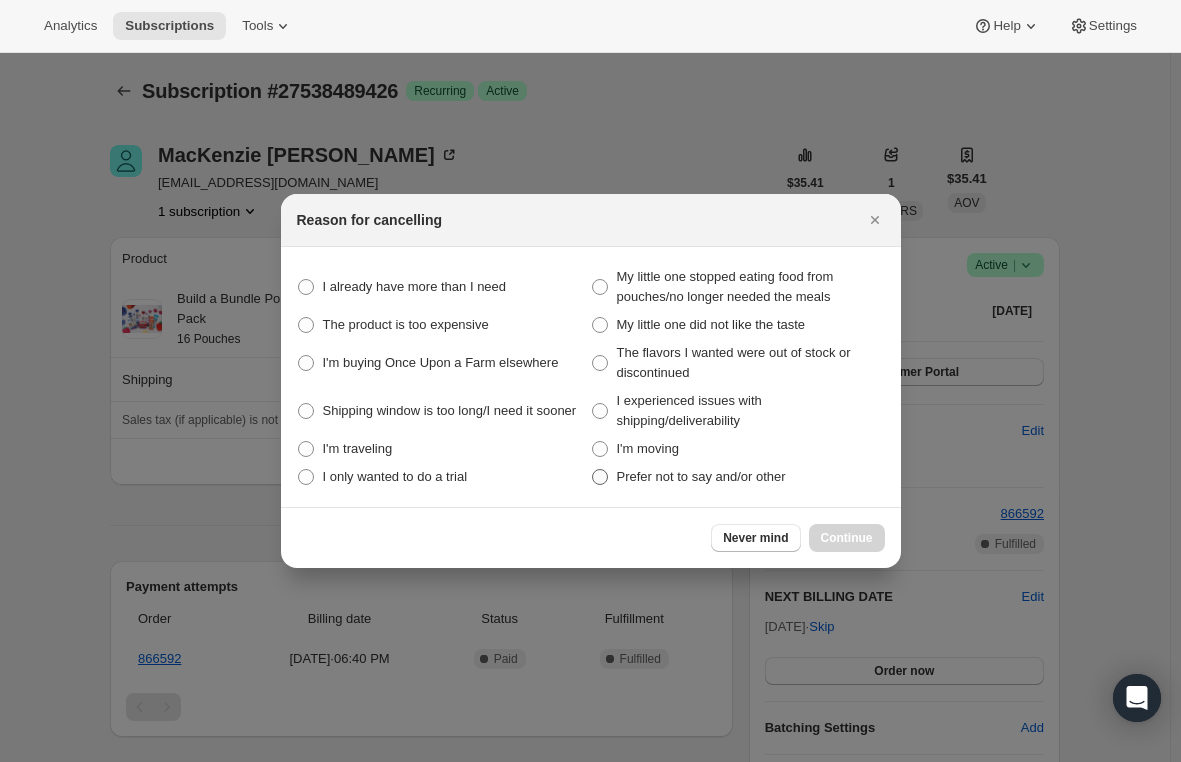 click at bounding box center [600, 477] 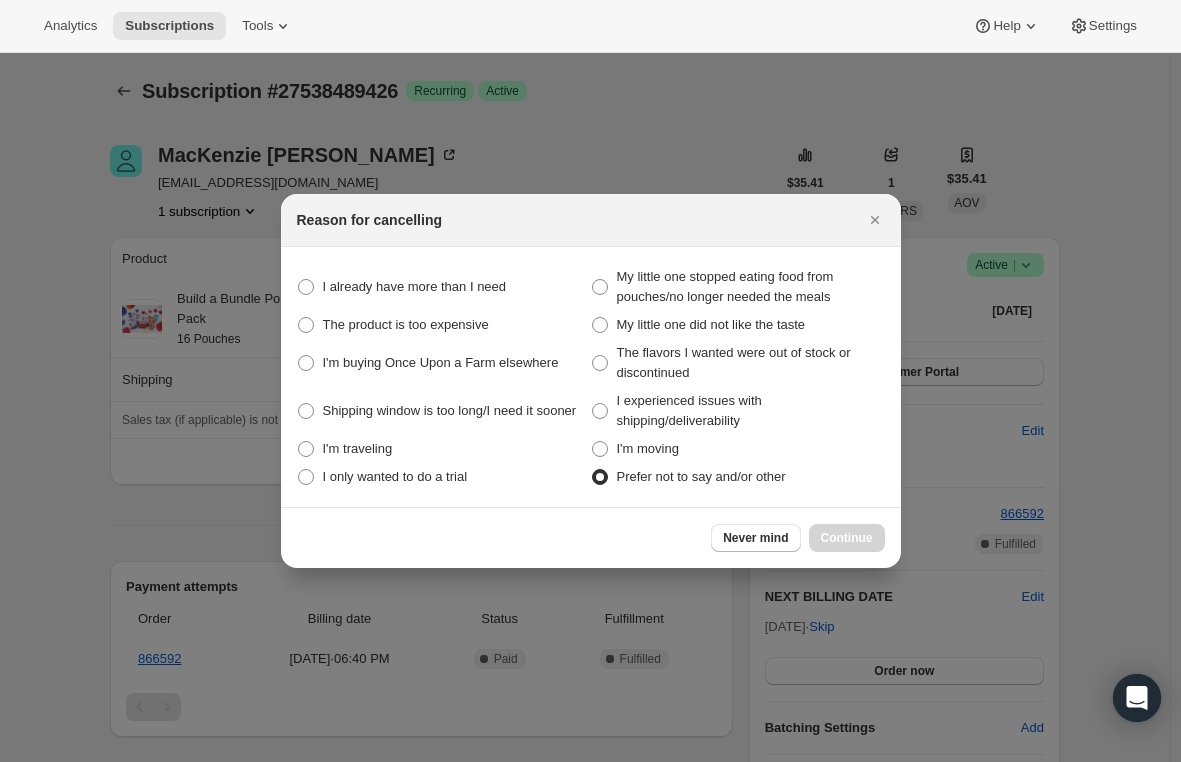 radio on "true" 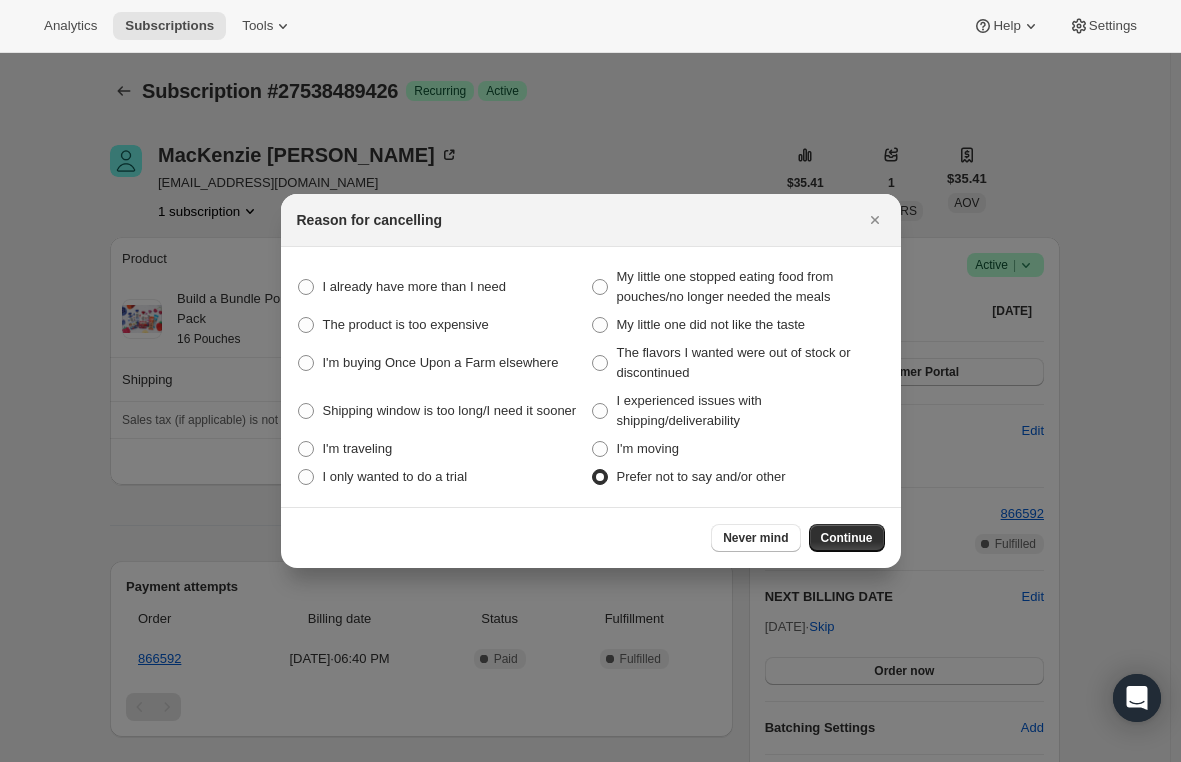 drag, startPoint x: 835, startPoint y: 529, endPoint x: 798, endPoint y: 515, distance: 39.56008 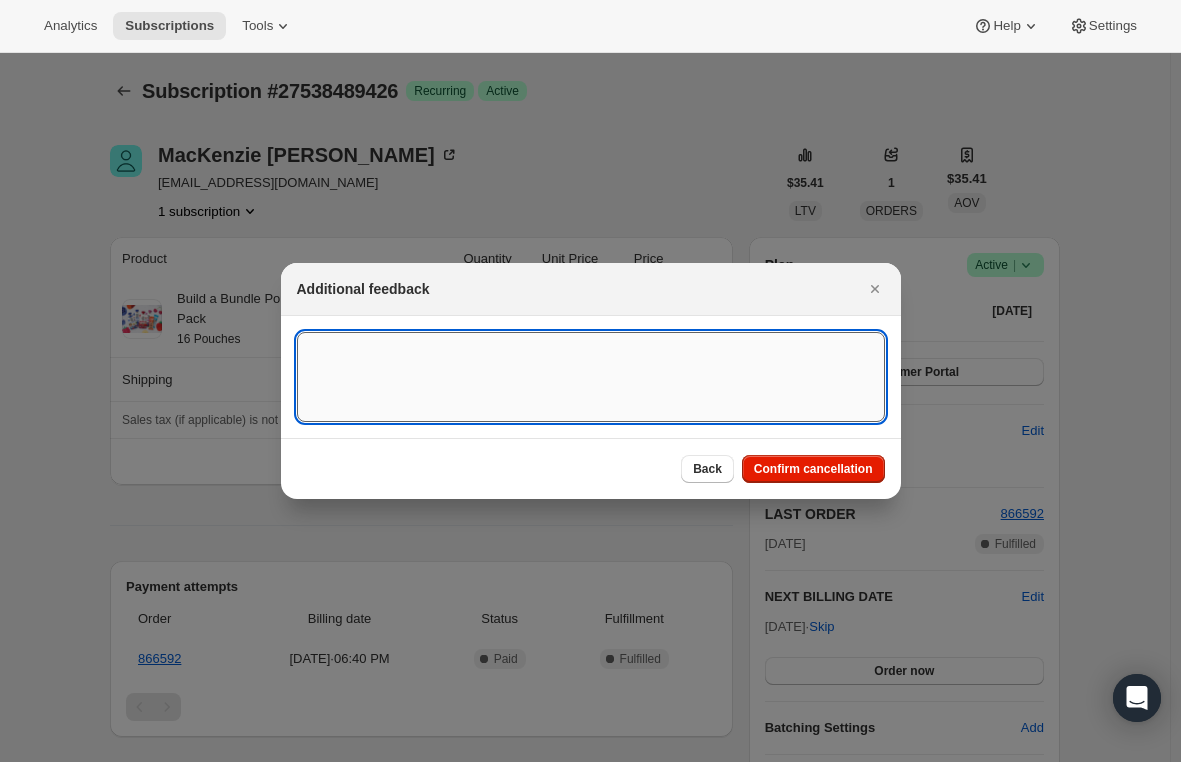 click at bounding box center (591, 377) 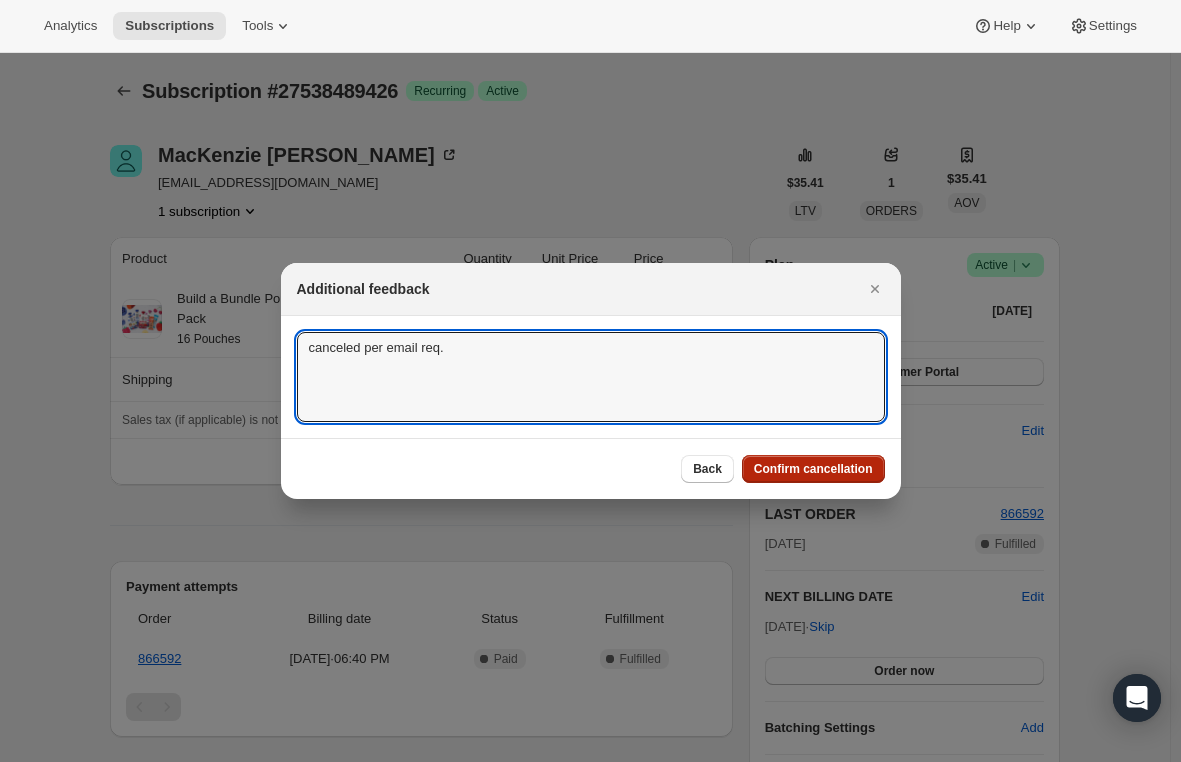 type on "canceled per email req." 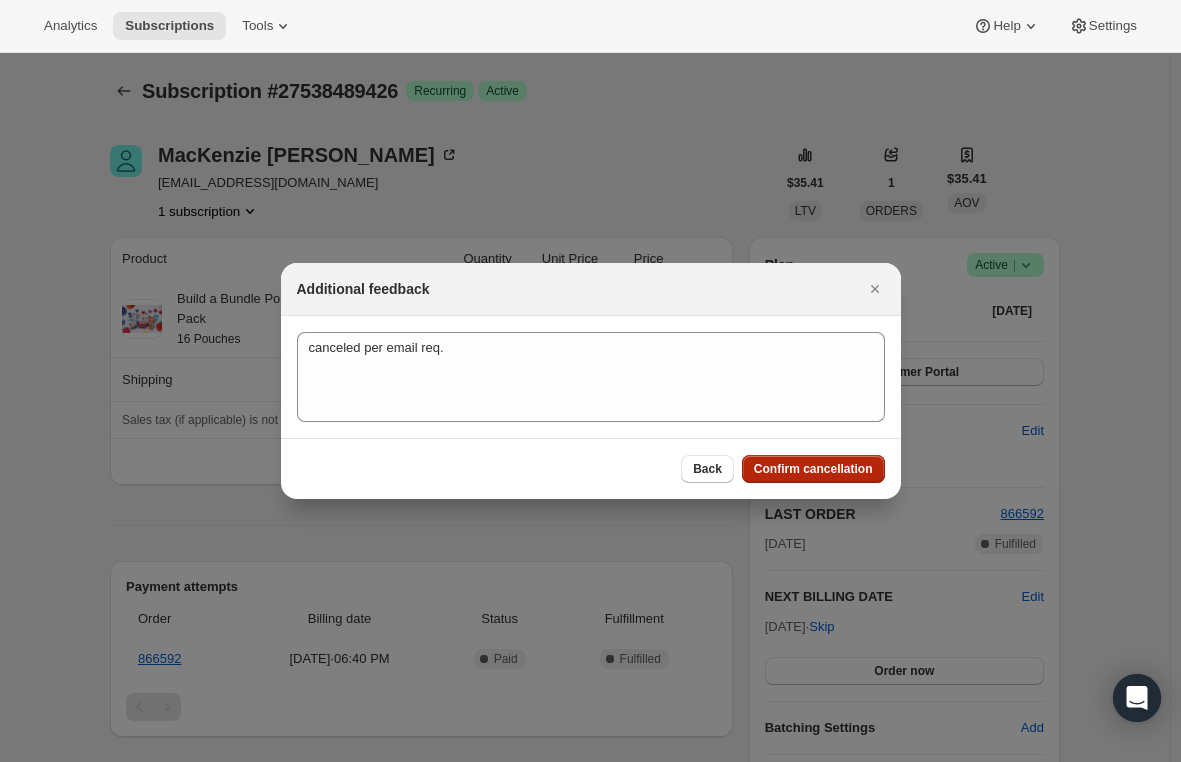 click on "Confirm cancellation" at bounding box center (813, 469) 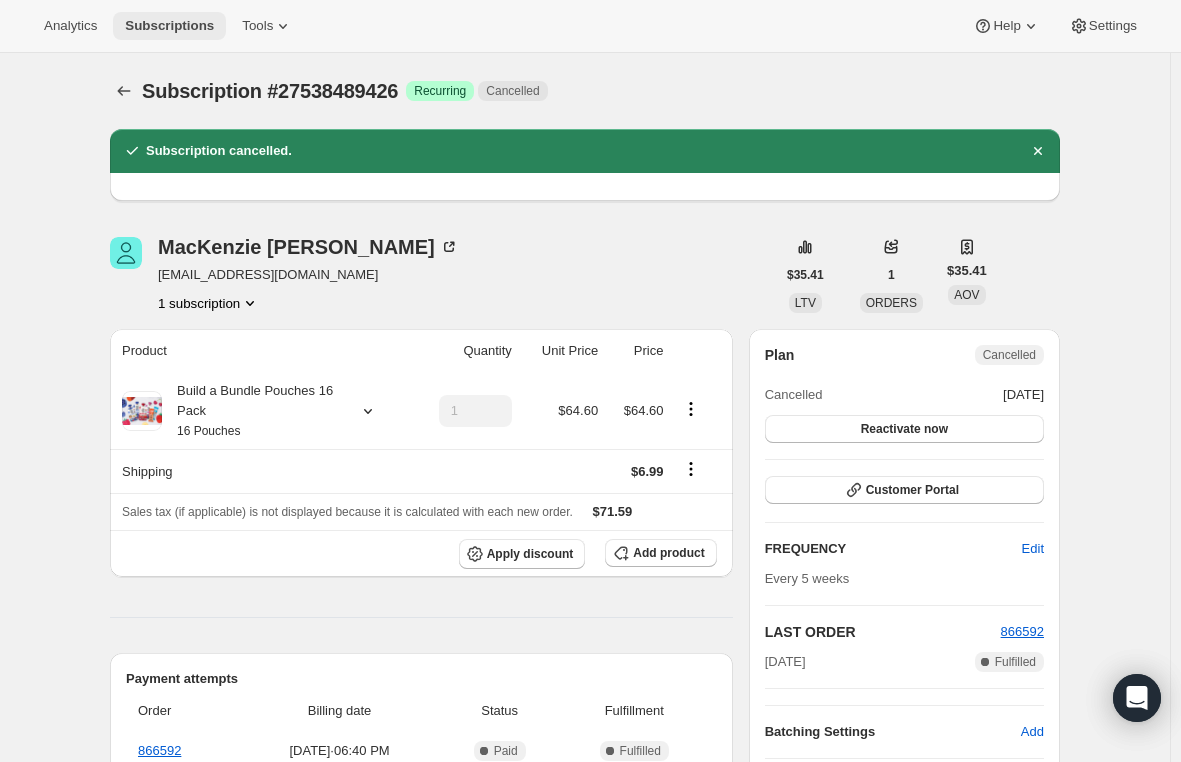 click on "Subscriptions" at bounding box center (169, 26) 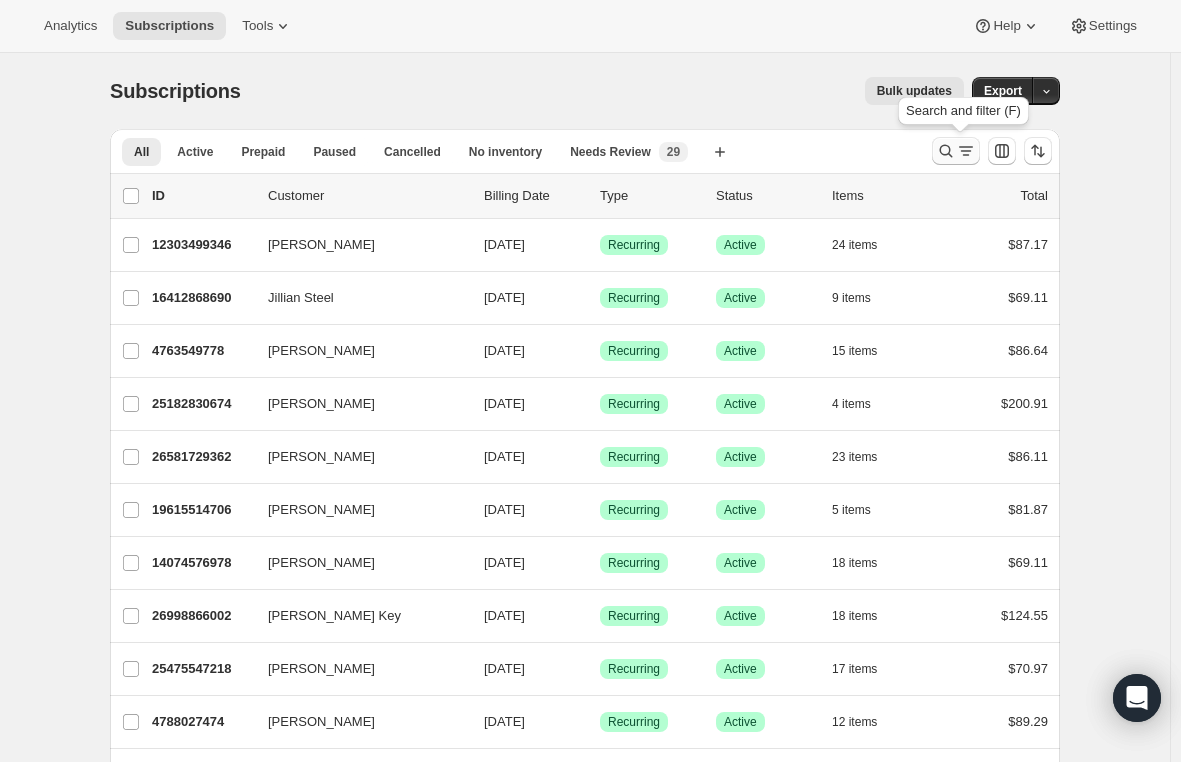 click 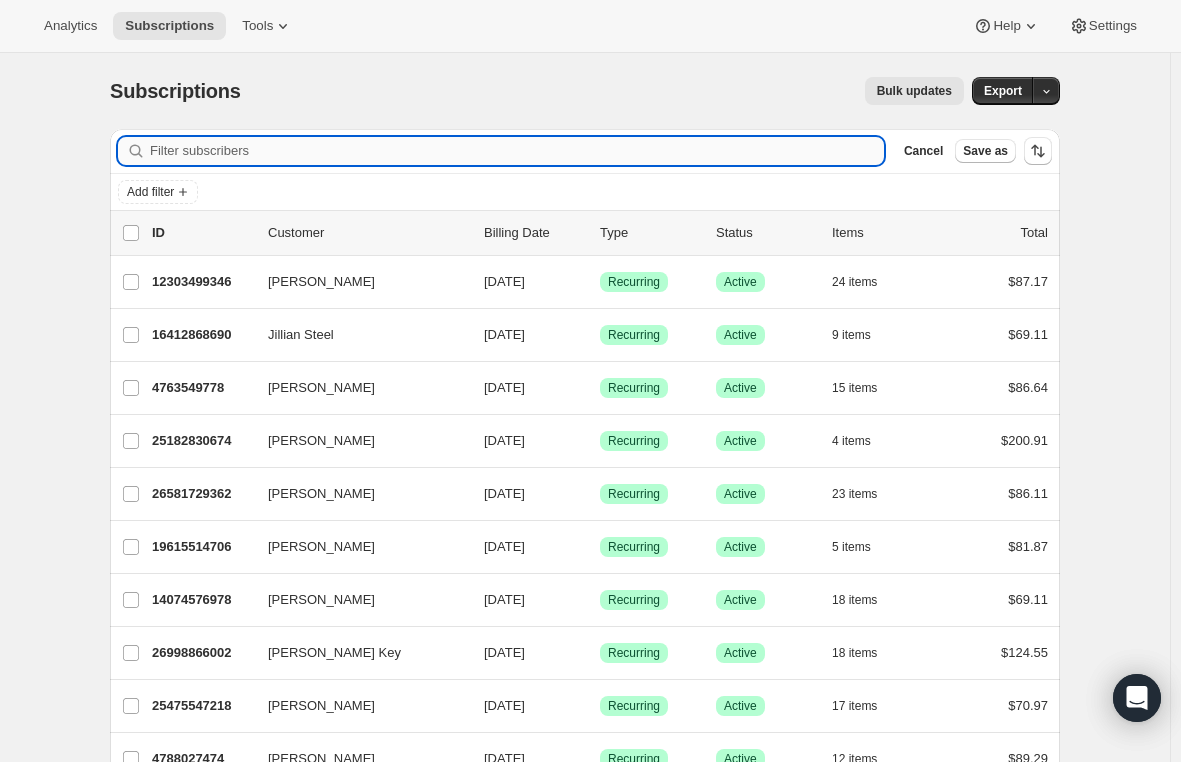 click on "Filter subscribers" at bounding box center (517, 151) 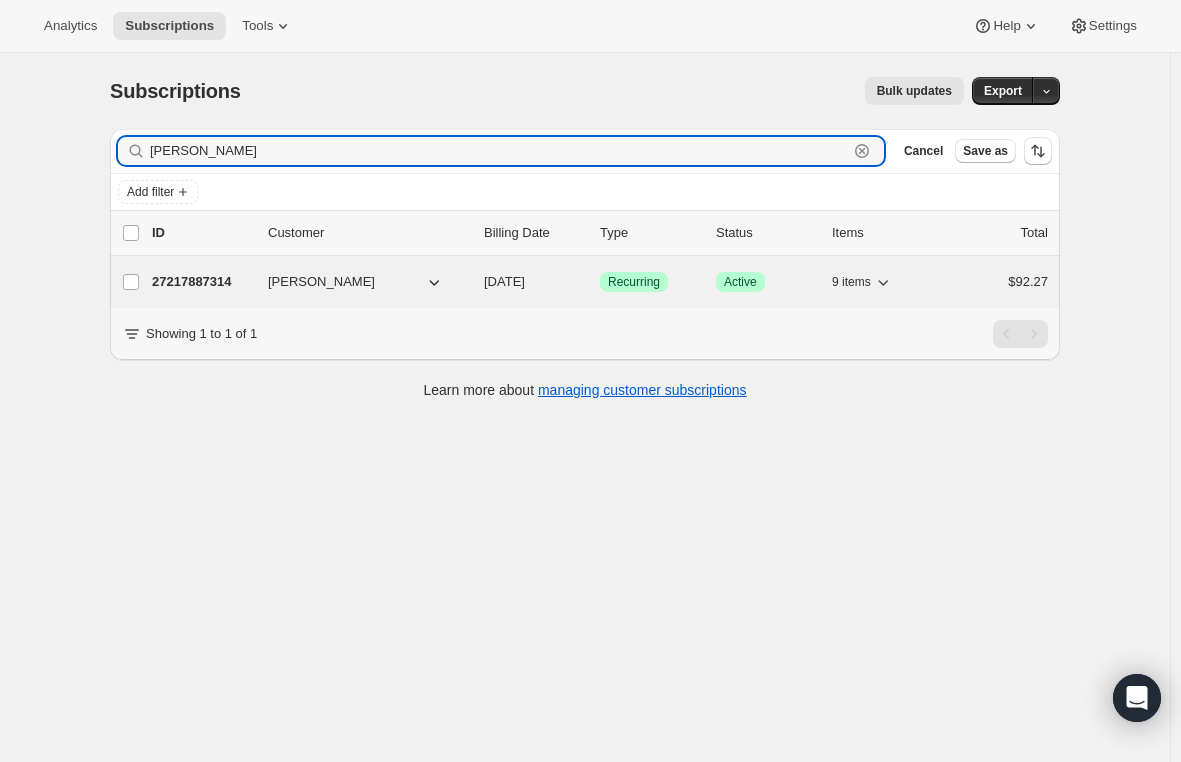 type on "brittny curiel" 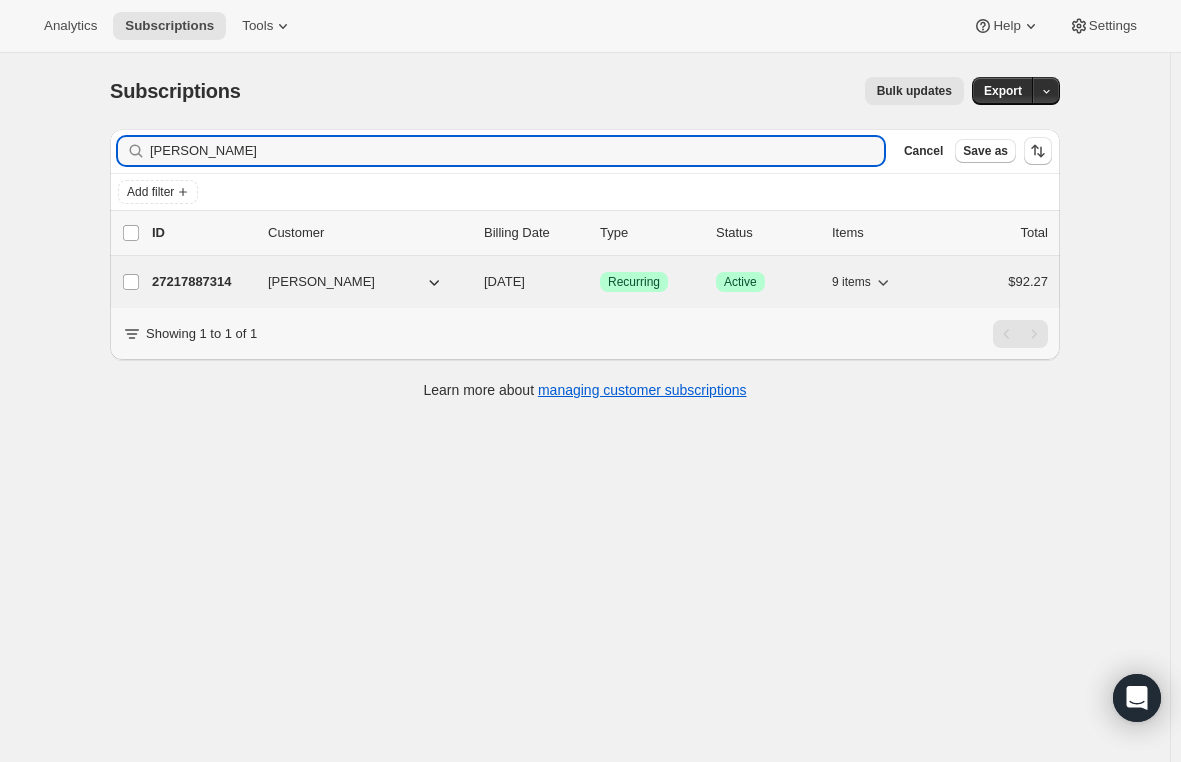 click on "27217887314" at bounding box center [202, 282] 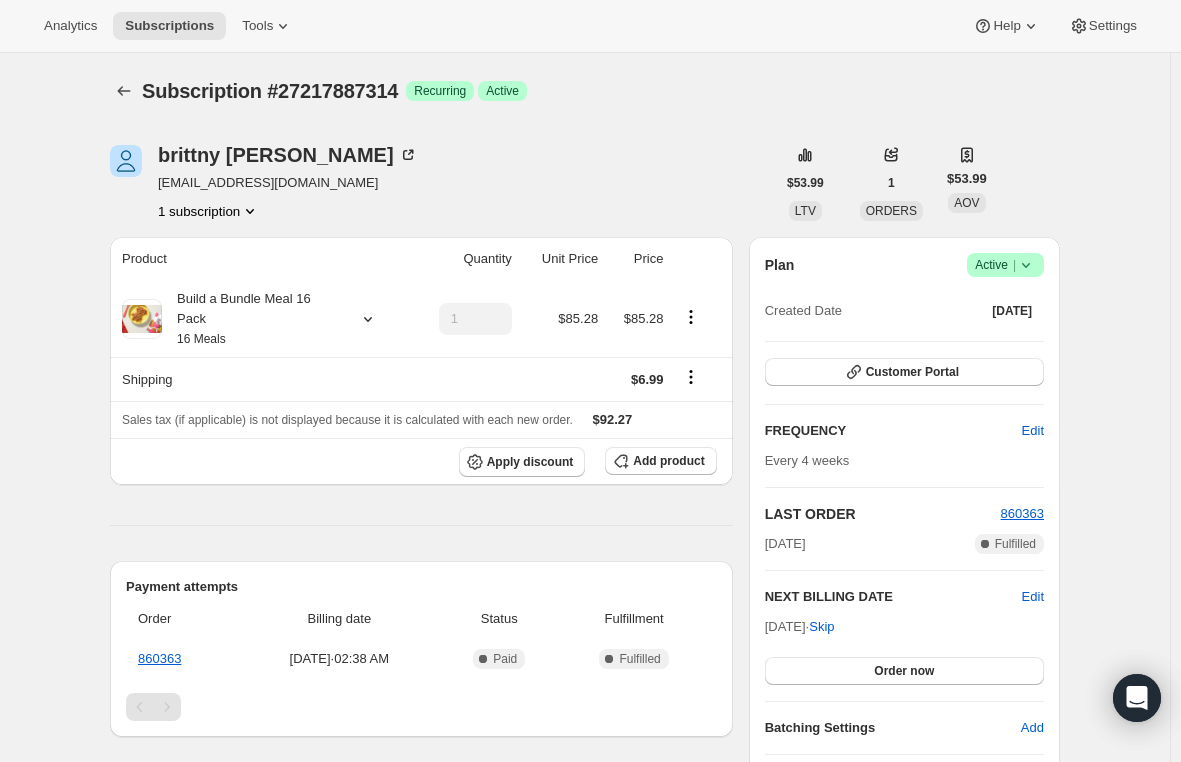 click on "b_addtomybeauty@yahoo.com" at bounding box center [288, 183] 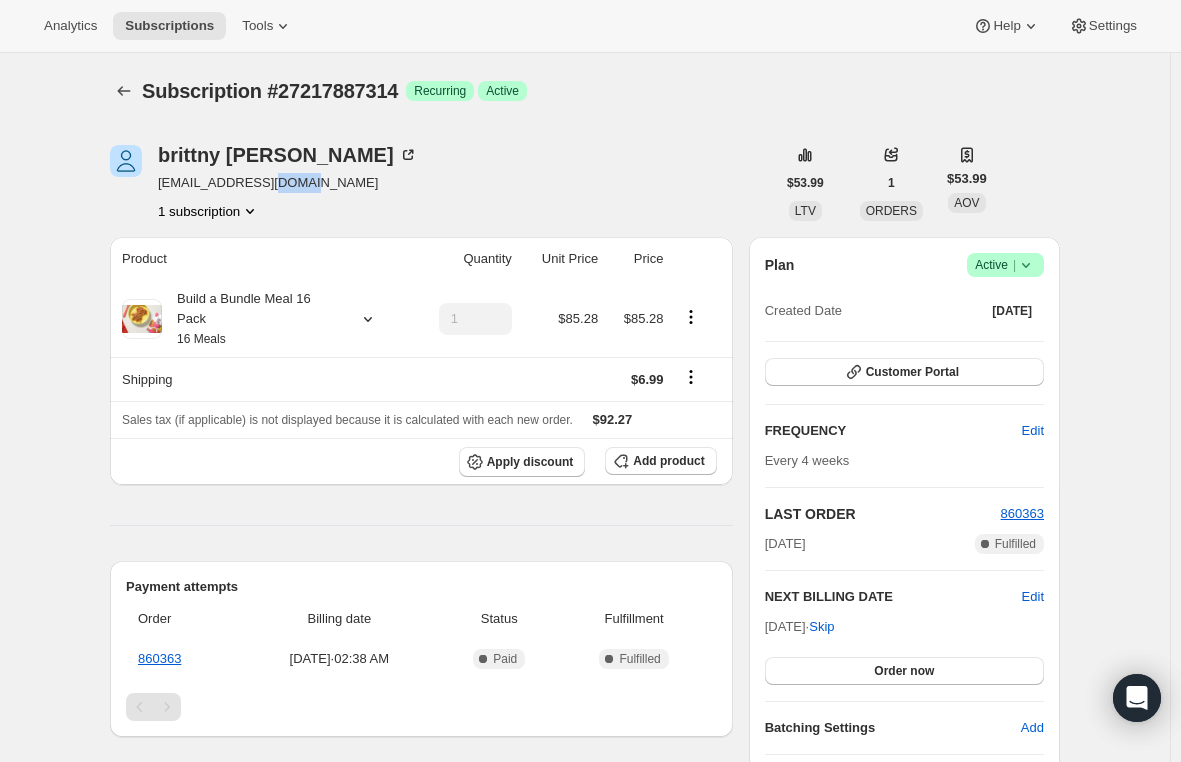 click on "b_addtomybeauty@yahoo.com" at bounding box center [288, 183] 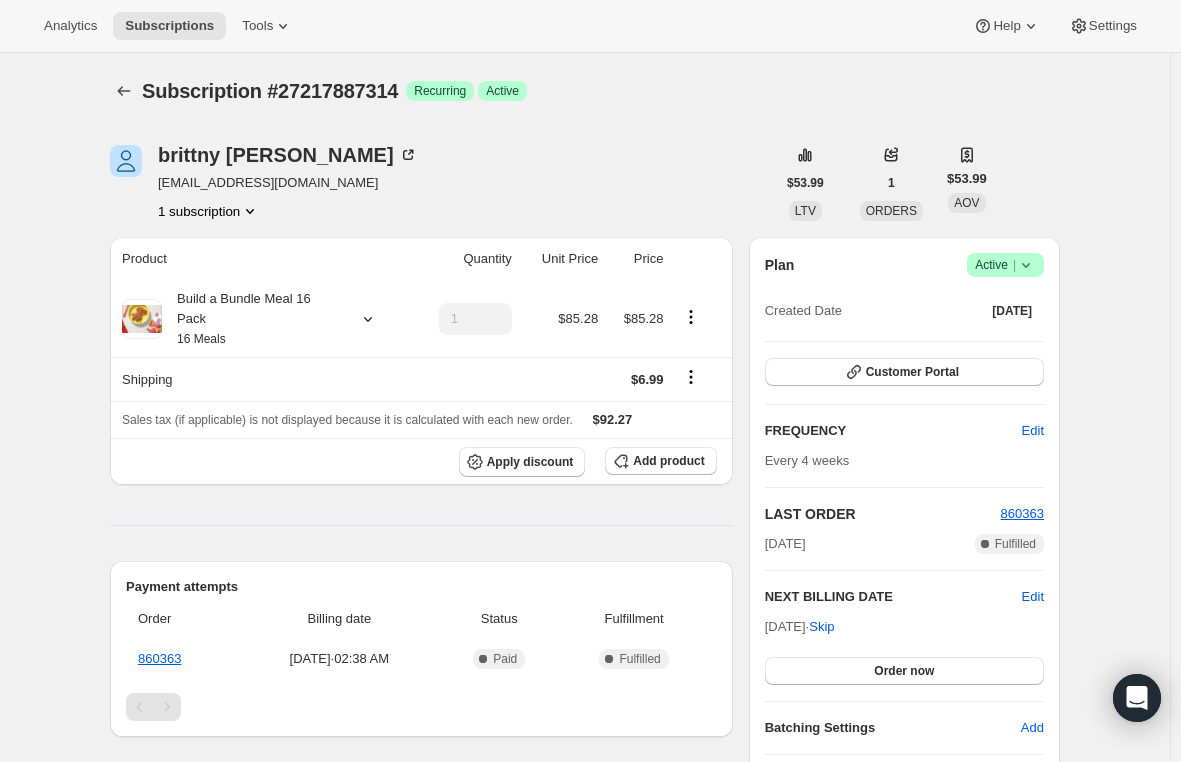 click on "b_addtomybeauty@yahoo.com" at bounding box center [288, 183] 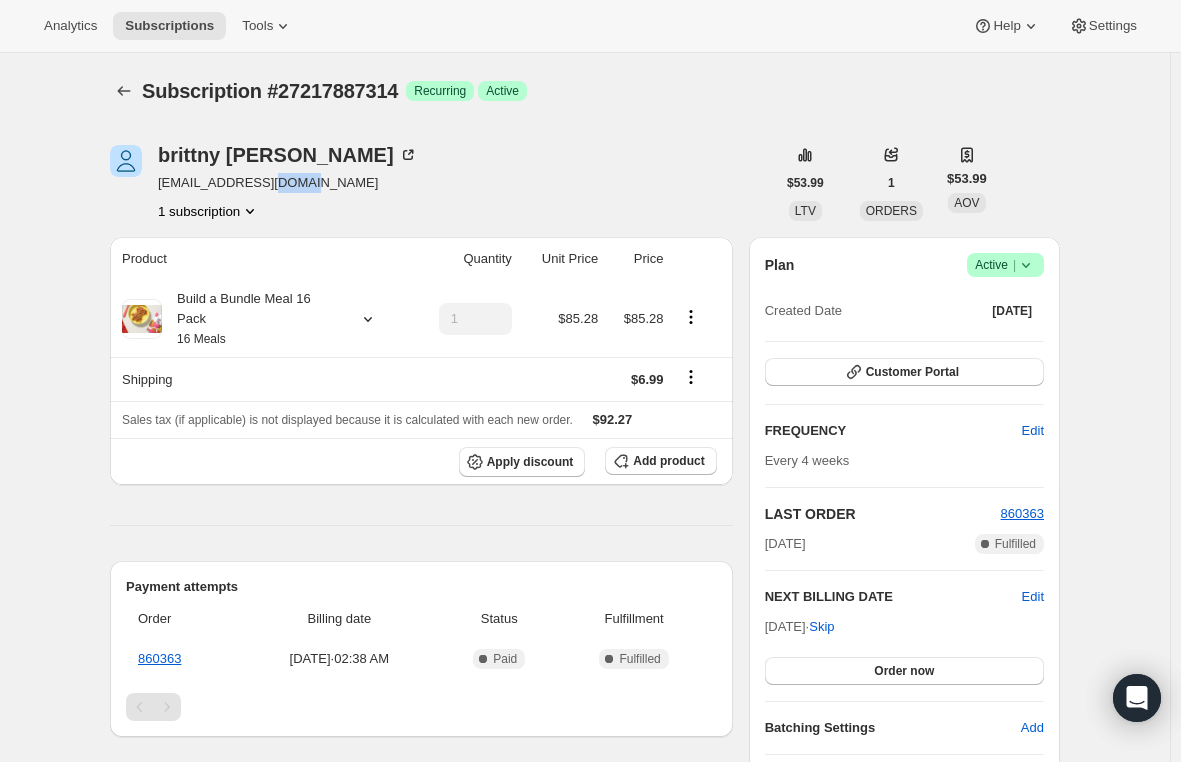 click on "b_addtomybeauty@yahoo.com" at bounding box center [288, 183] 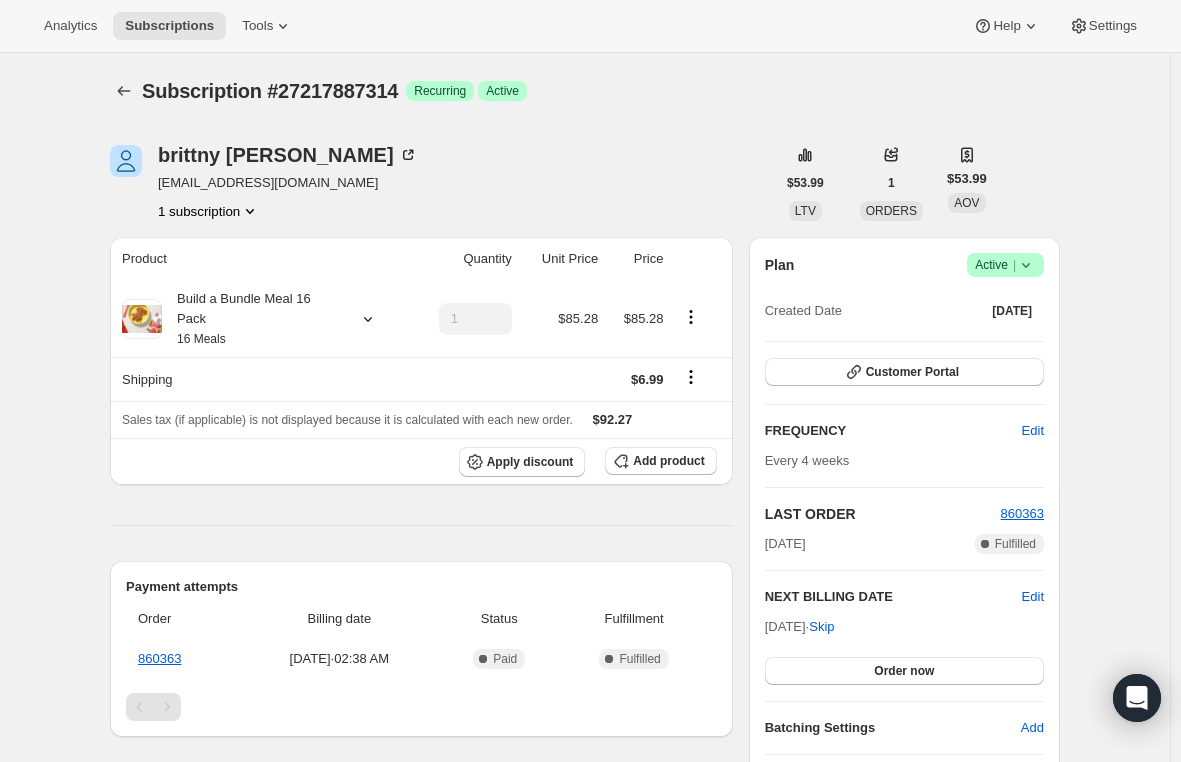 click on "Plan Success Active | Created Date Jun 23, 2025 Customer Portal FREQUENCY Edit Every 4 weeks LAST ORDER 860363 Jun 23, 2025  Complete Fulfilled NEXT BILLING DATE Edit Jul 21, 2025   ·  Skip Order now Batching Settings Add Duplicate subscription" at bounding box center [904, 531] 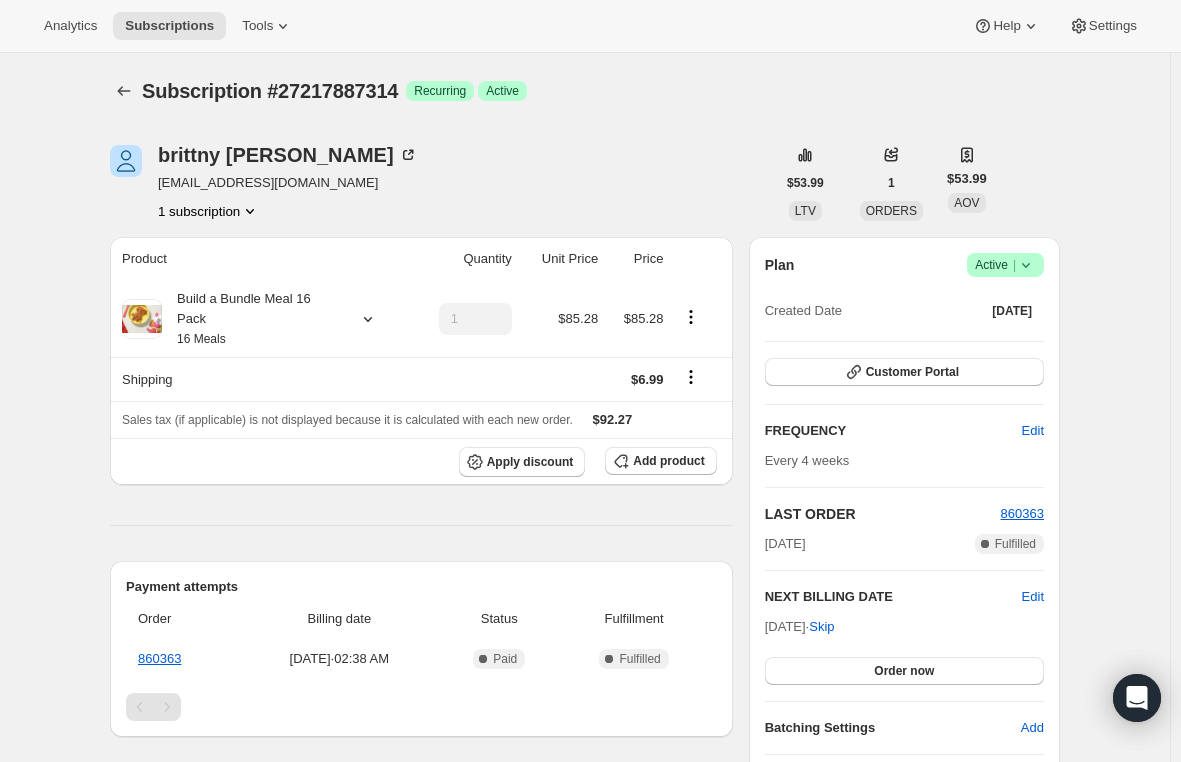 click 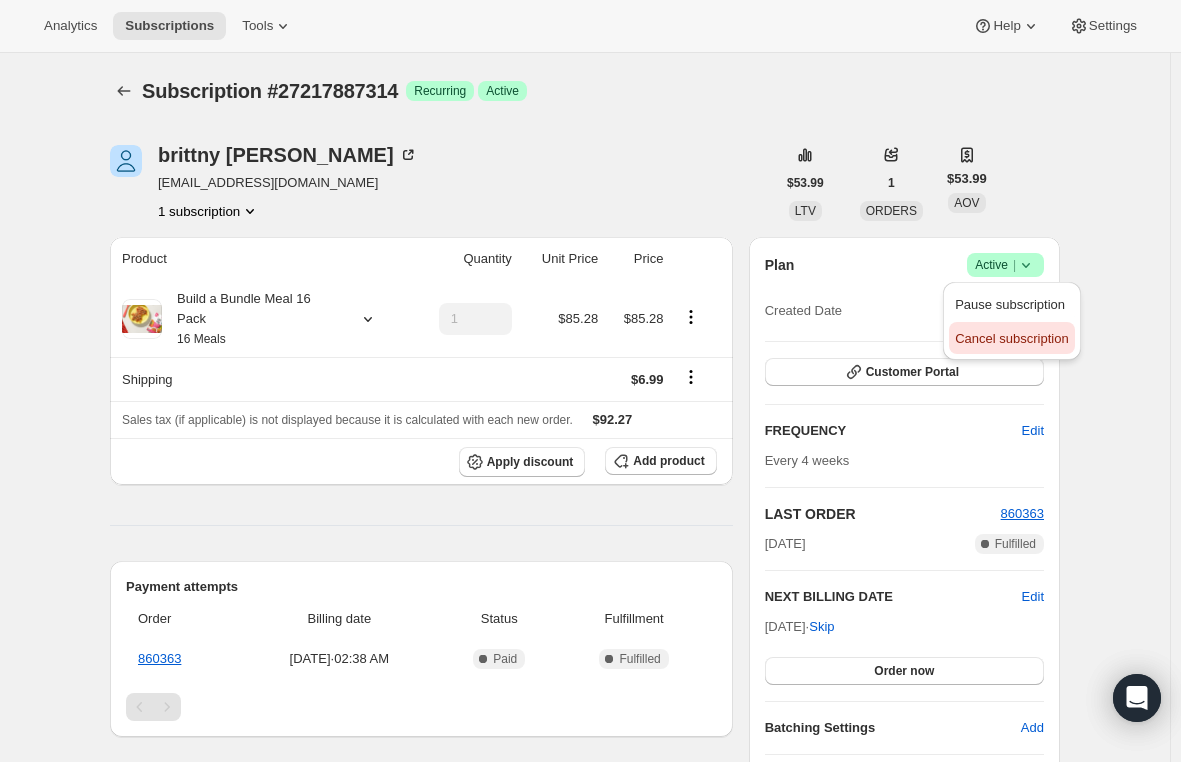 click on "Cancel subscription" at bounding box center [1011, 338] 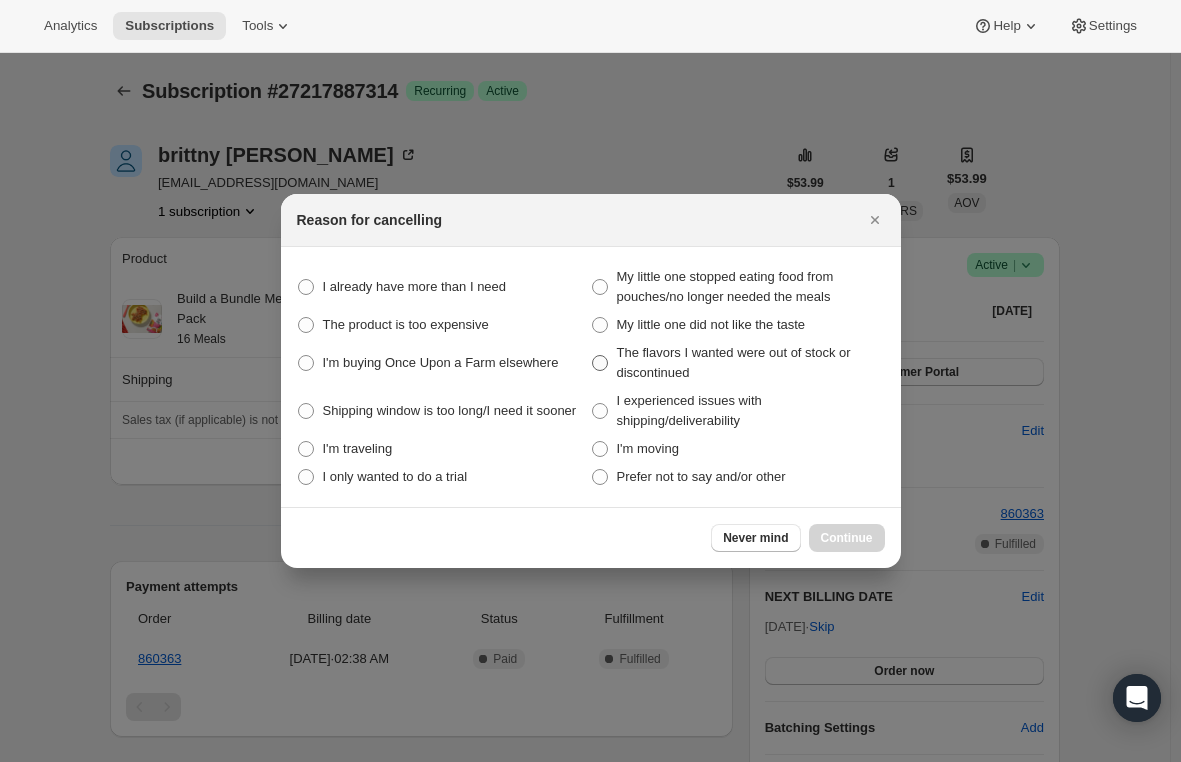 click on "My little one did not like the taste" at bounding box center (738, 325) 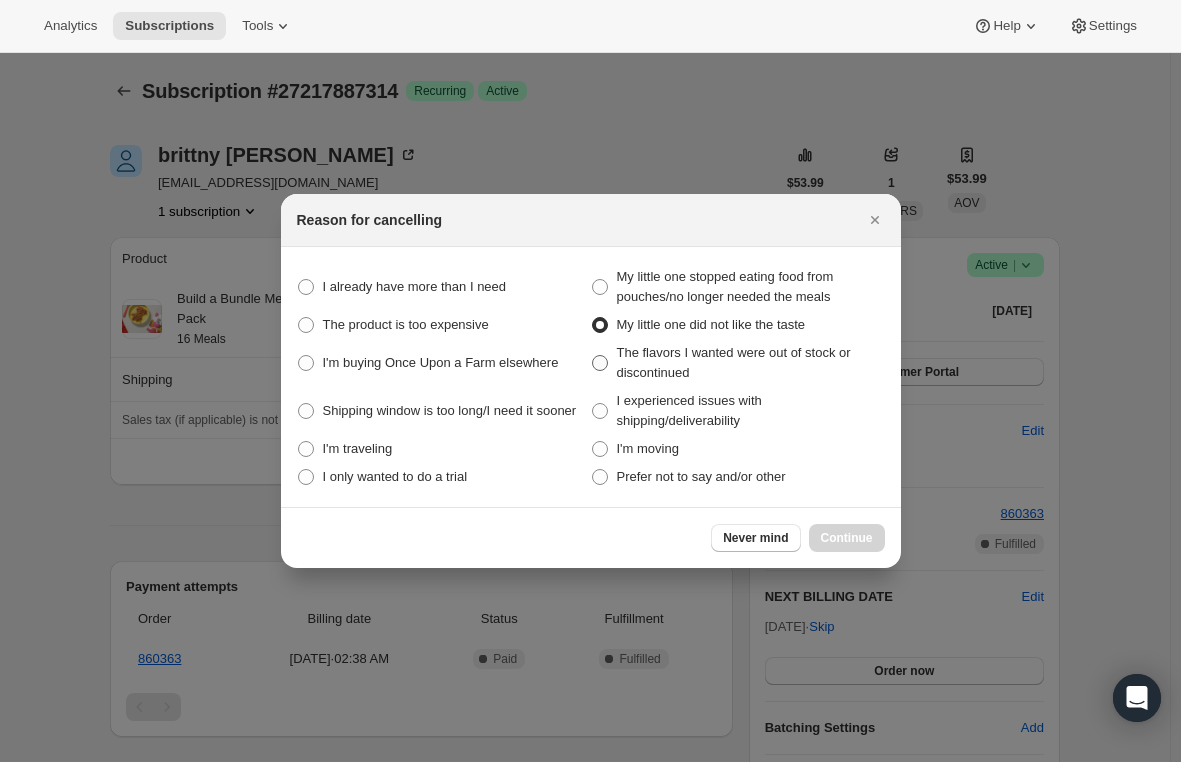 radio on "true" 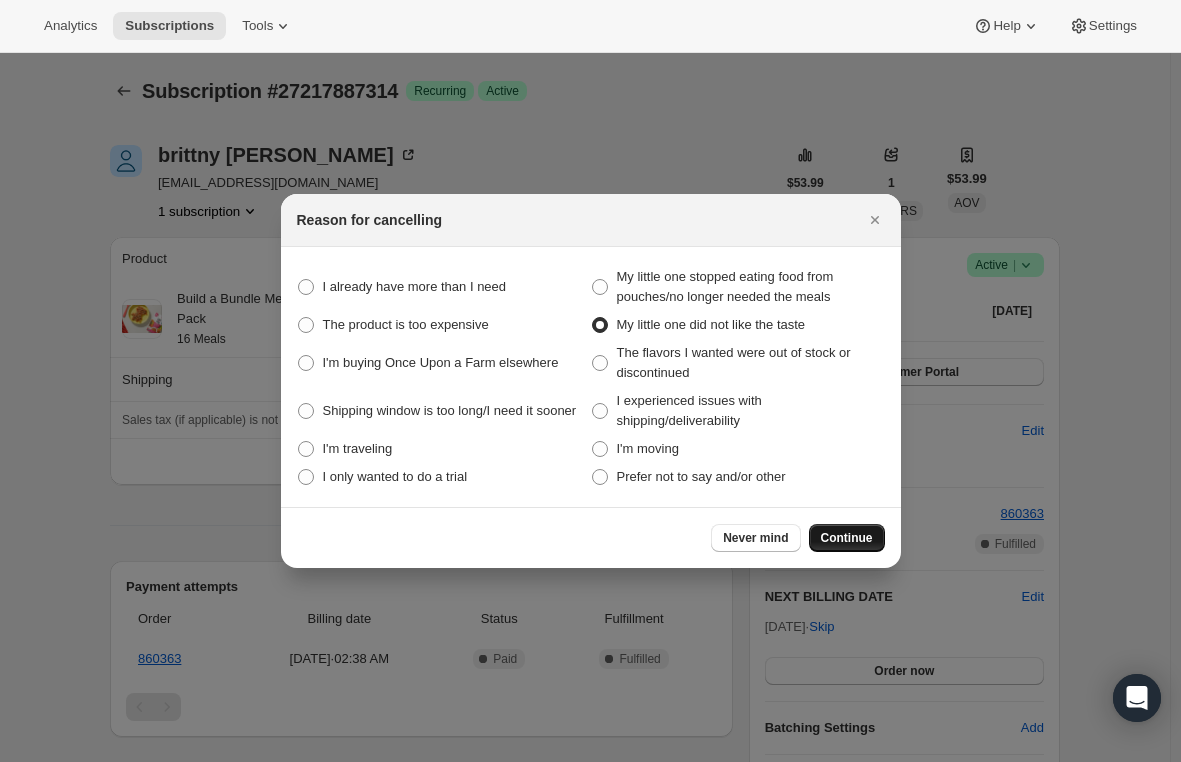 click on "Continue" at bounding box center [847, 538] 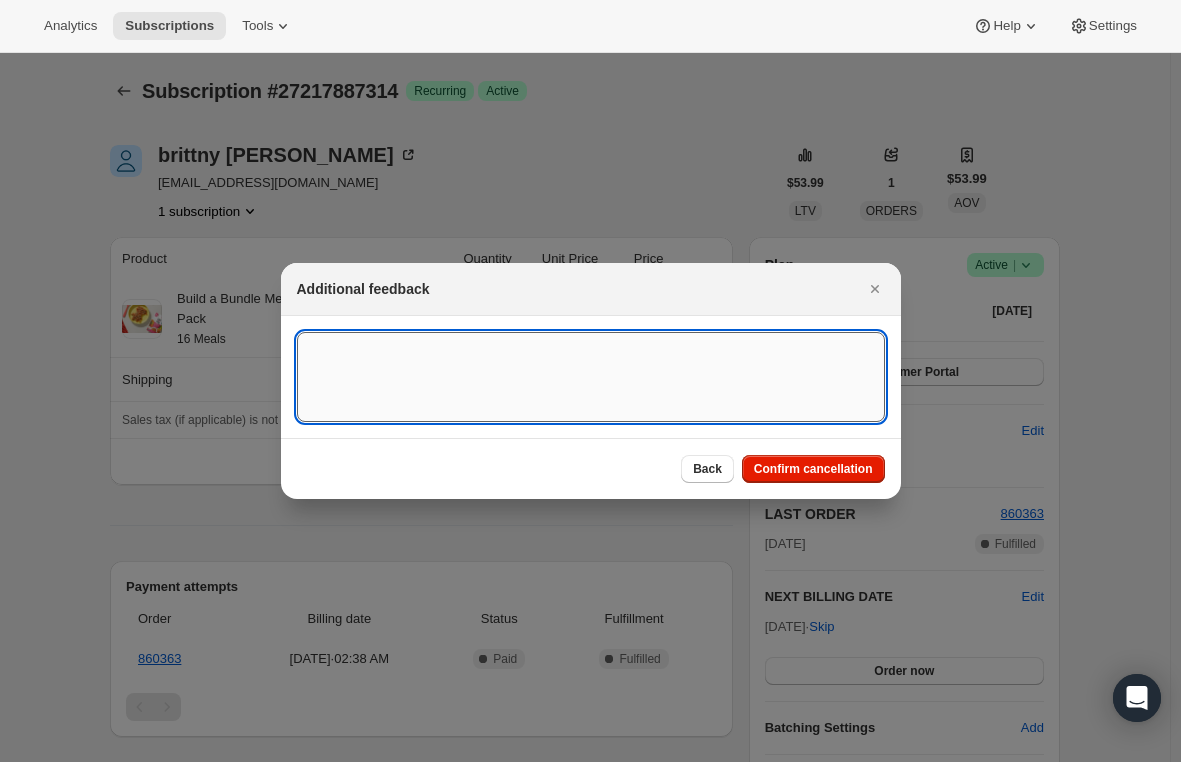 click at bounding box center (591, 377) 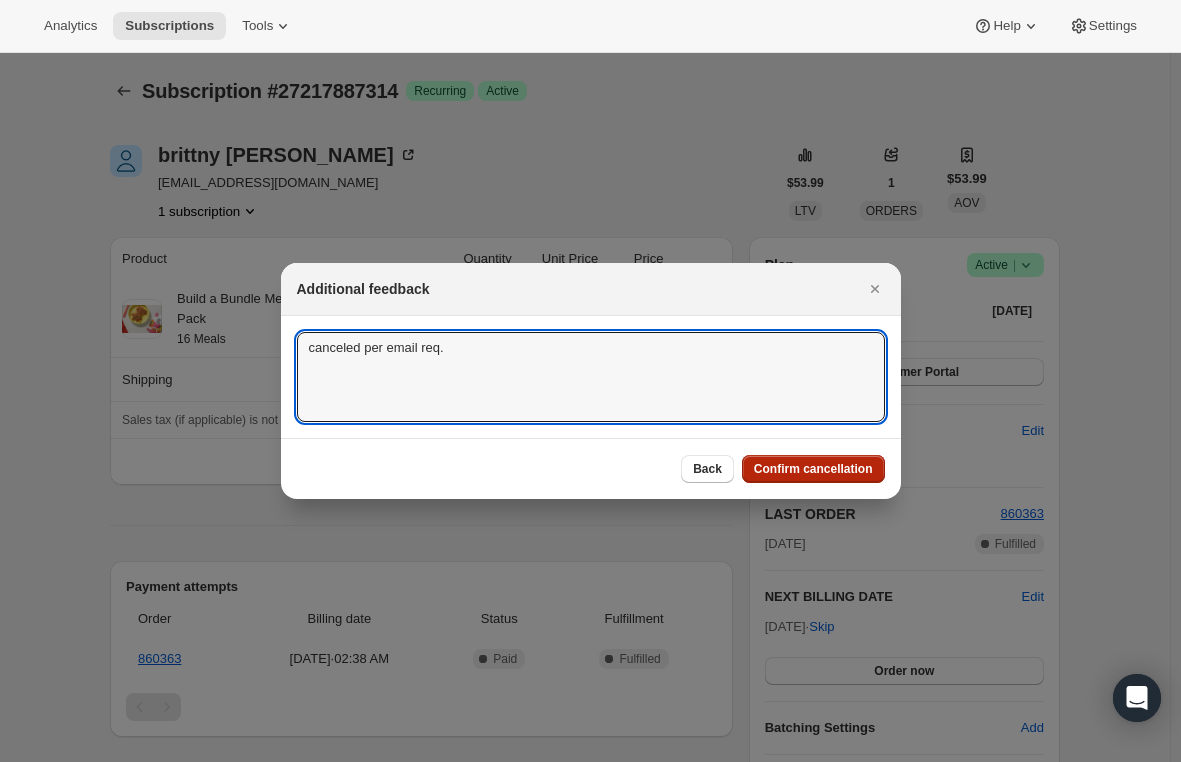 type on "canceled per email req." 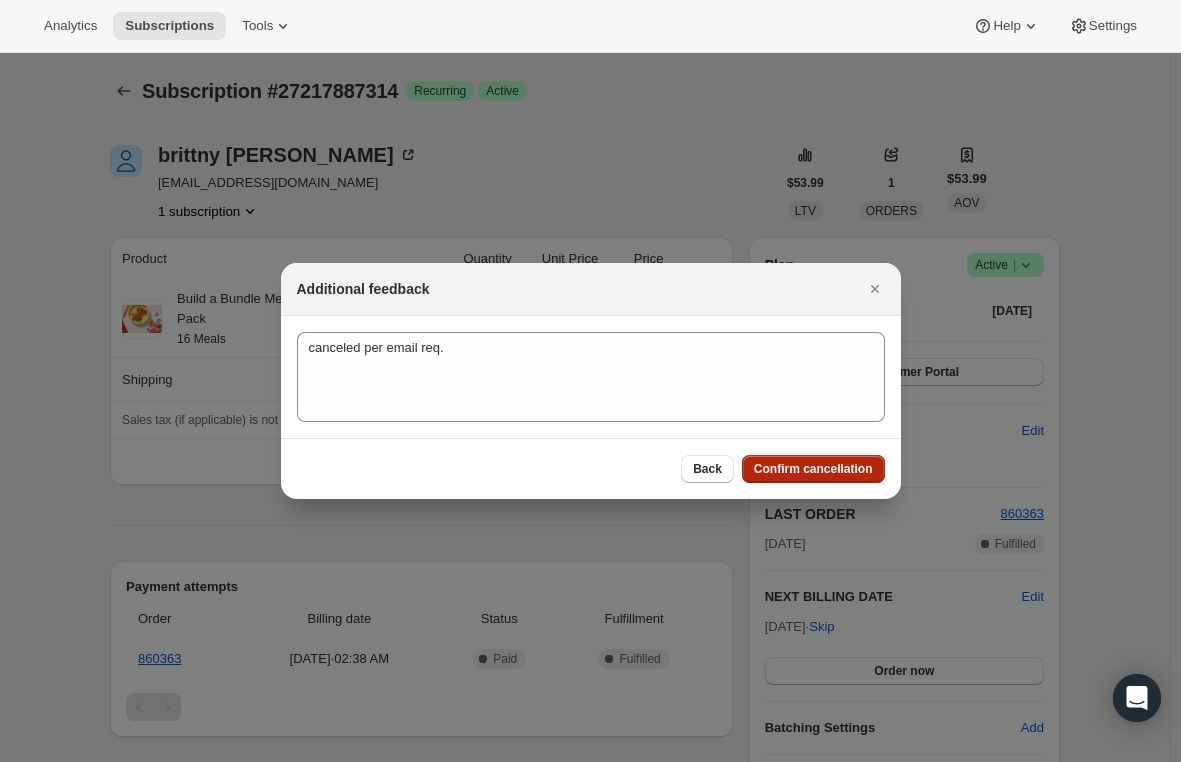 click on "Confirm cancellation" at bounding box center [813, 469] 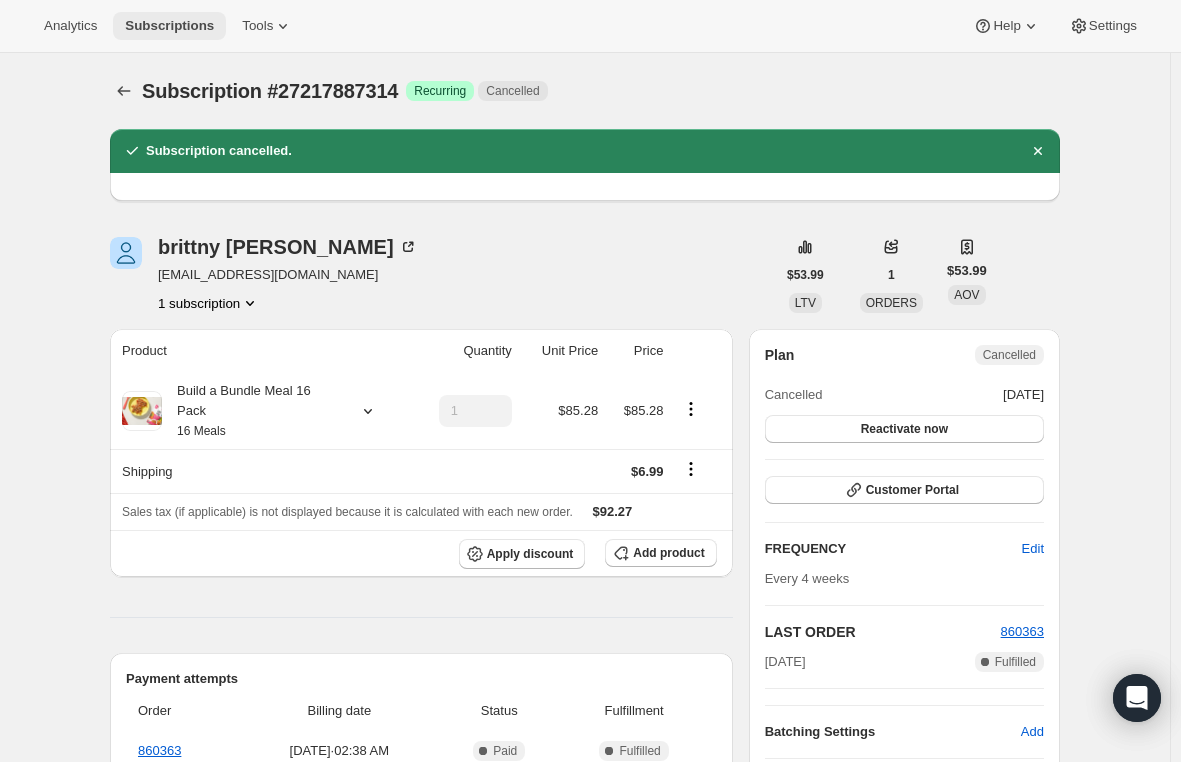 click on "Subscriptions" at bounding box center (169, 26) 